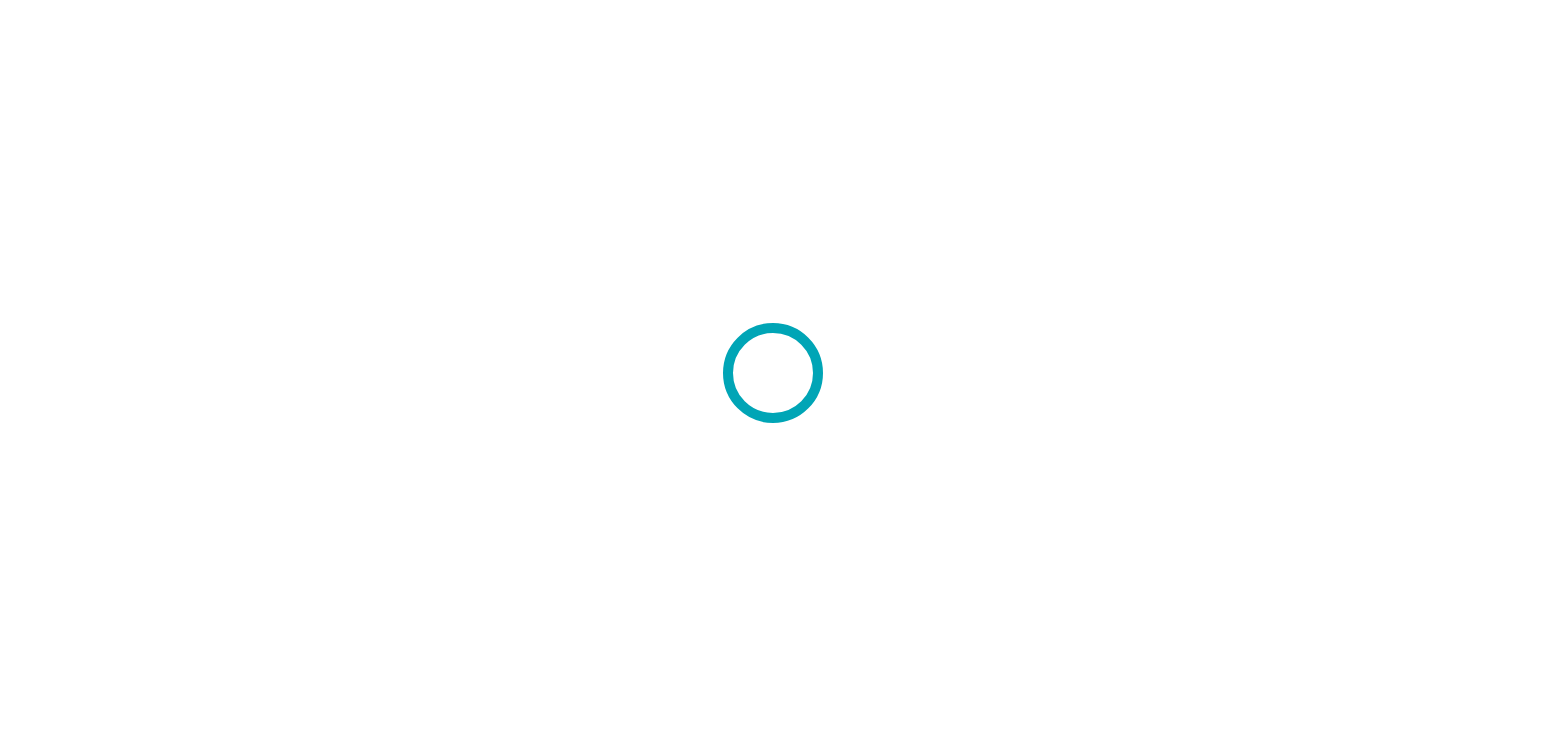 scroll, scrollTop: 0, scrollLeft: 0, axis: both 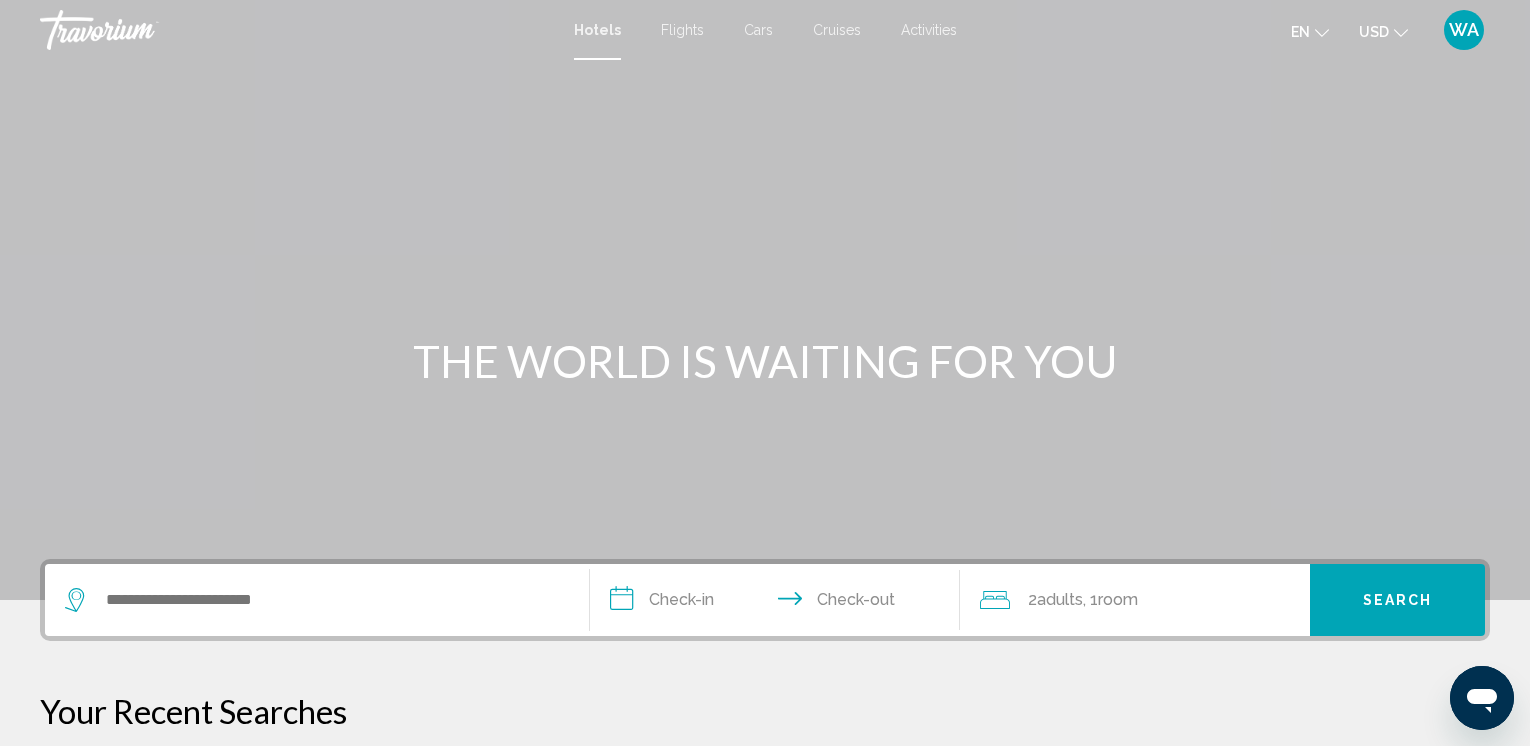 click on "Hotels" at bounding box center (597, 30) 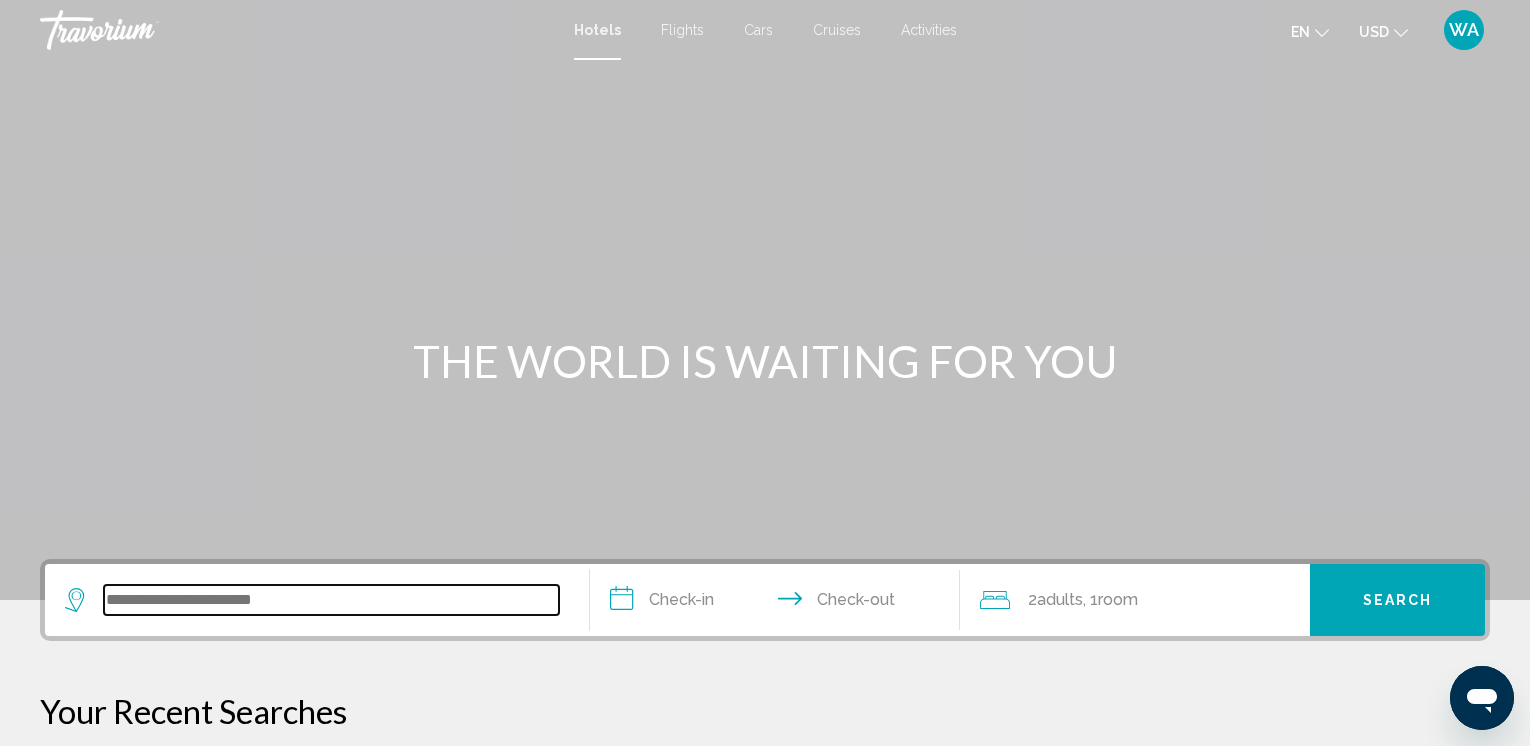 click at bounding box center [331, 600] 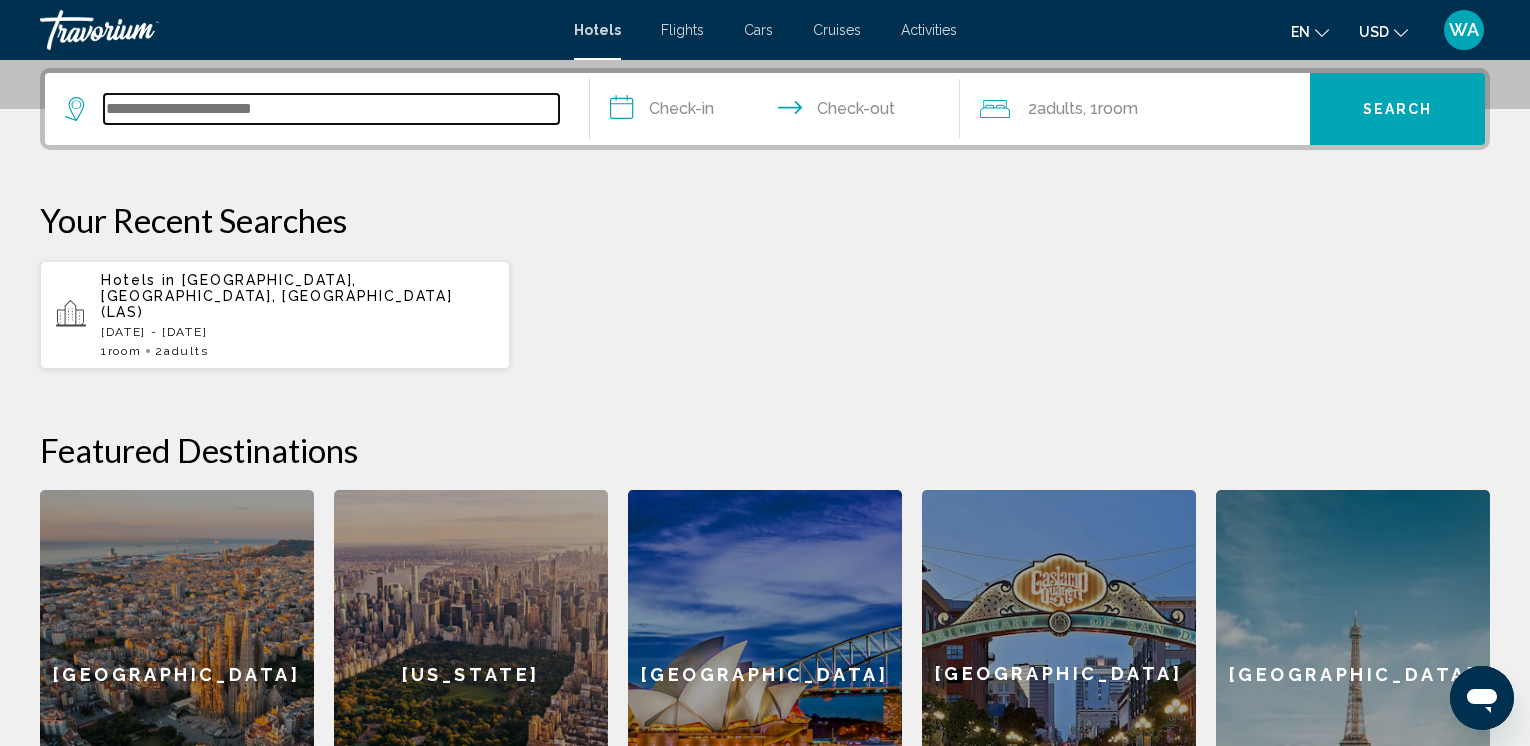scroll, scrollTop: 494, scrollLeft: 0, axis: vertical 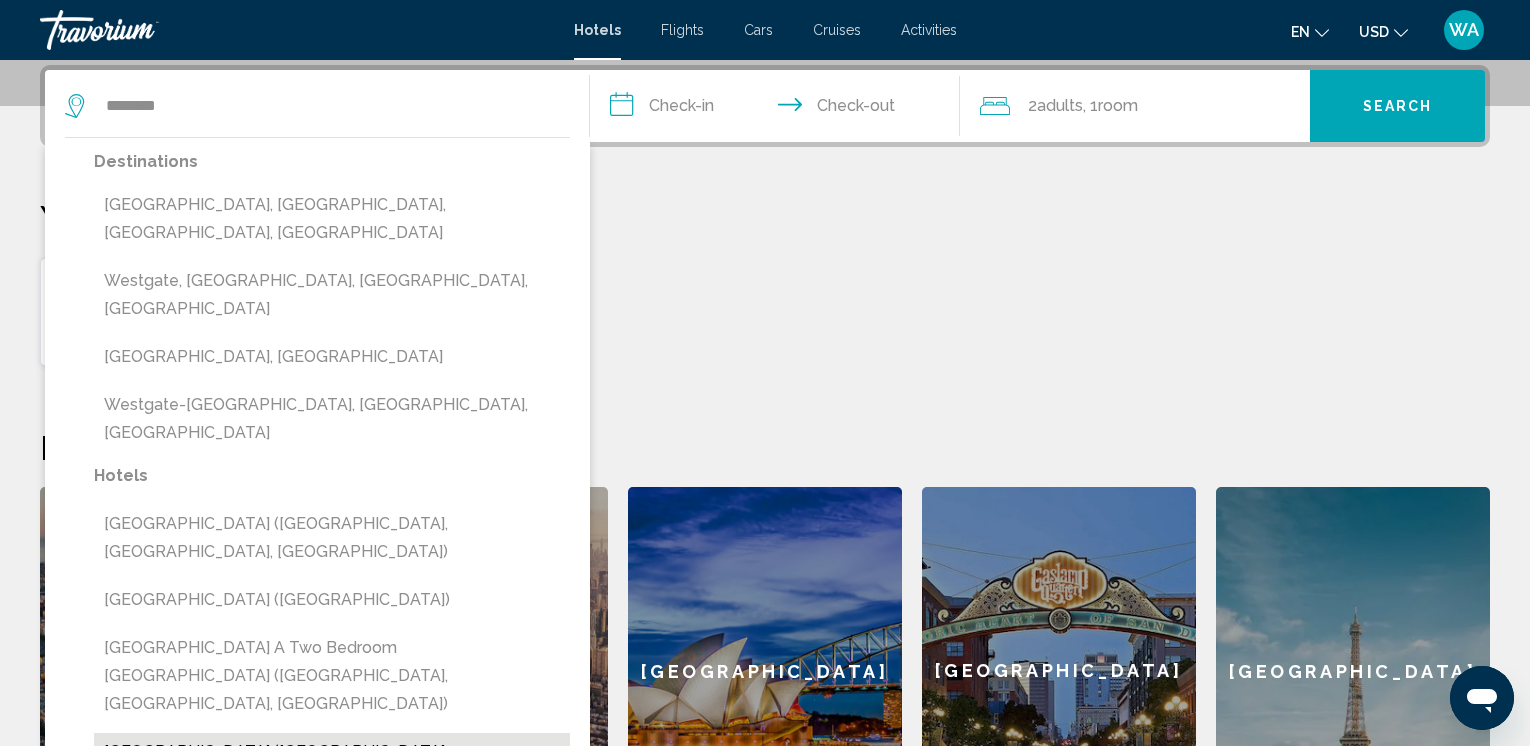 click on "Westgate Las Vegas (Las Vegas, NV, US)" at bounding box center [332, 766] 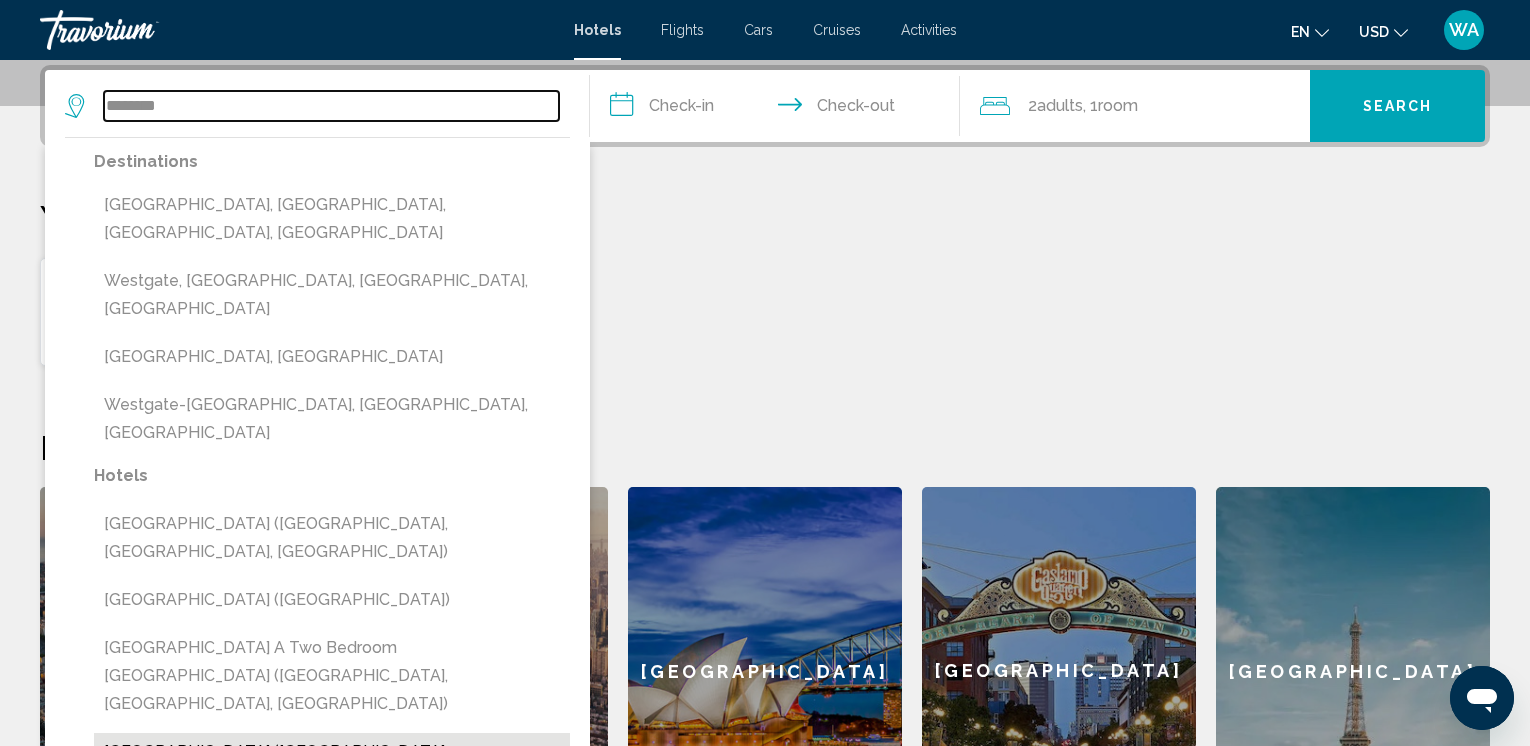 type on "**********" 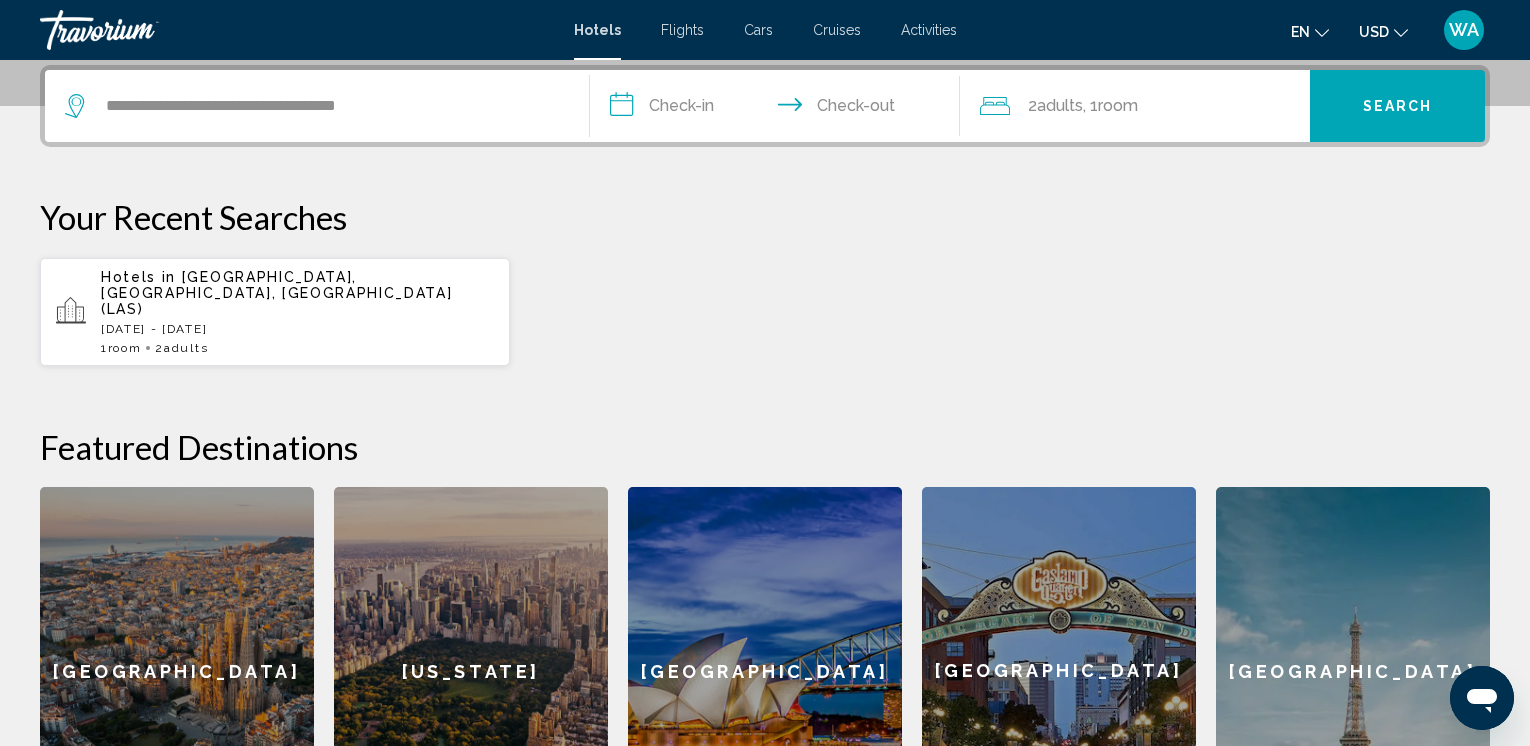 click on "**********" at bounding box center [779, 109] 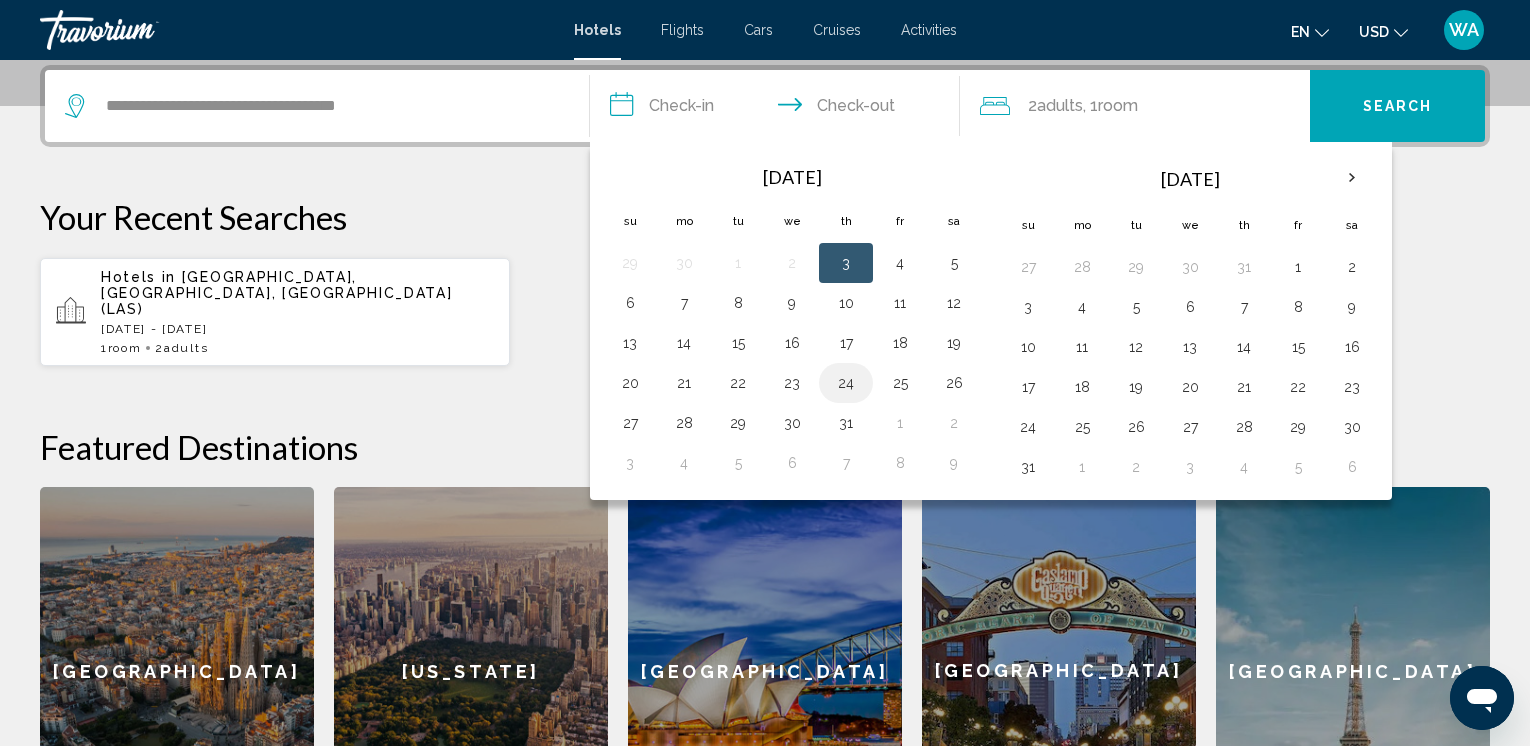 click on "24" at bounding box center [846, 383] 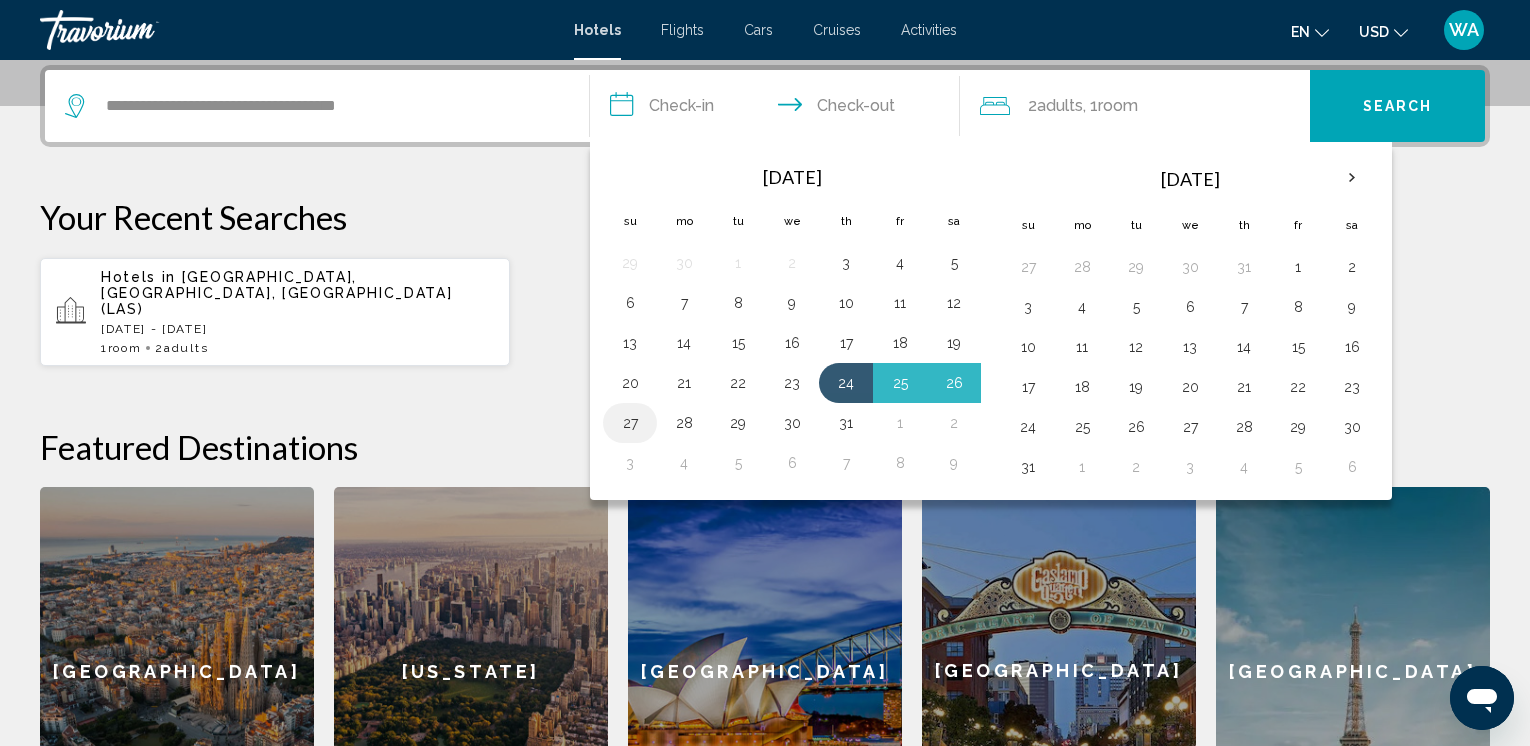 click on "27" at bounding box center (630, 423) 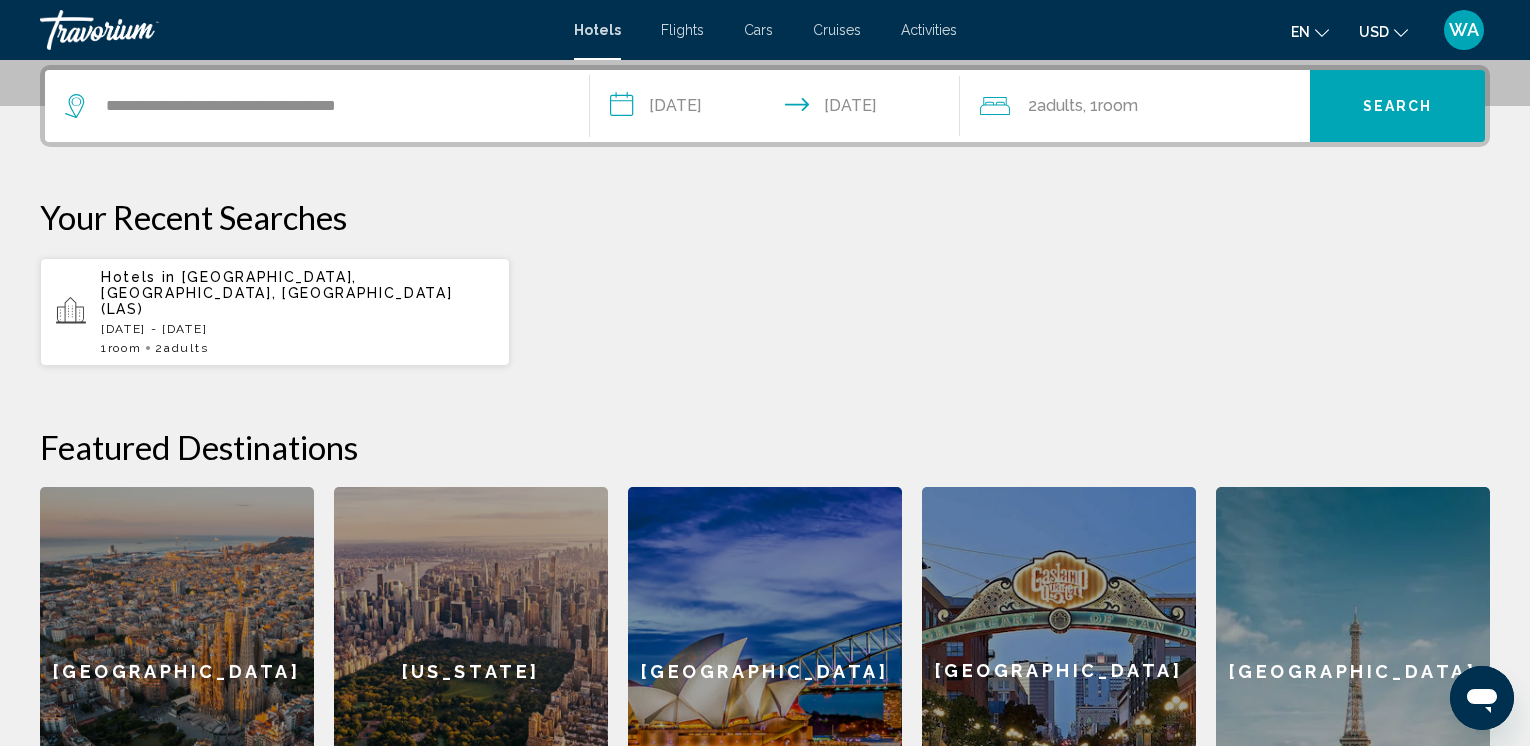 click on "Adults" 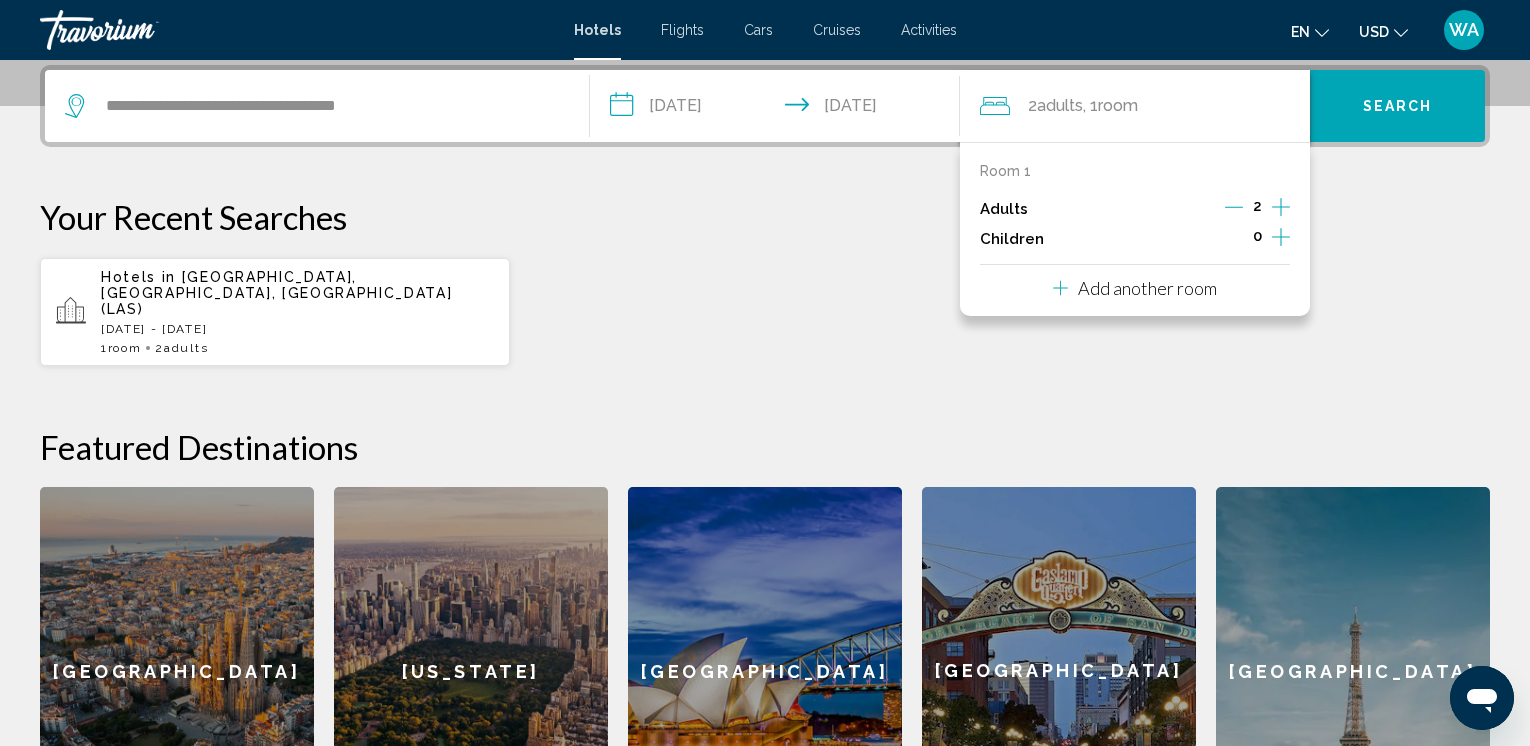 click 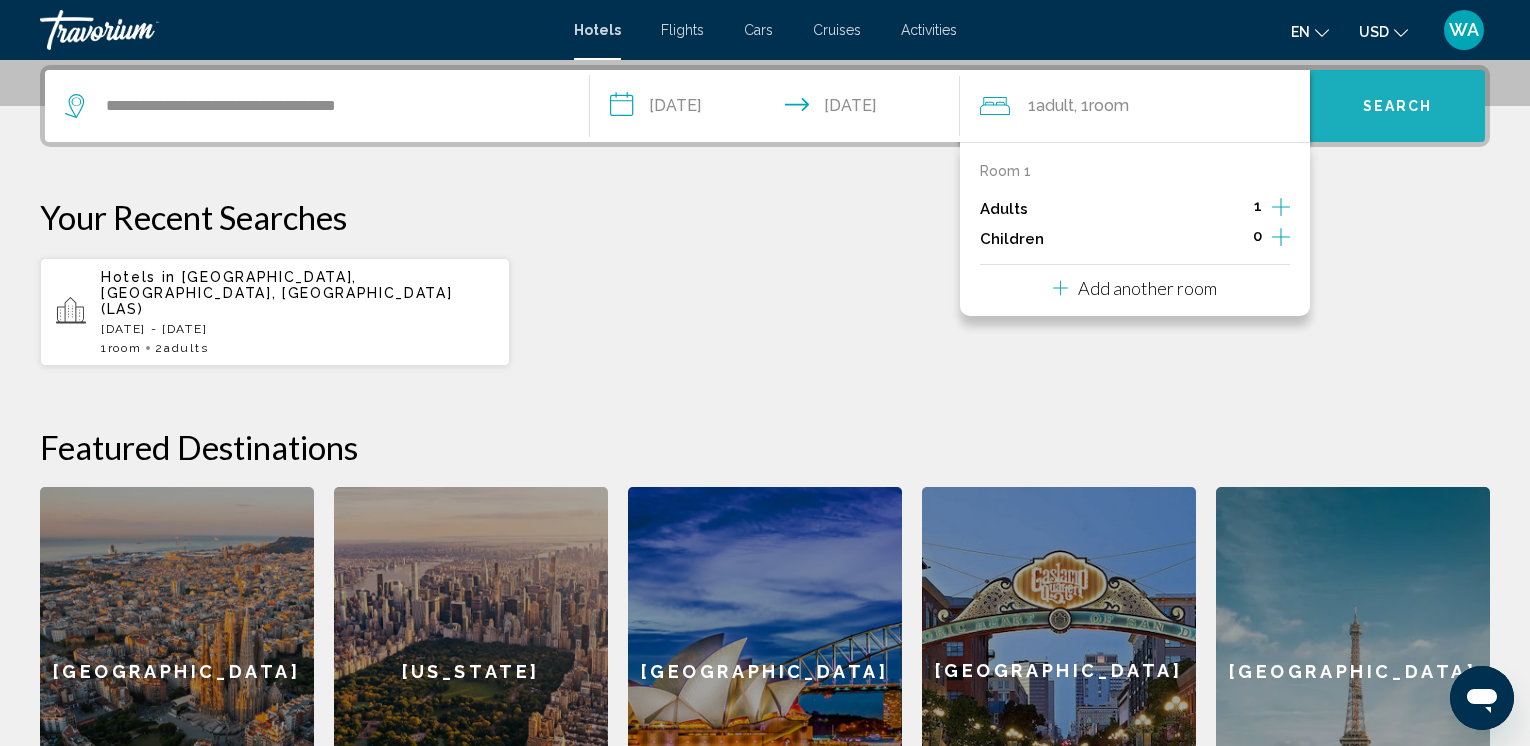 click on "Search" at bounding box center (1398, 107) 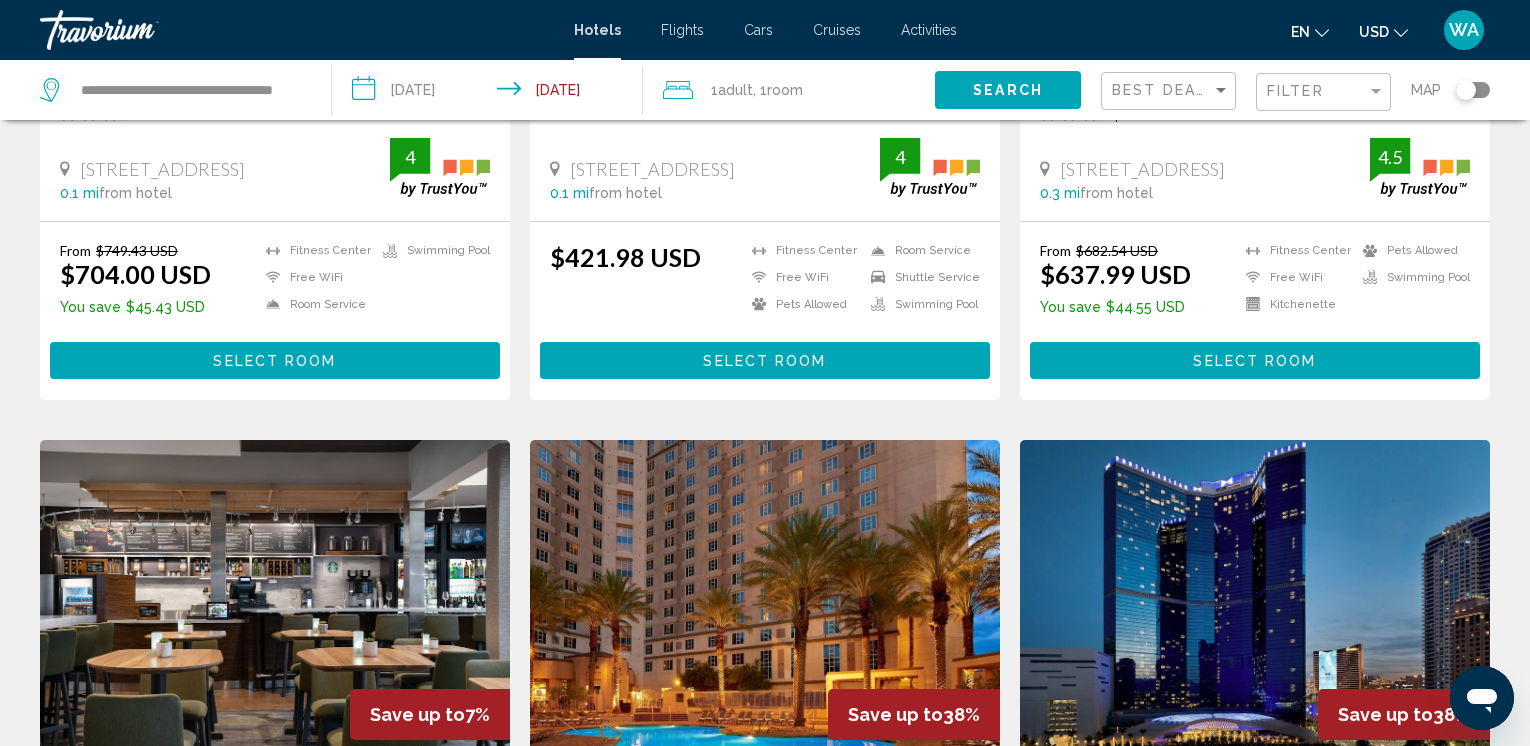 scroll, scrollTop: 0, scrollLeft: 0, axis: both 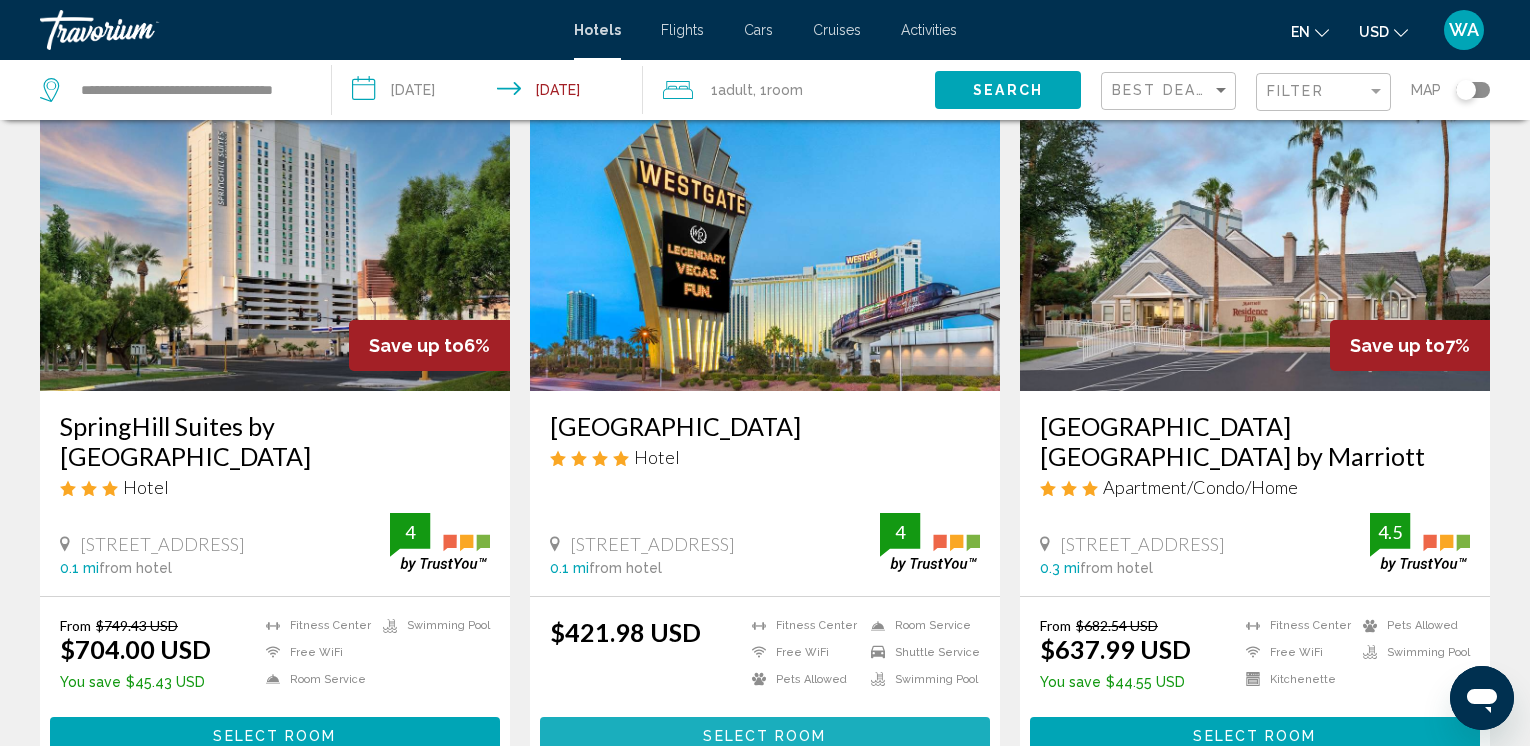 click on "Select Room" at bounding box center [764, 737] 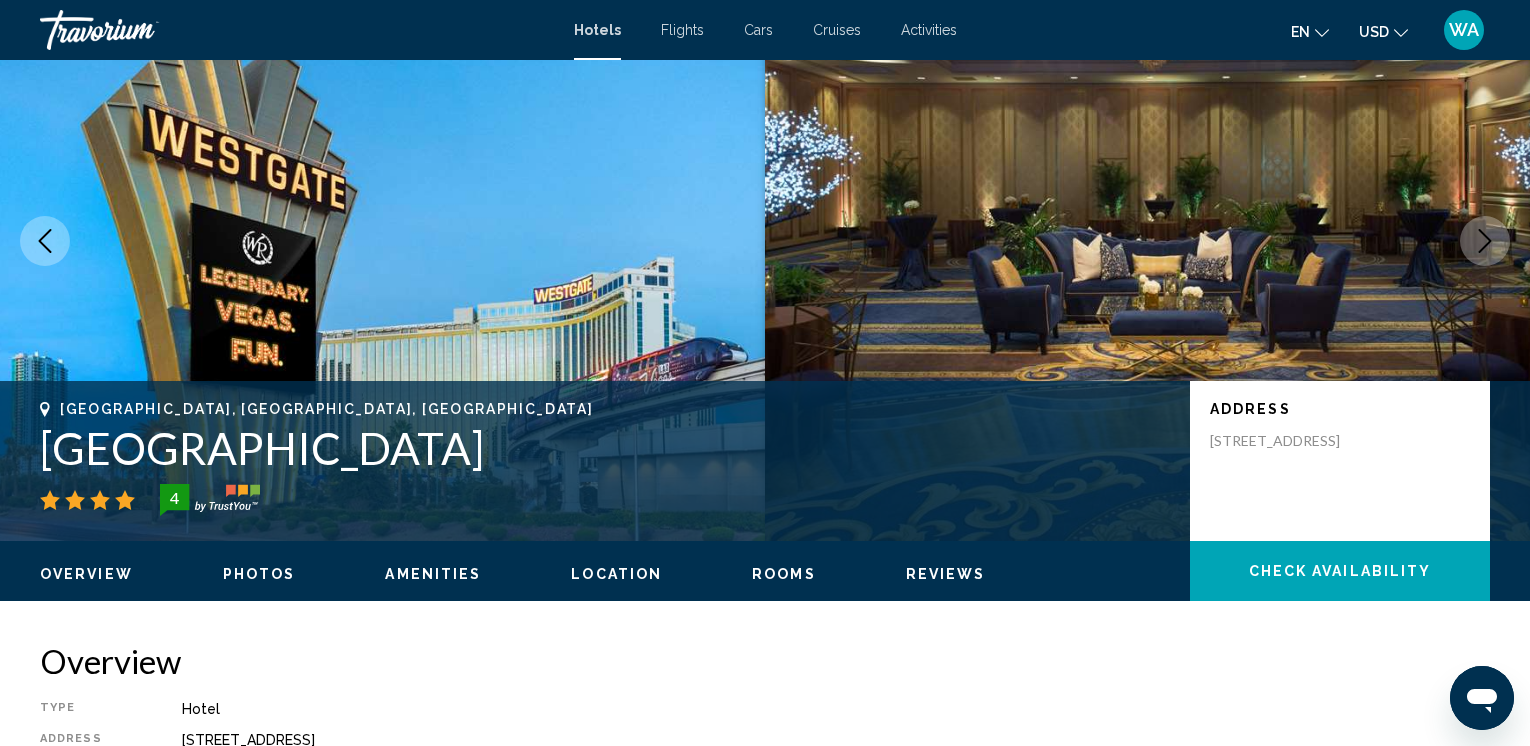 scroll, scrollTop: 0, scrollLeft: 0, axis: both 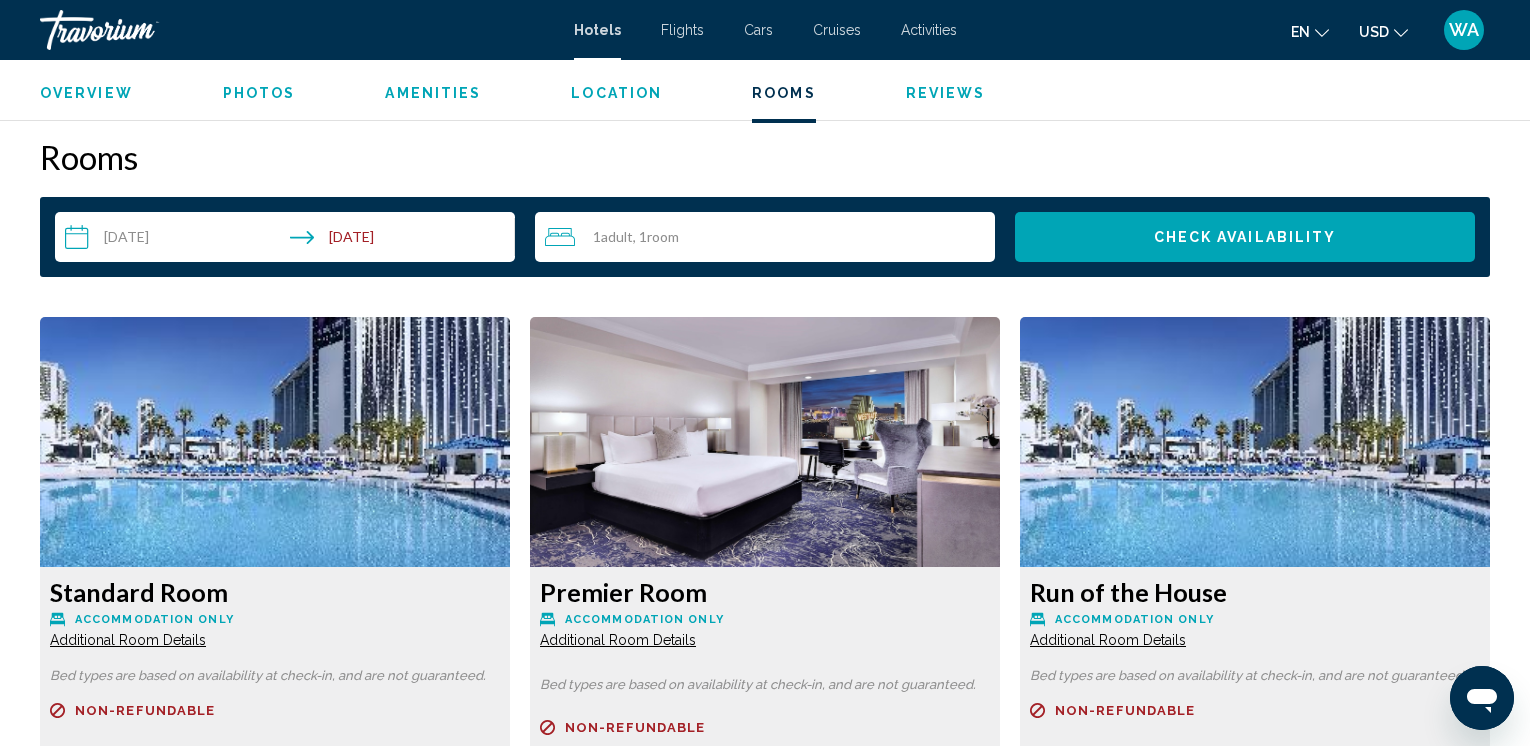 click on "**********" at bounding box center (289, 240) 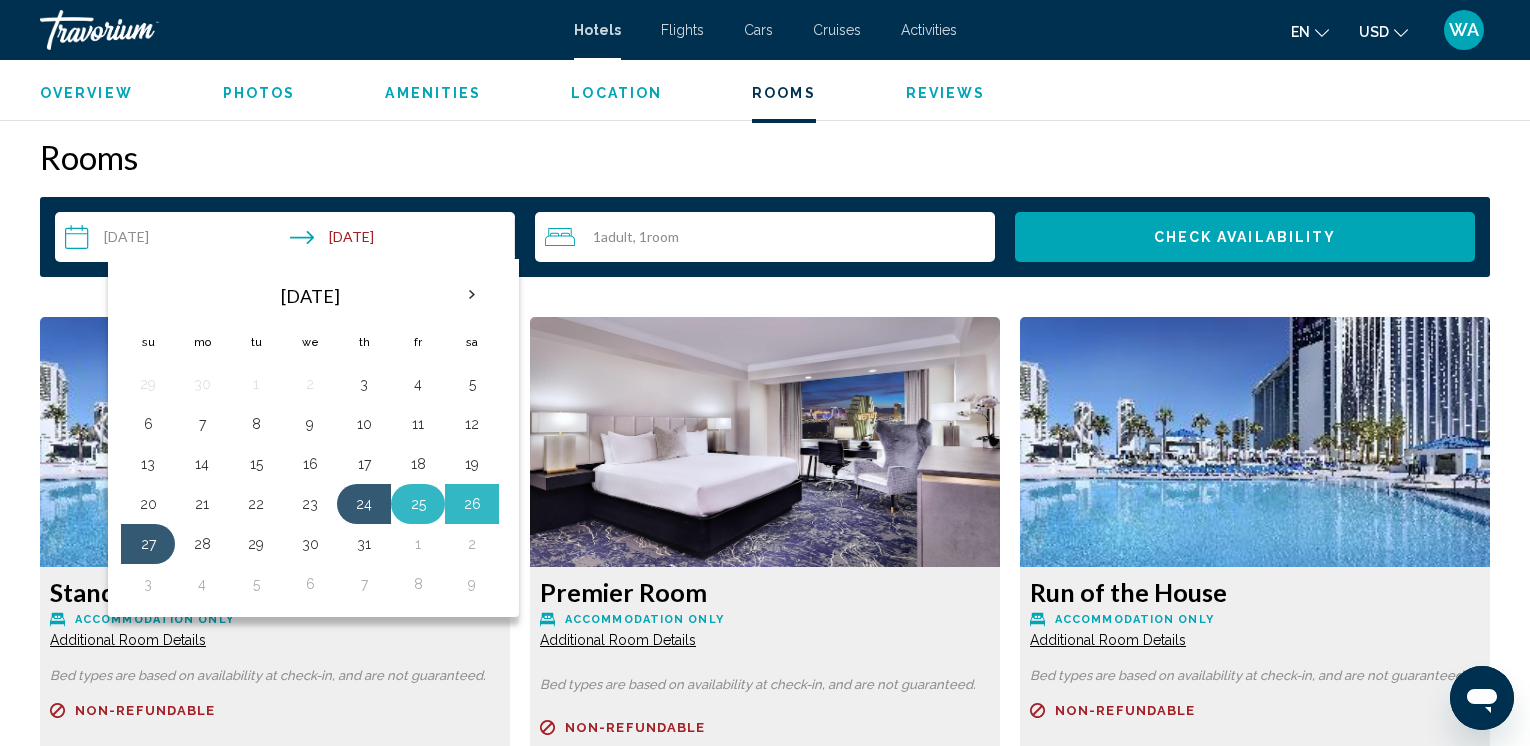 click on "25" at bounding box center (418, 504) 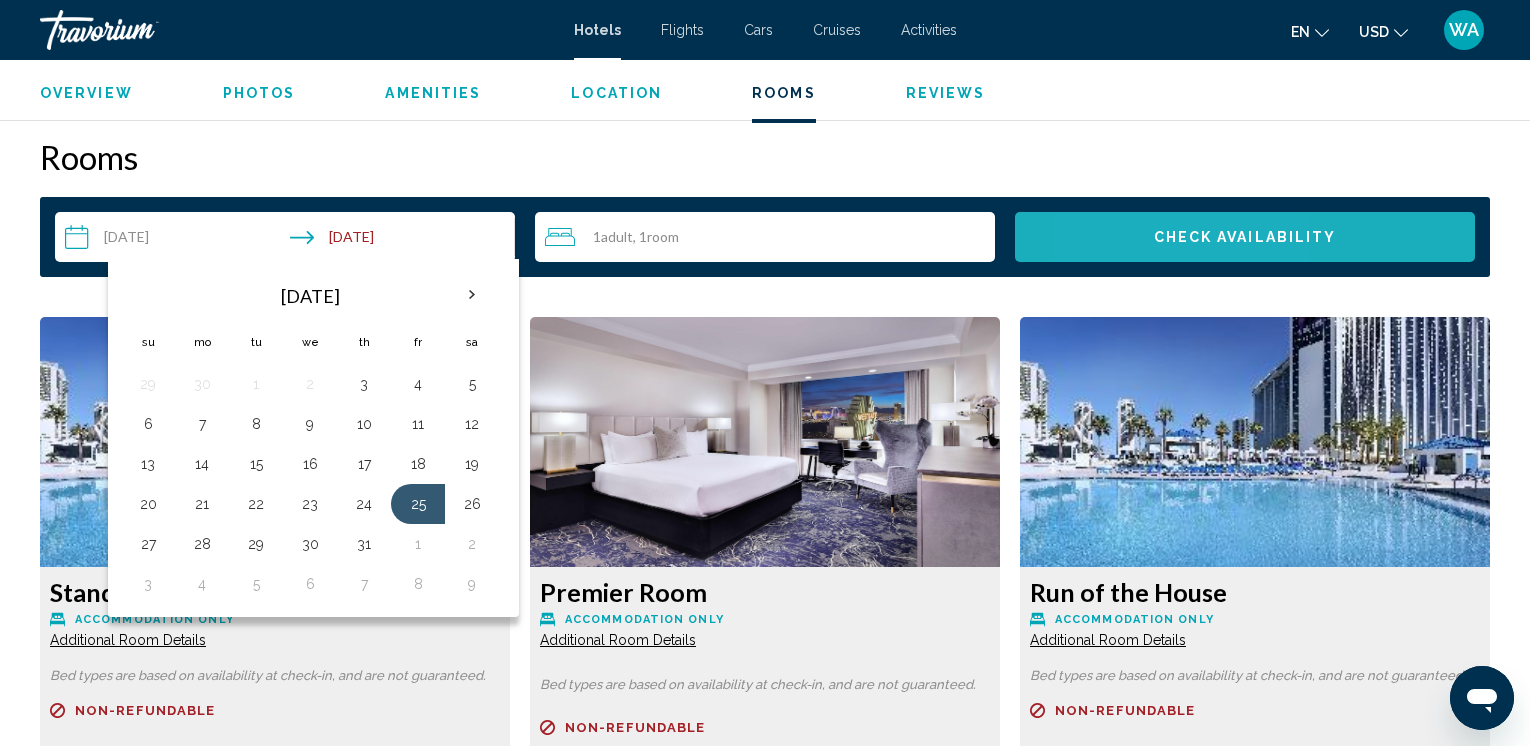 click on "Check Availability" at bounding box center (1245, 237) 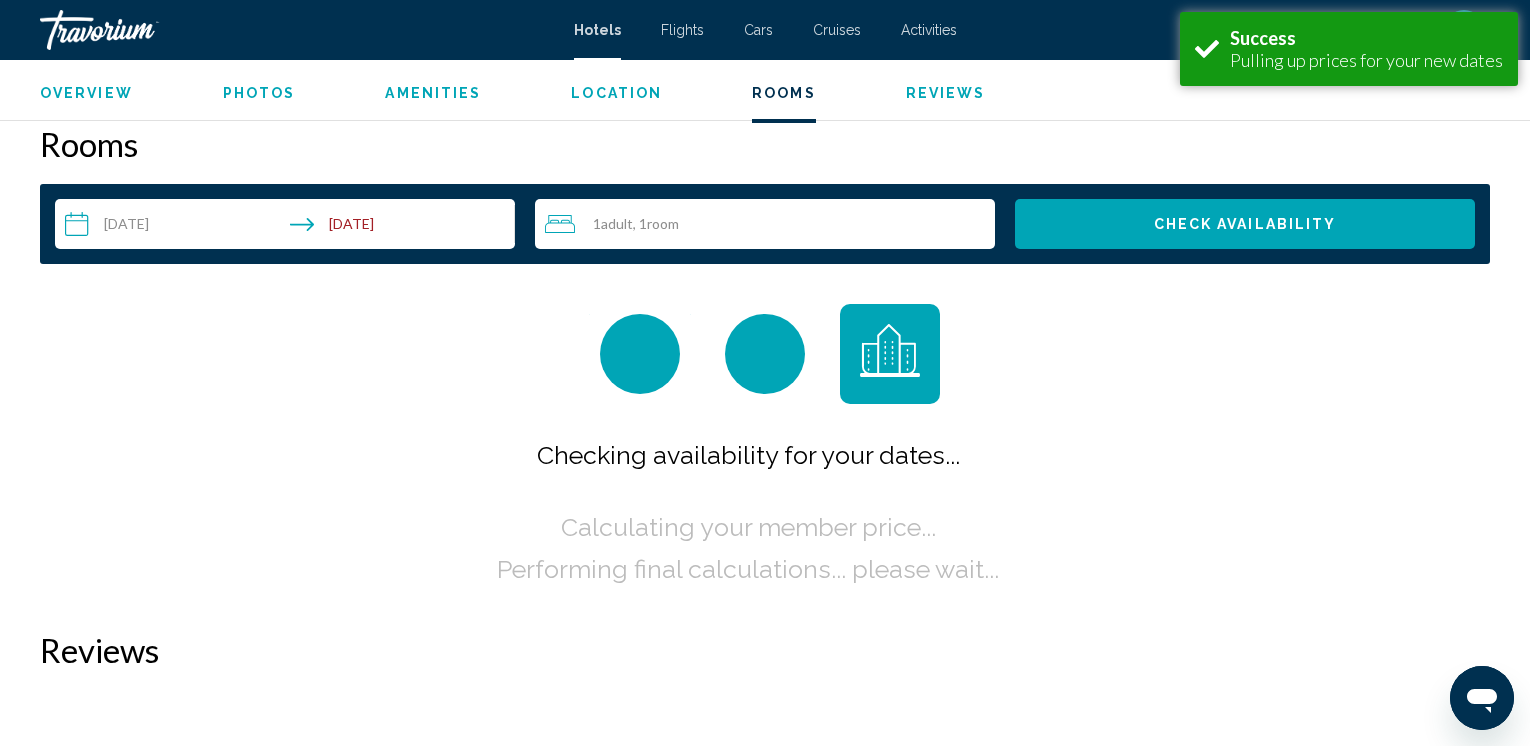 scroll, scrollTop: 2471, scrollLeft: 0, axis: vertical 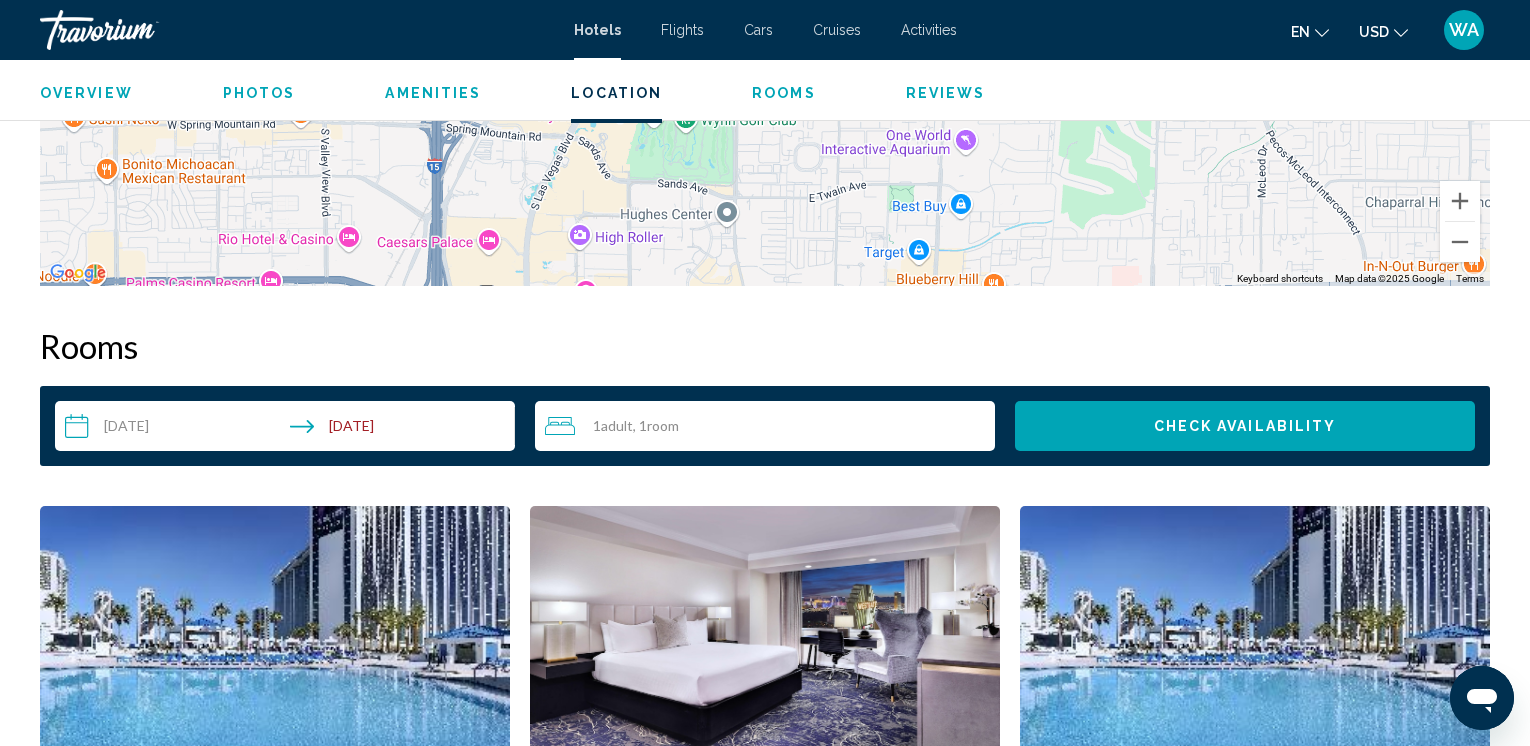 click on "**********" at bounding box center (289, 429) 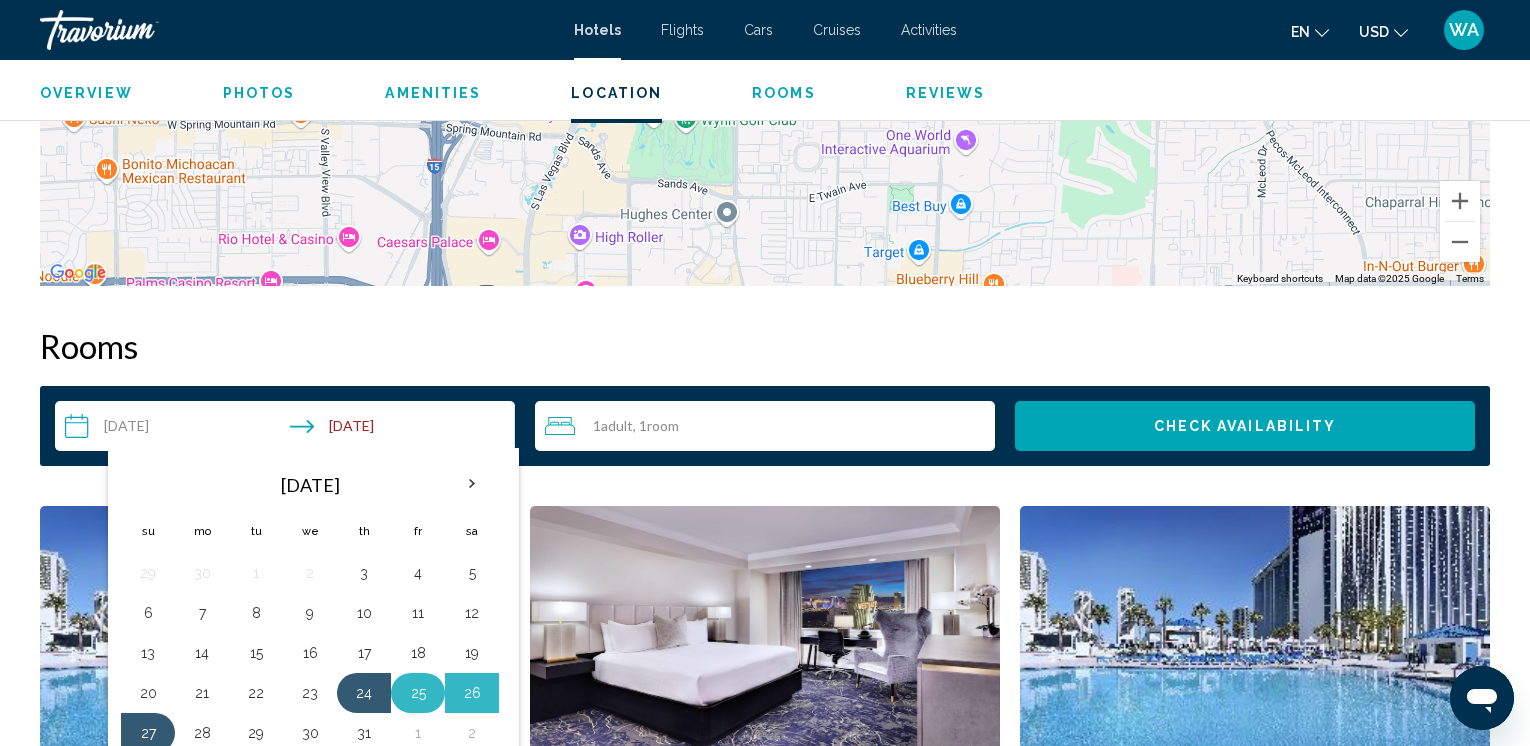 click on "25" at bounding box center [418, 693] 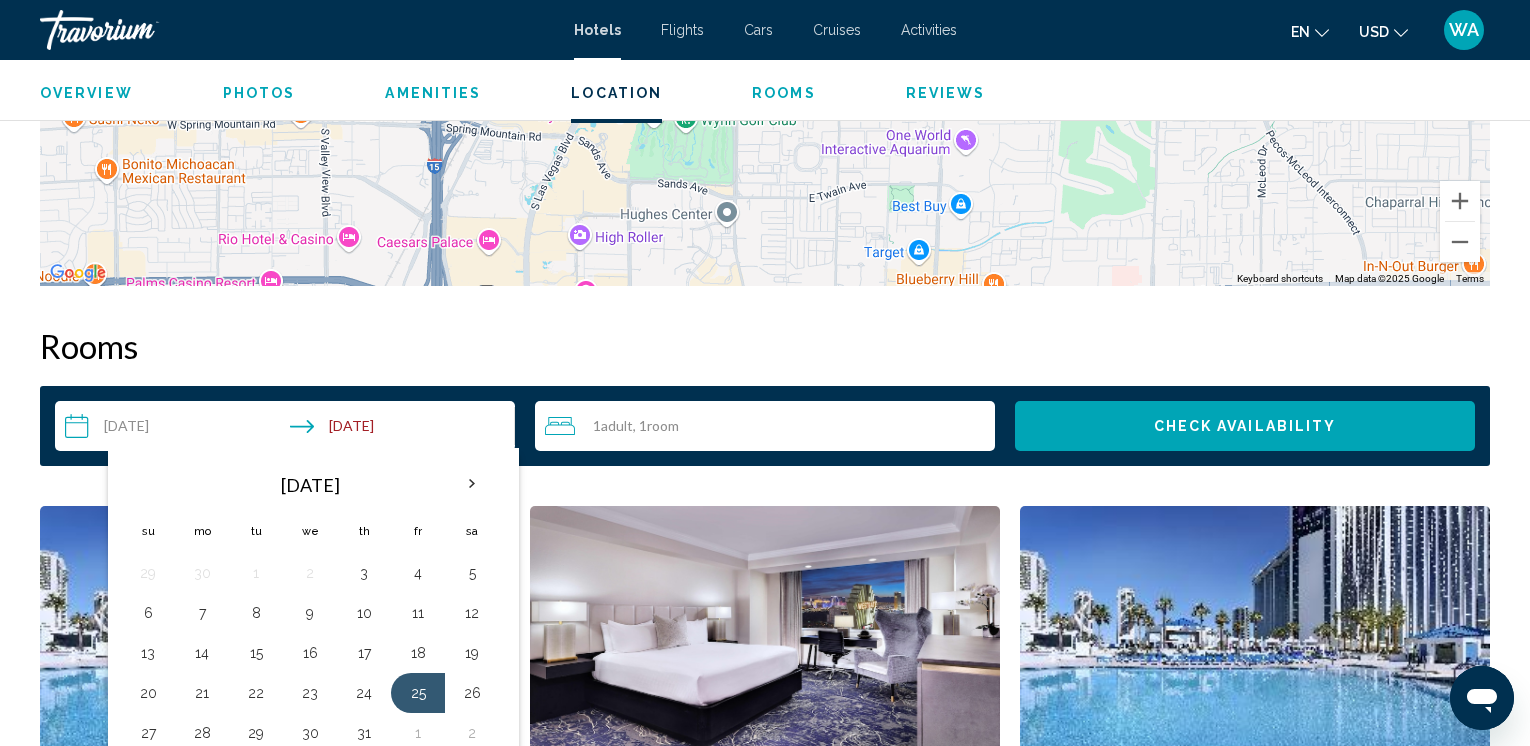 click on "**********" at bounding box center (289, 429) 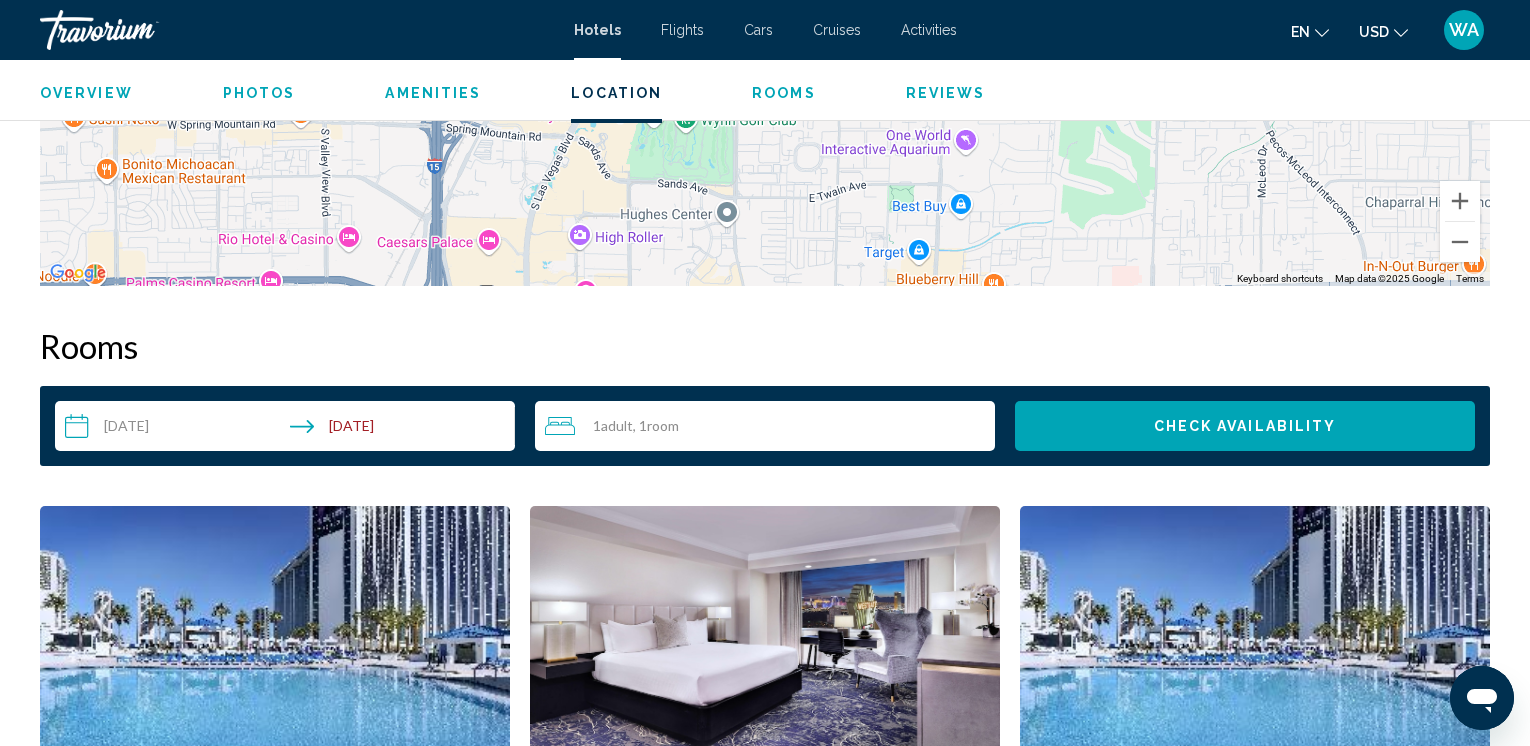 click on "**********" at bounding box center [289, 429] 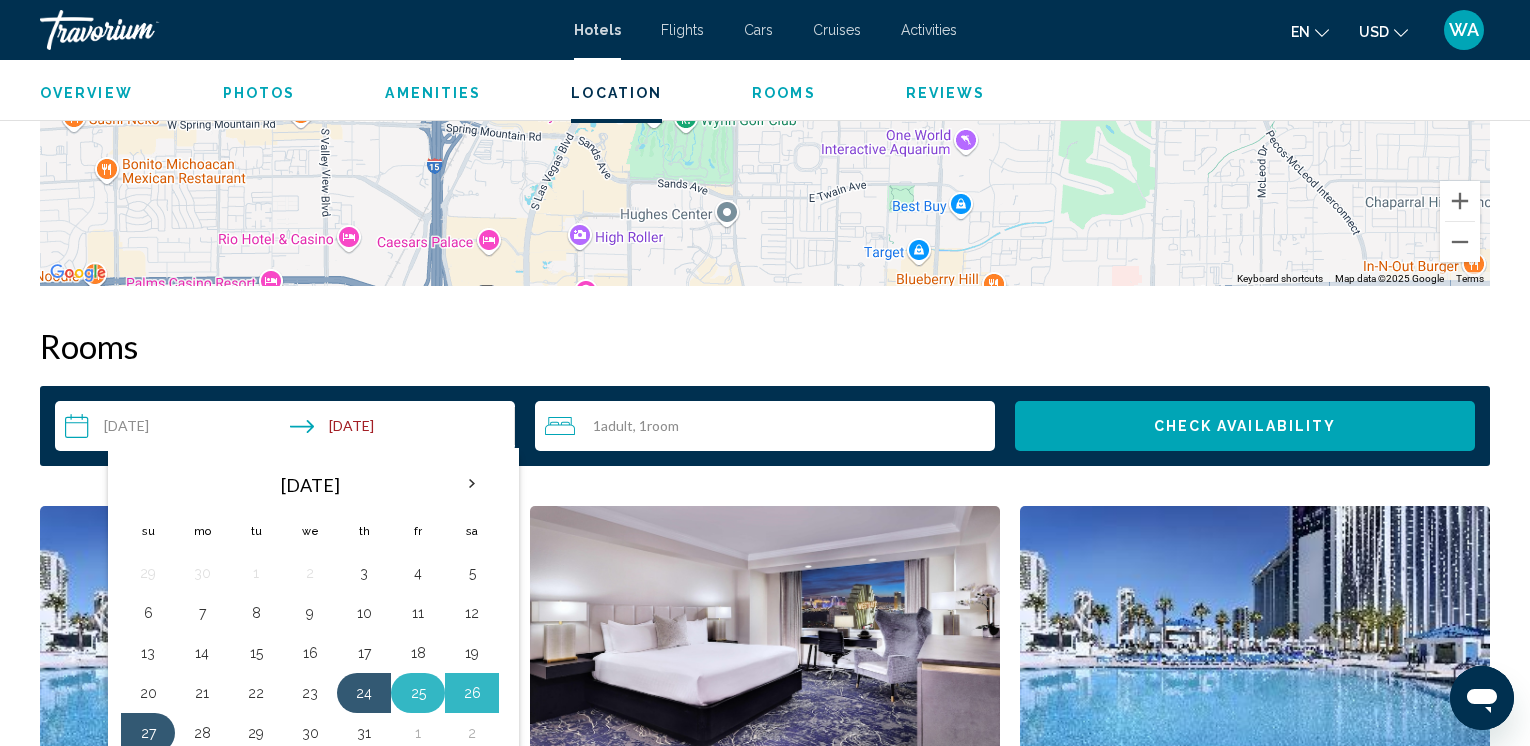 click on "25" at bounding box center [418, 693] 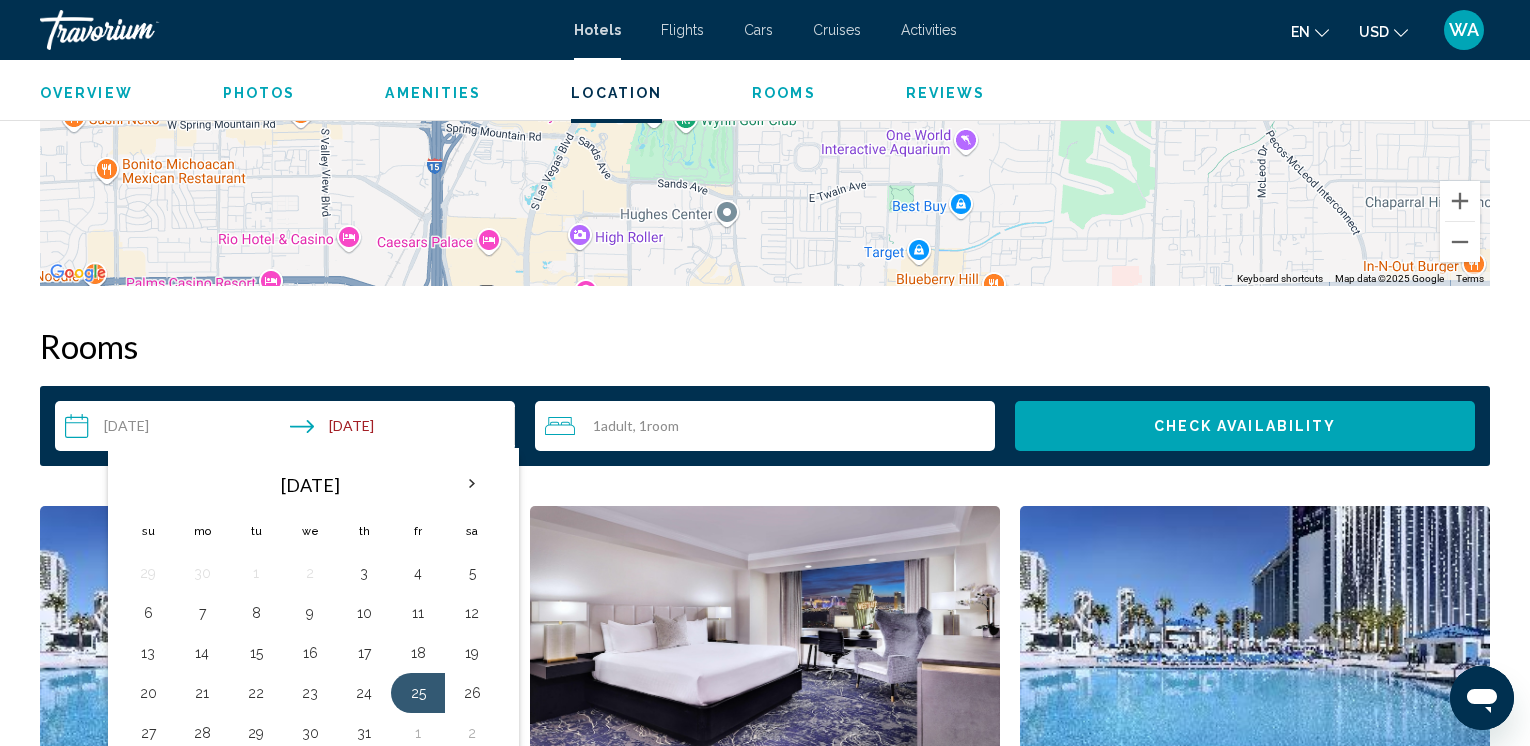 click on "**********" at bounding box center (289, 429) 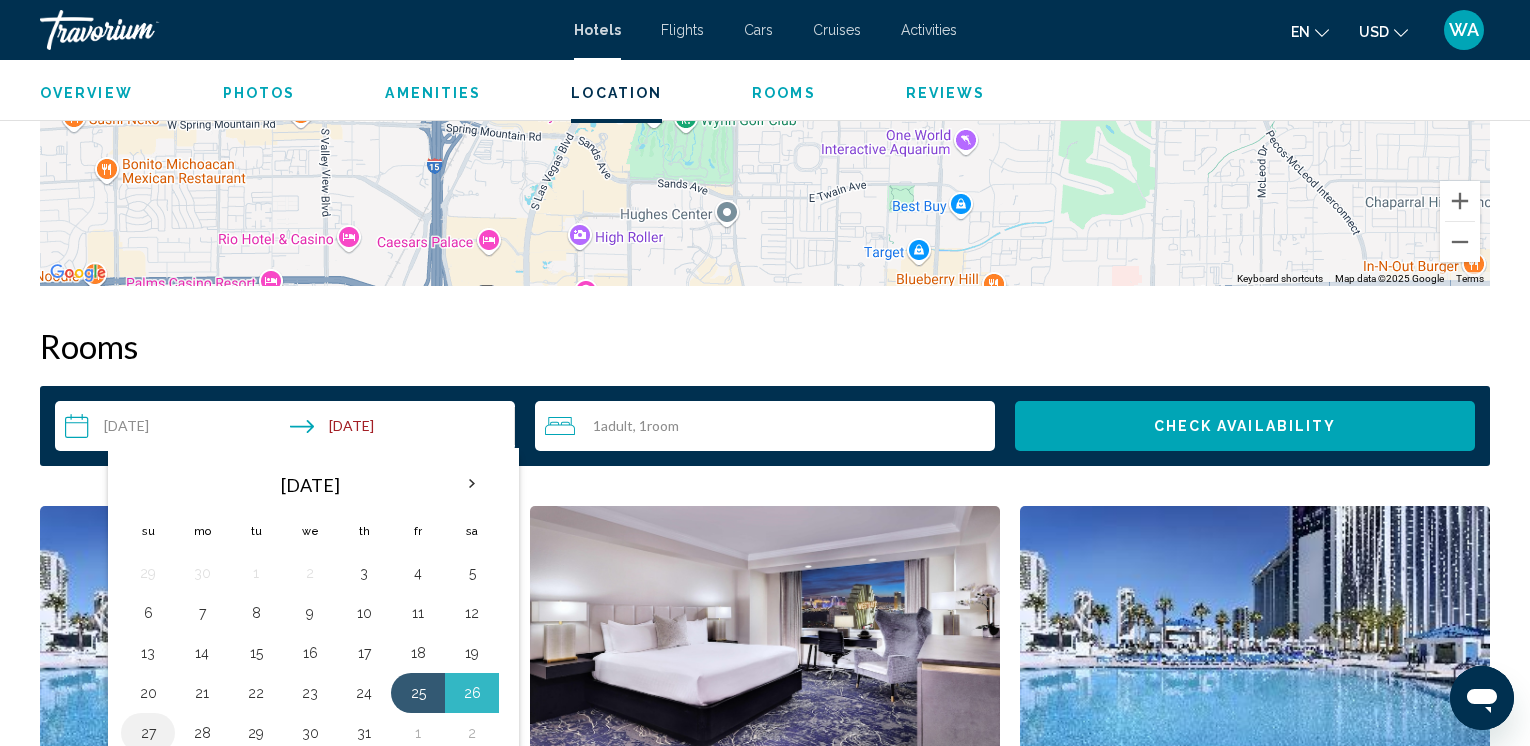 click on "27" at bounding box center (148, 733) 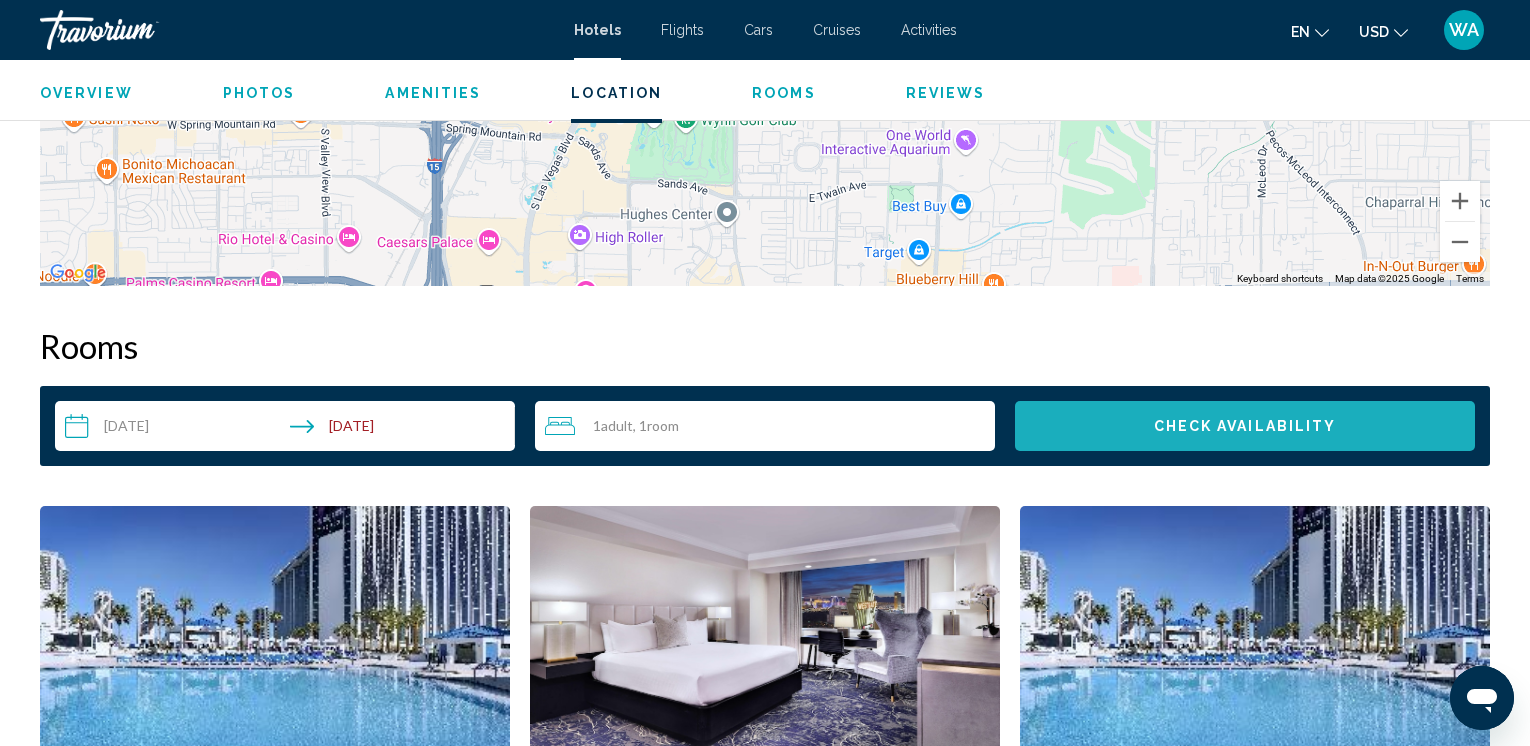 click on "Check Availability" at bounding box center (1245, 427) 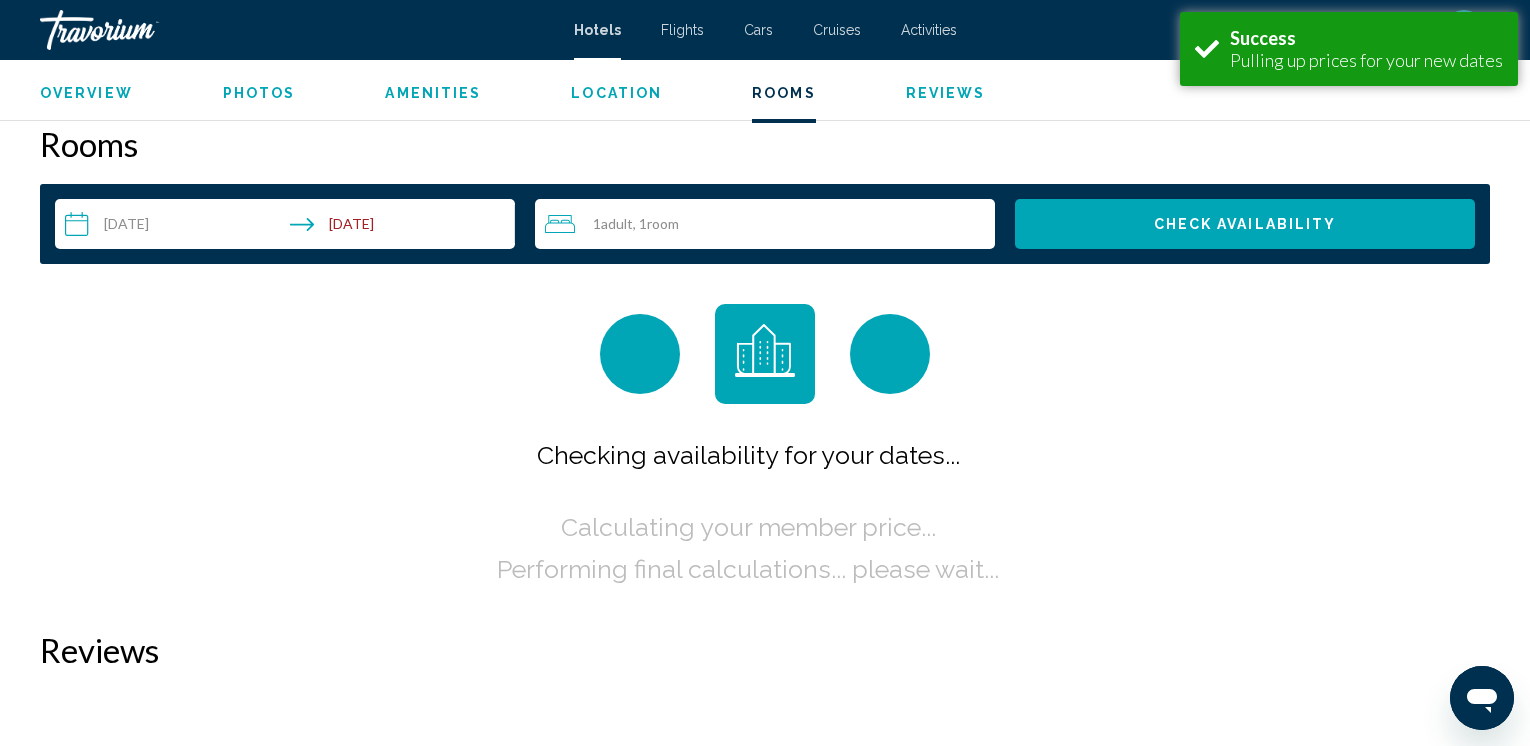 scroll, scrollTop: 2471, scrollLeft: 0, axis: vertical 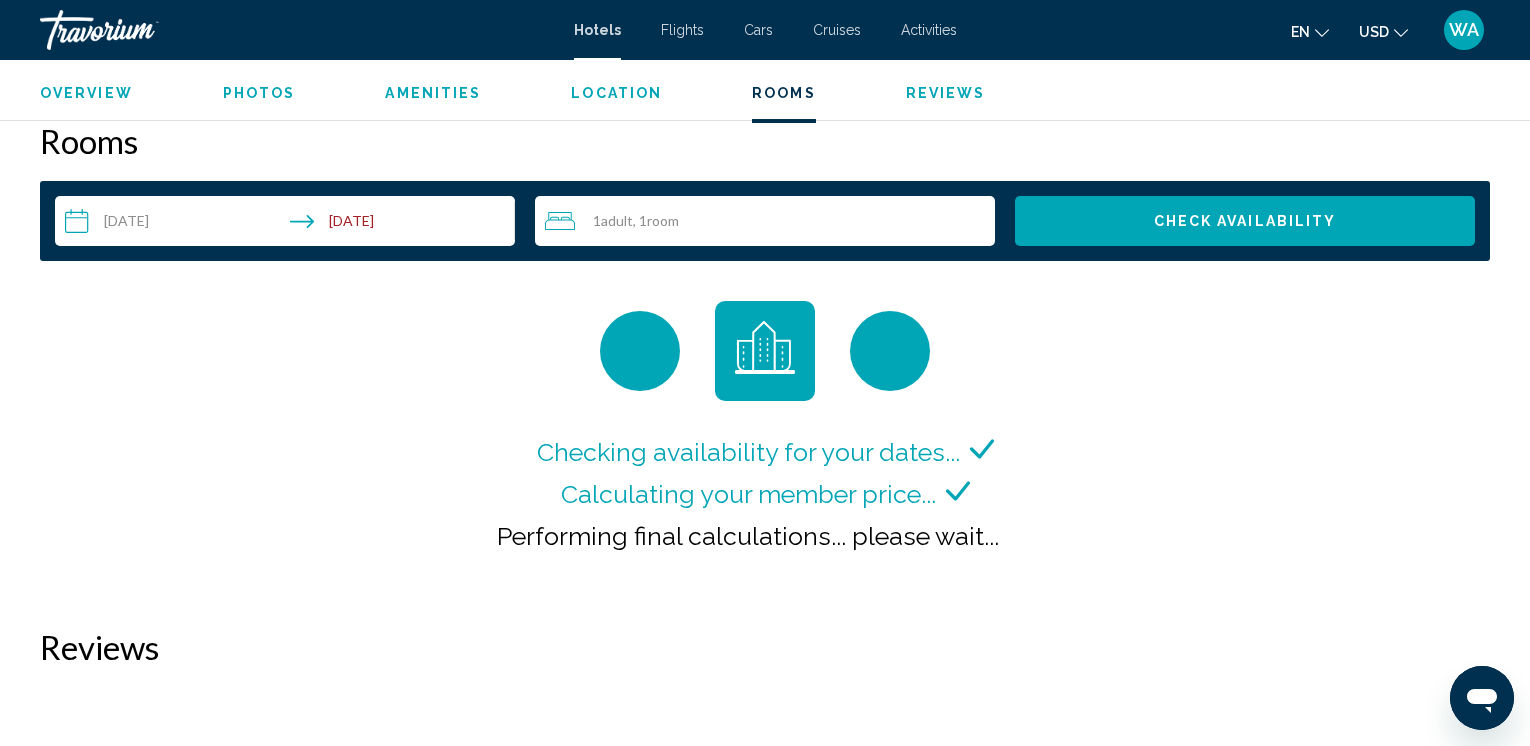 click on "**********" at bounding box center [289, 224] 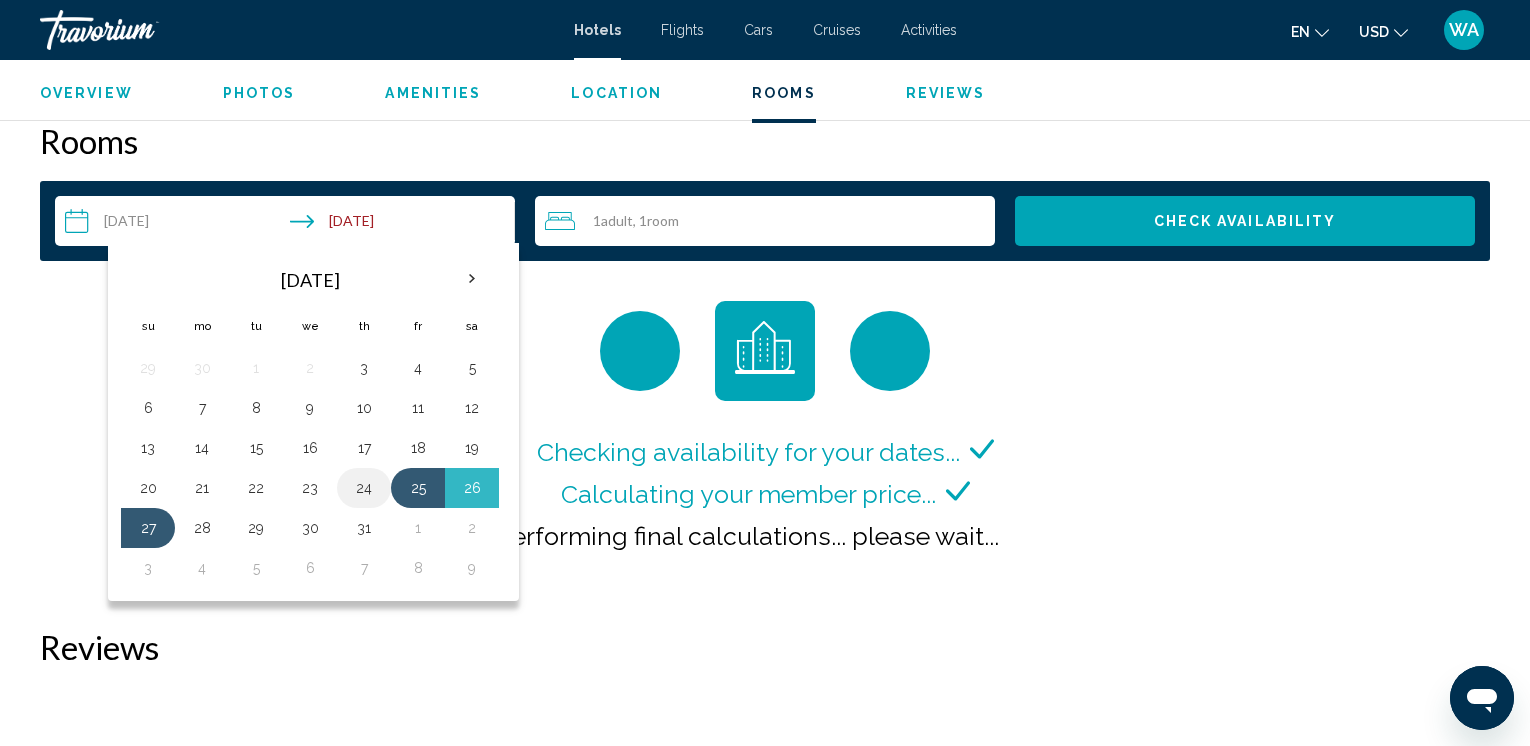 click on "24" at bounding box center [364, 488] 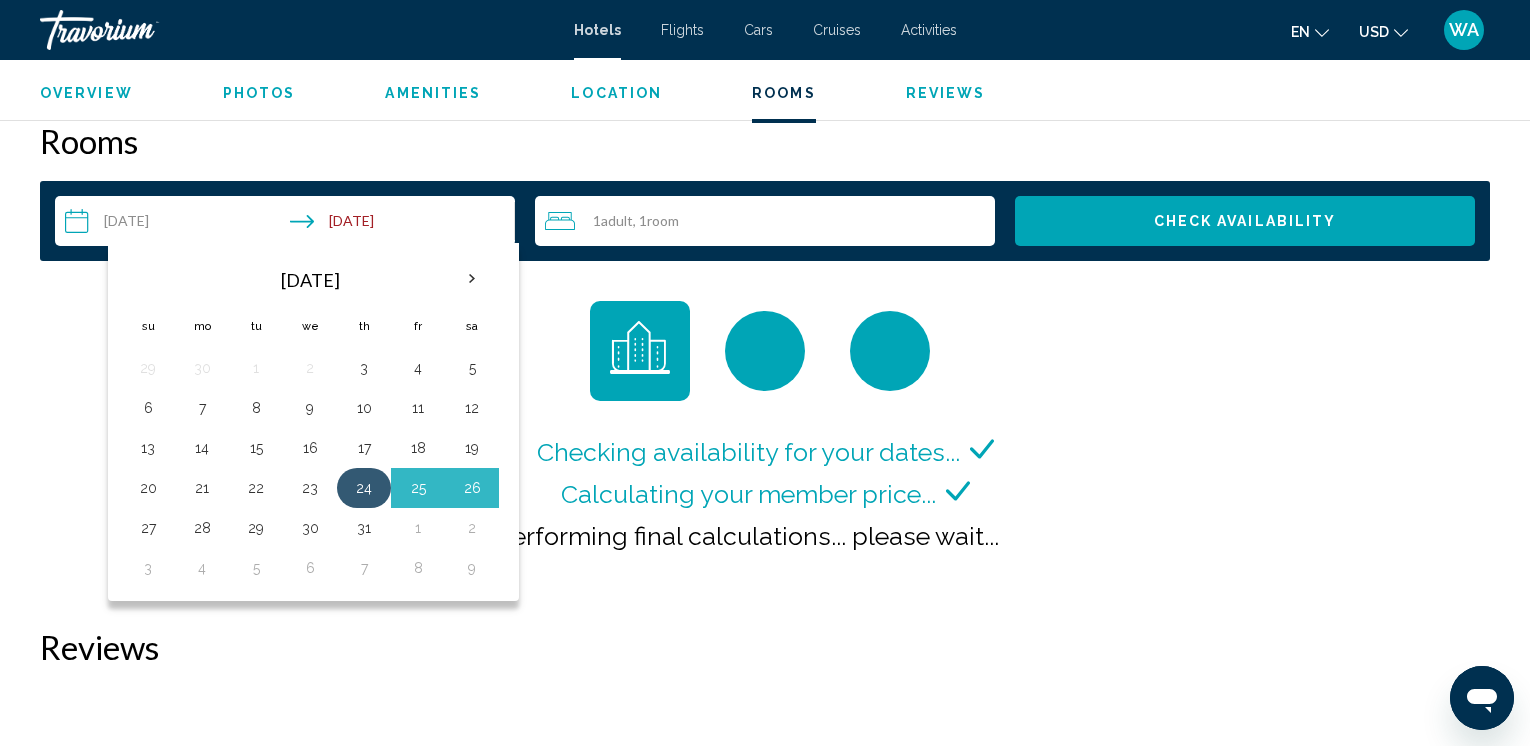 click on "24" at bounding box center (364, 488) 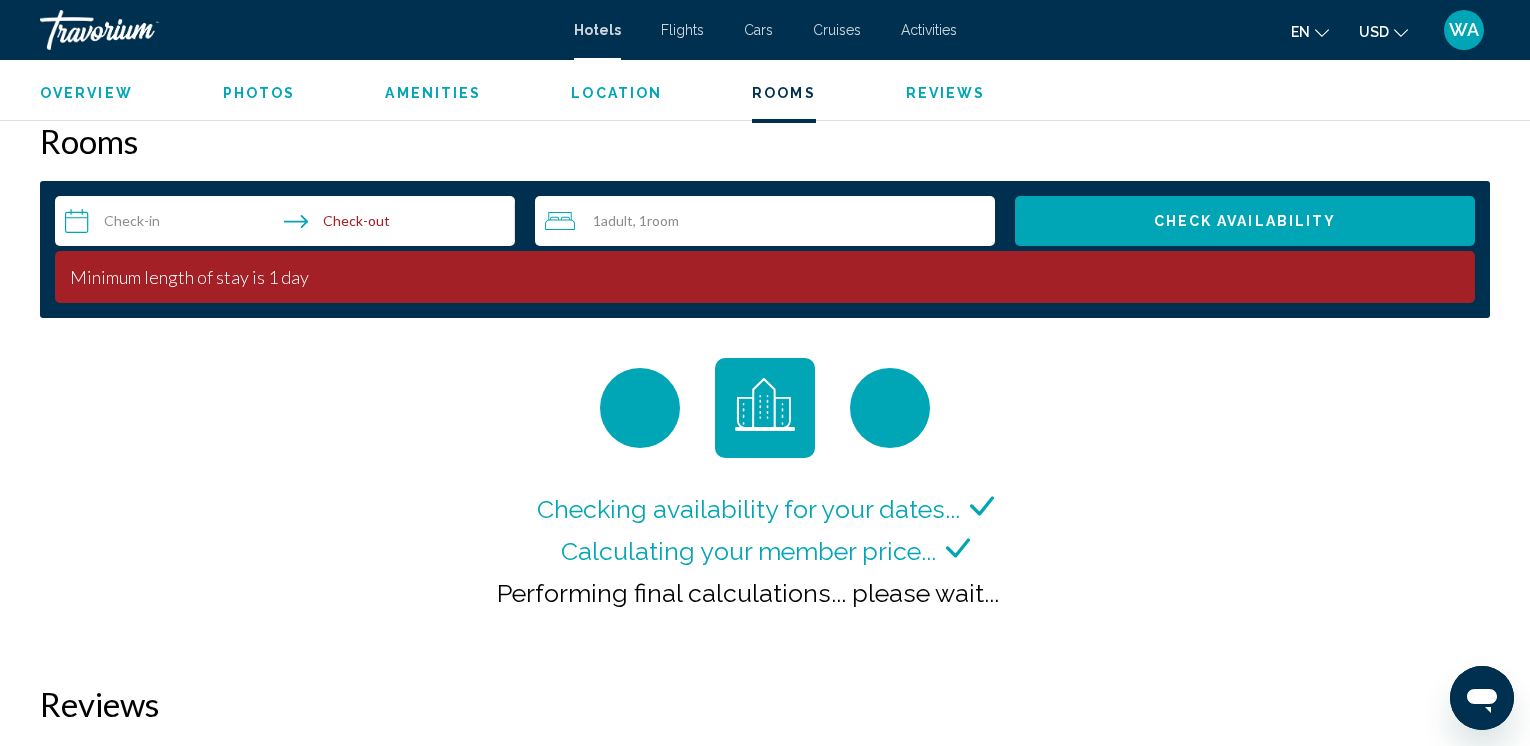 click on "**********" at bounding box center [289, 224] 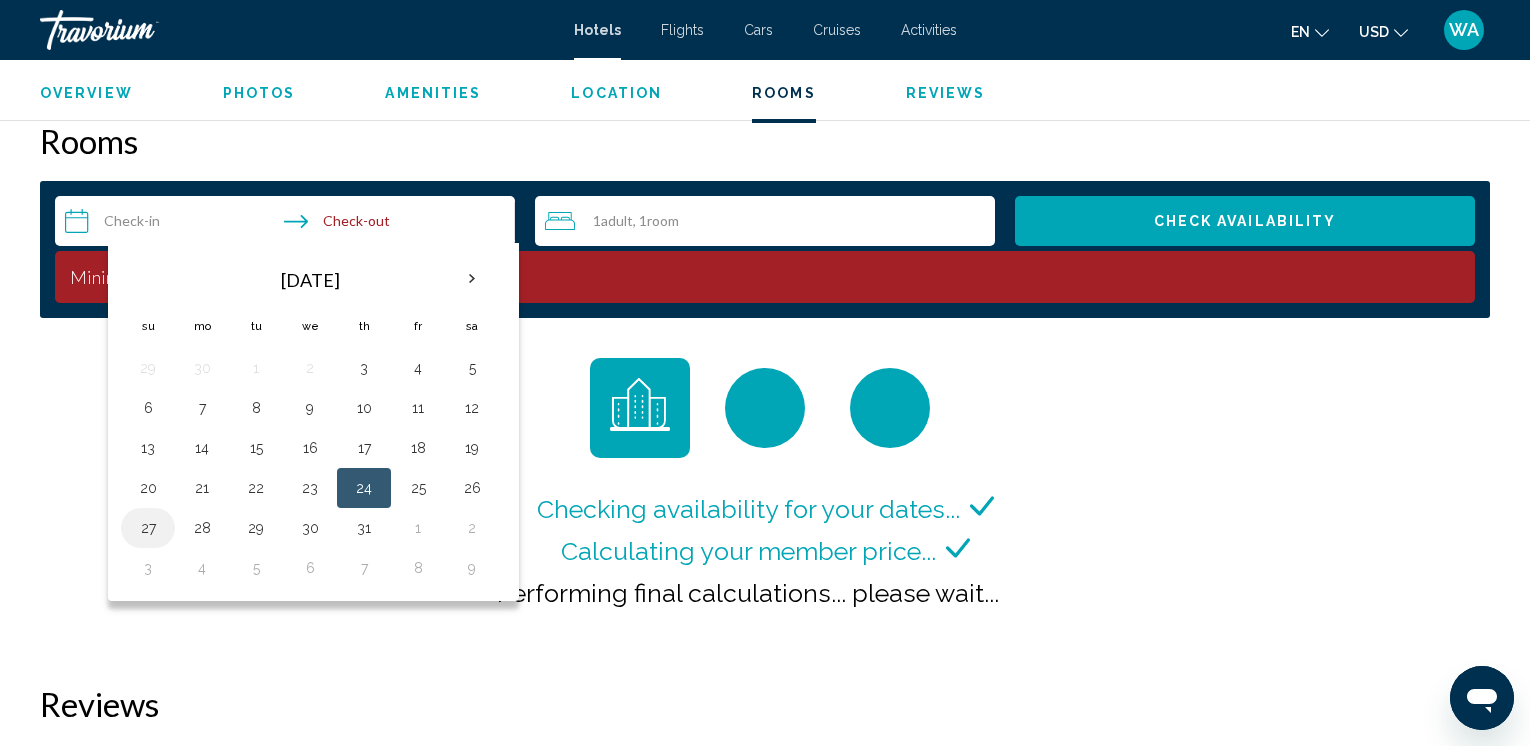 click on "27" at bounding box center (148, 528) 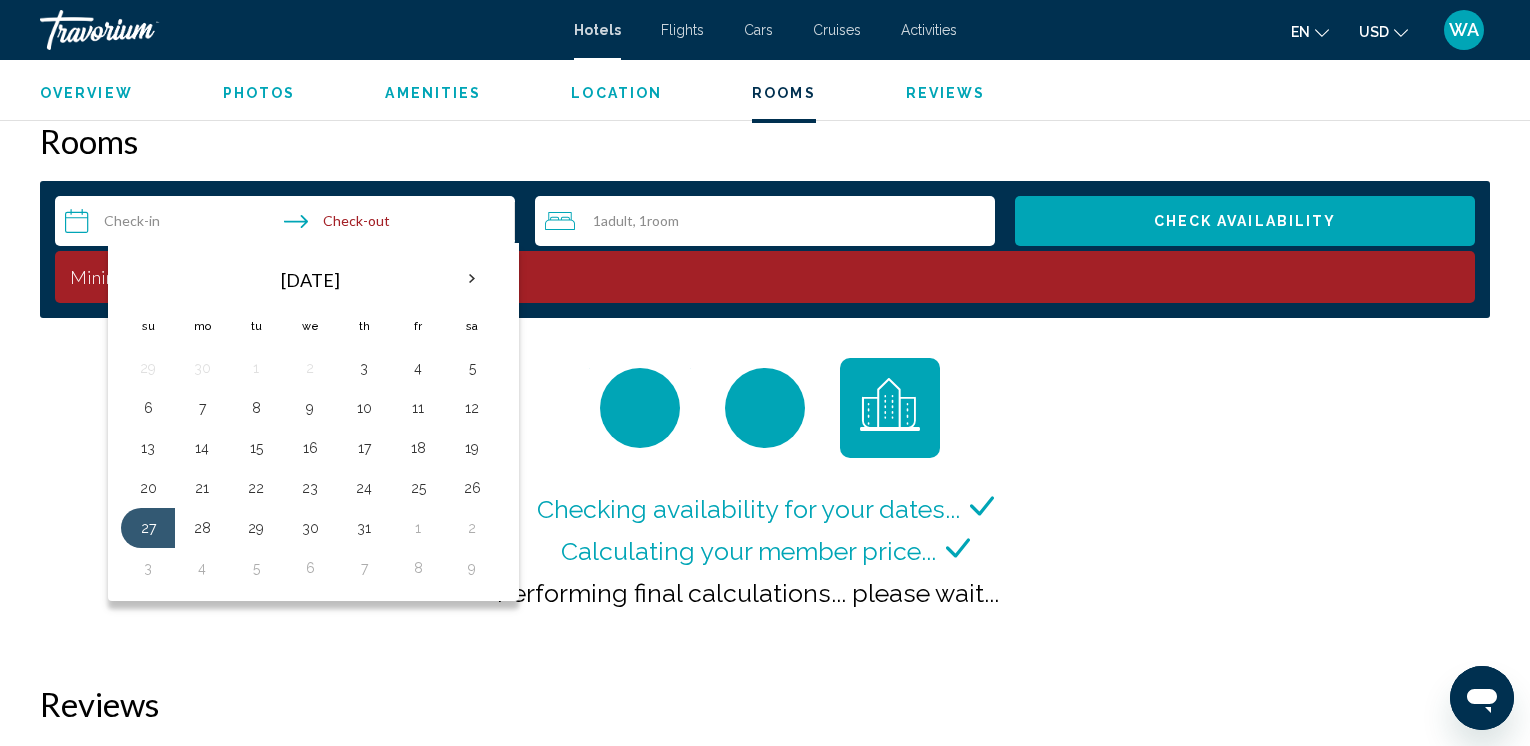 click on "Checking availability for your dates...
Calculating your member price...
Performing final calculations... please wait..." at bounding box center [765, 501] 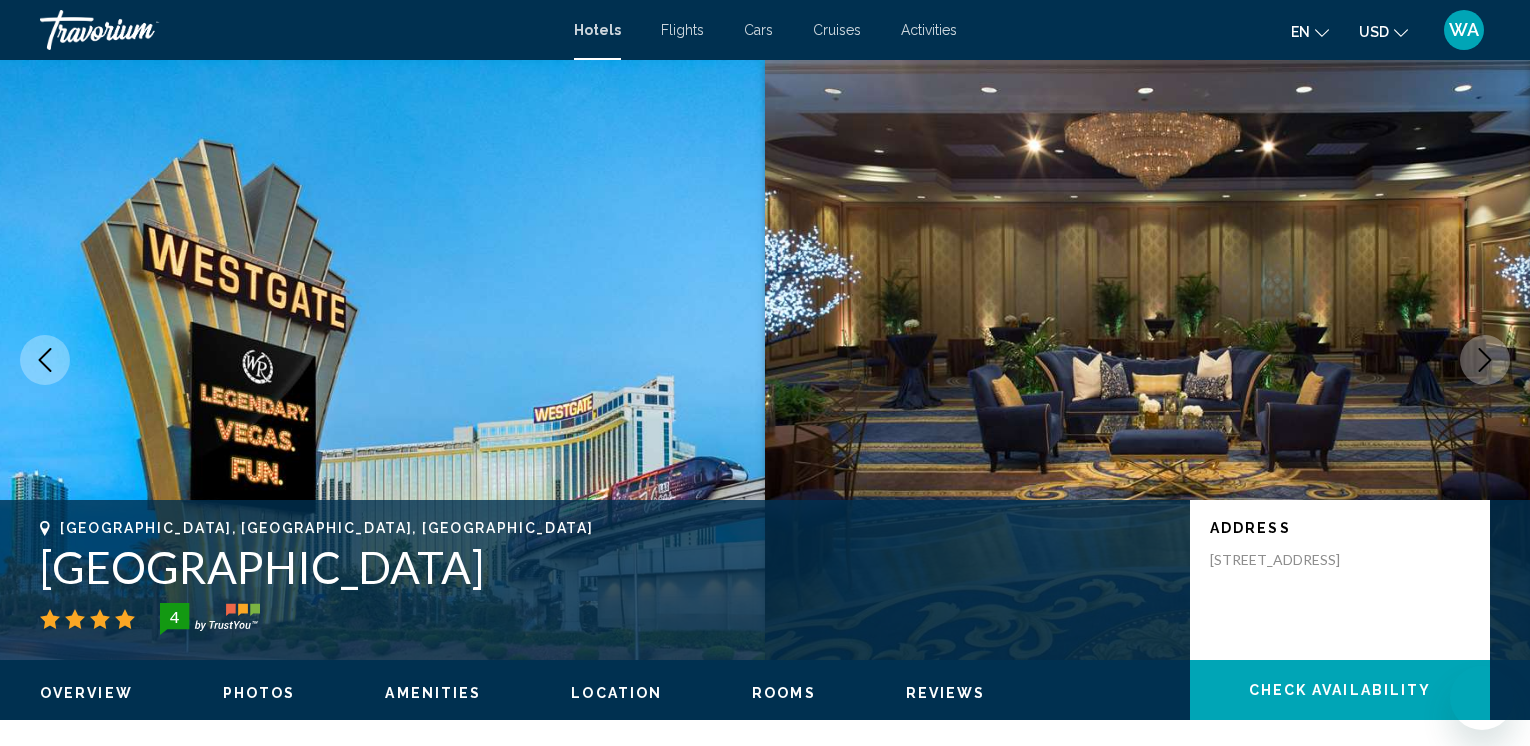 scroll, scrollTop: 0, scrollLeft: 0, axis: both 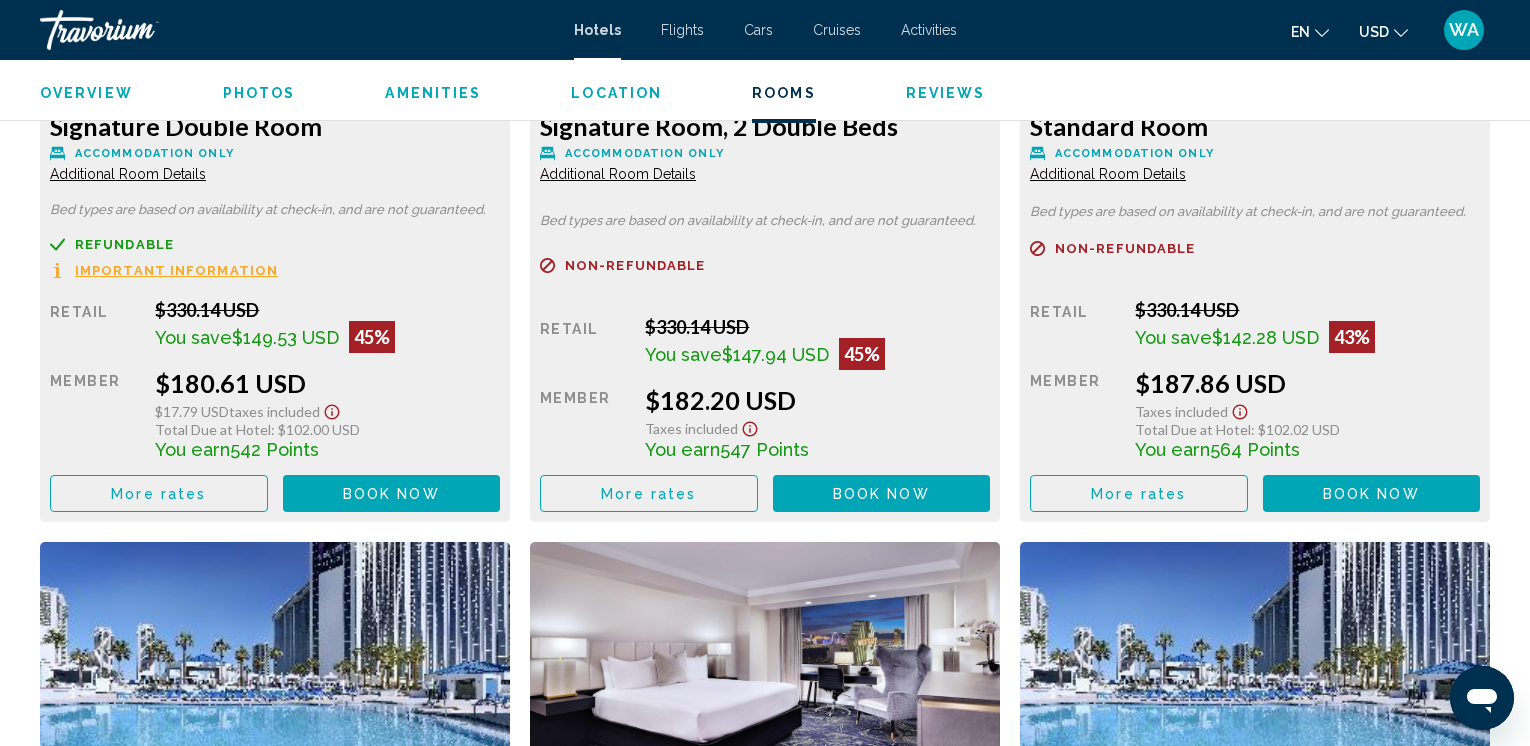 click on "Important Information" at bounding box center [176, 270] 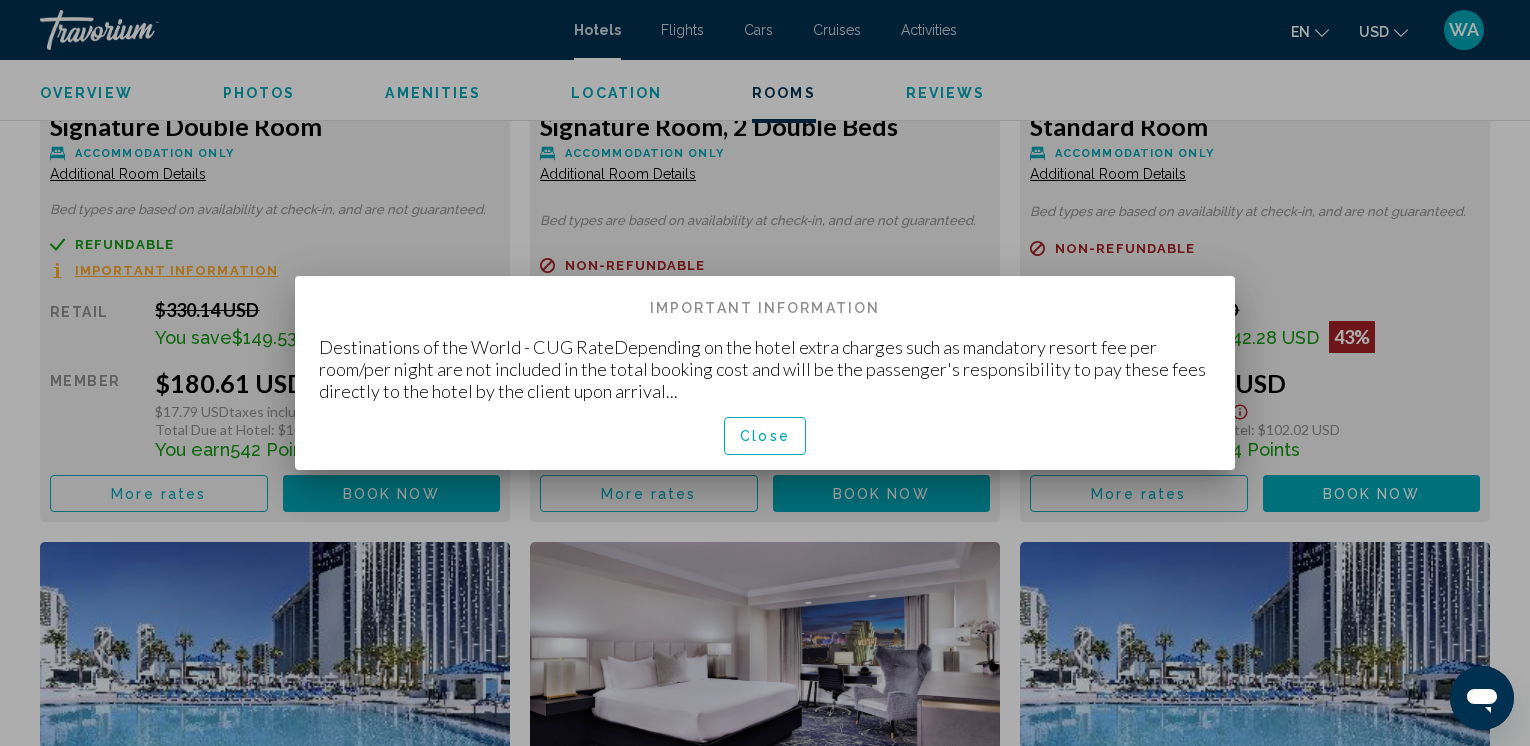 scroll, scrollTop: 0, scrollLeft: 0, axis: both 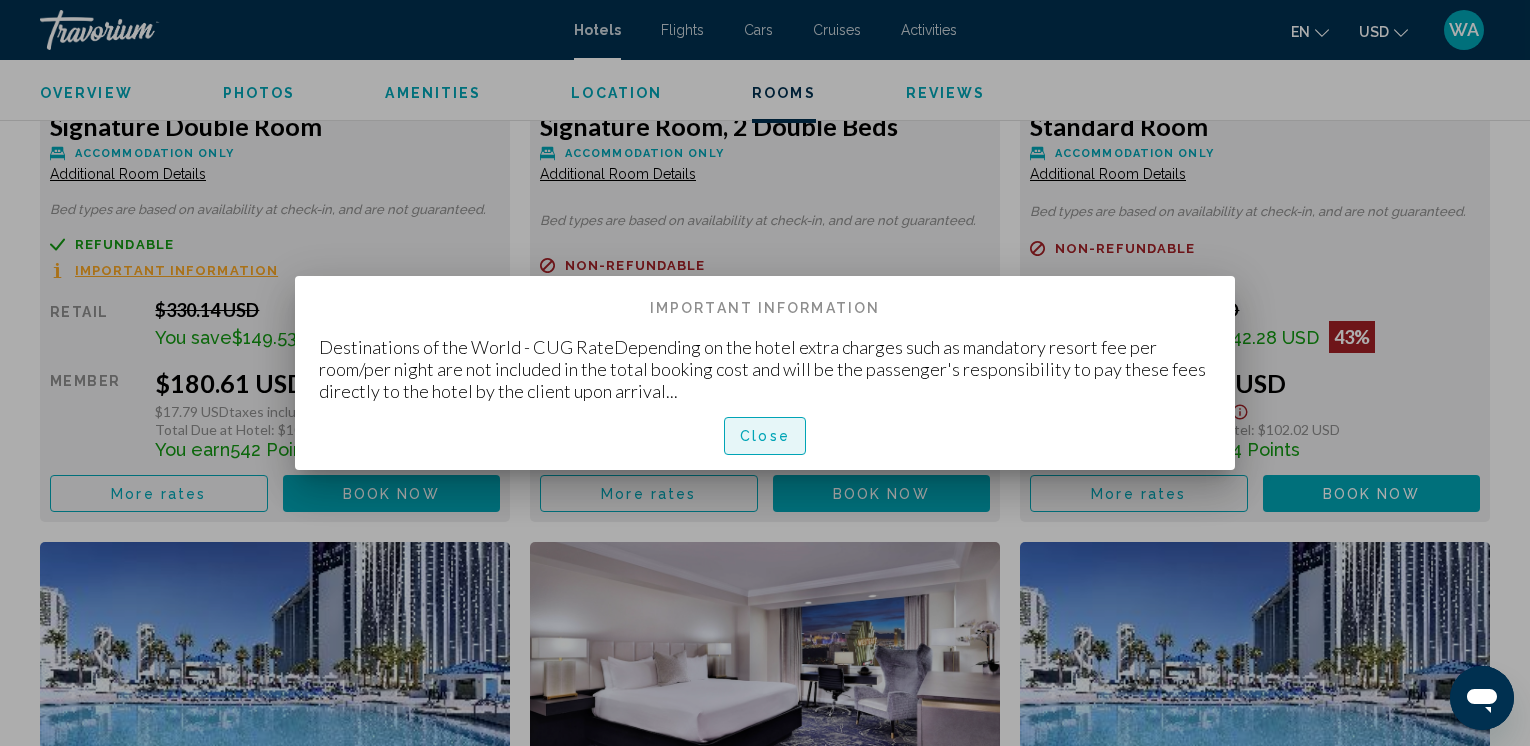click on "Close" at bounding box center (765, 437) 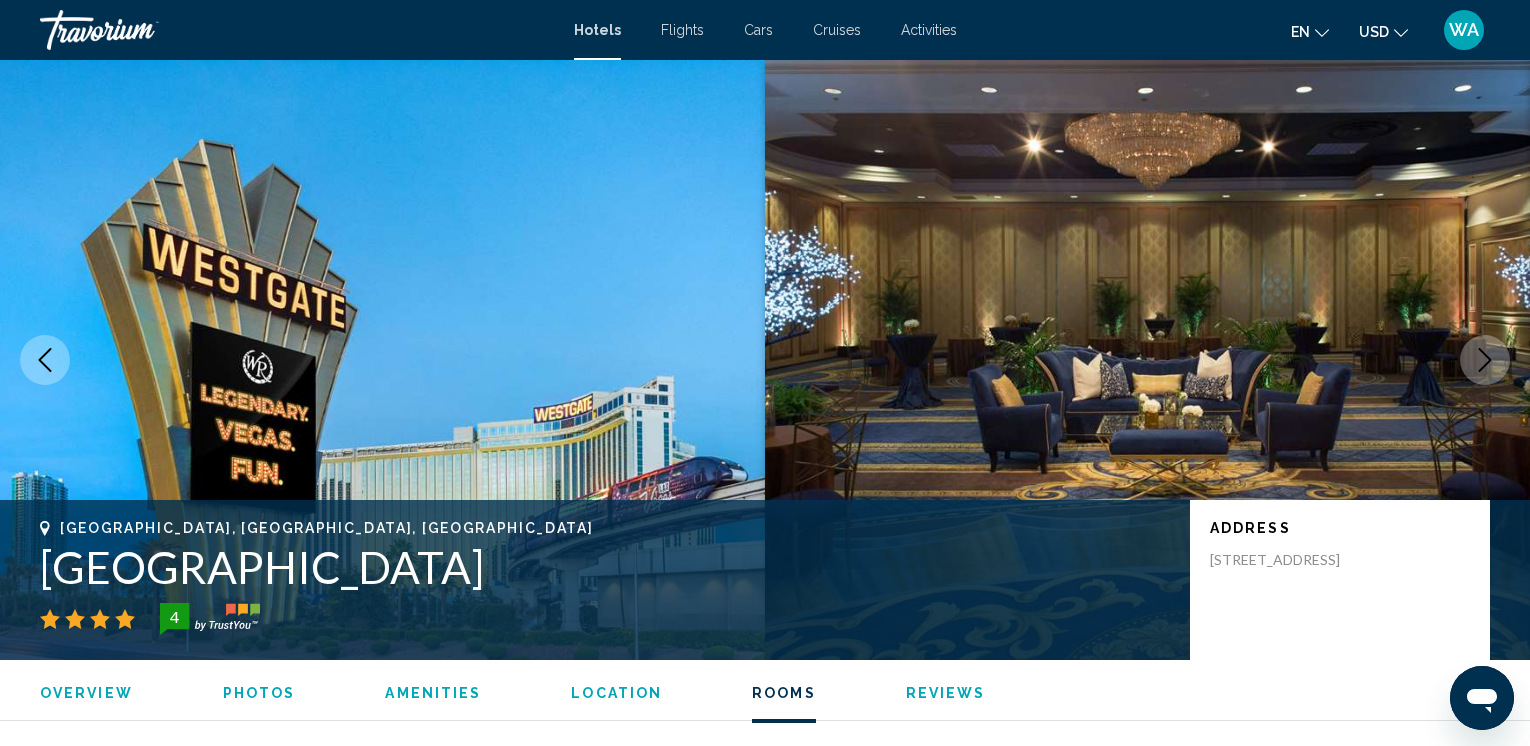 scroll, scrollTop: 2921, scrollLeft: 0, axis: vertical 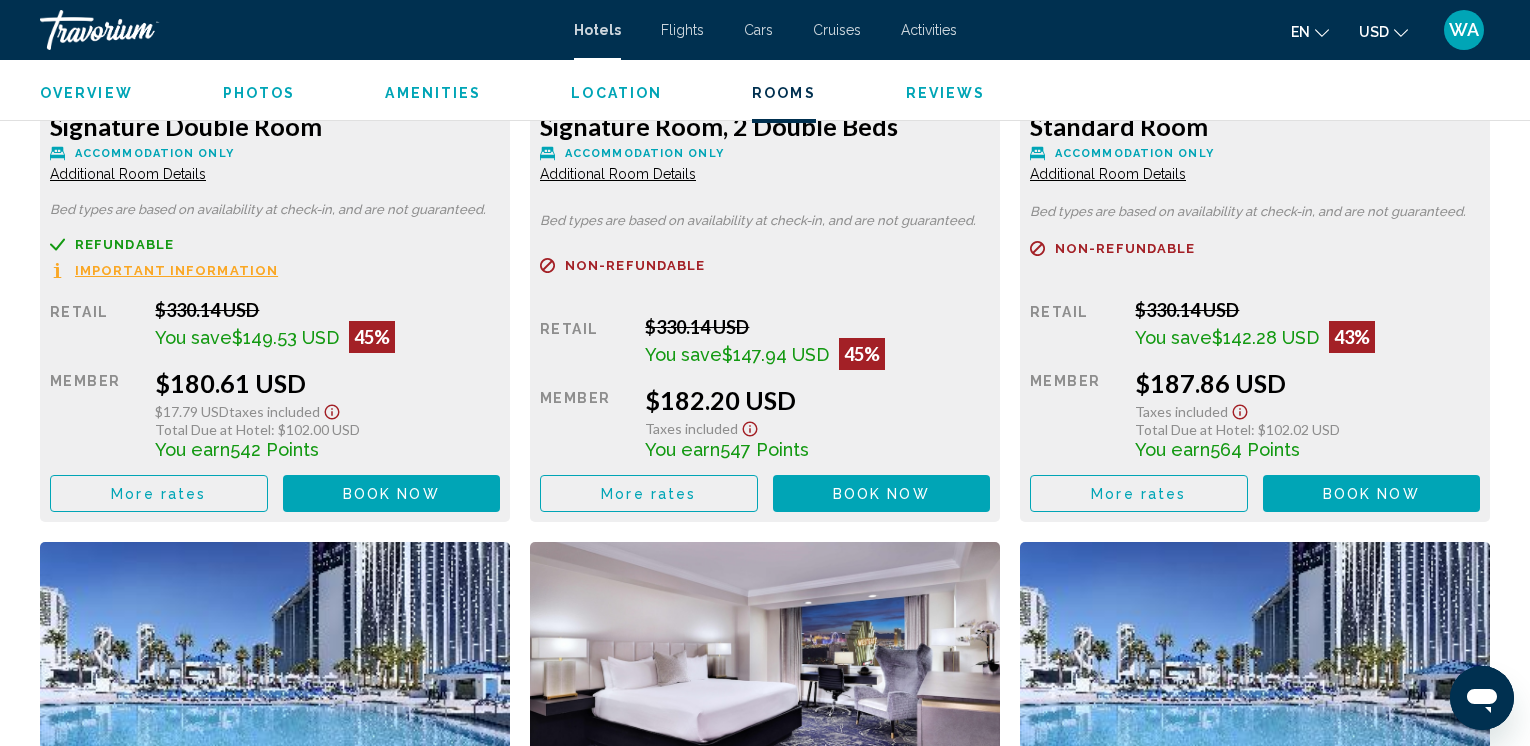 click on "Additional Room Details" at bounding box center (128, 174) 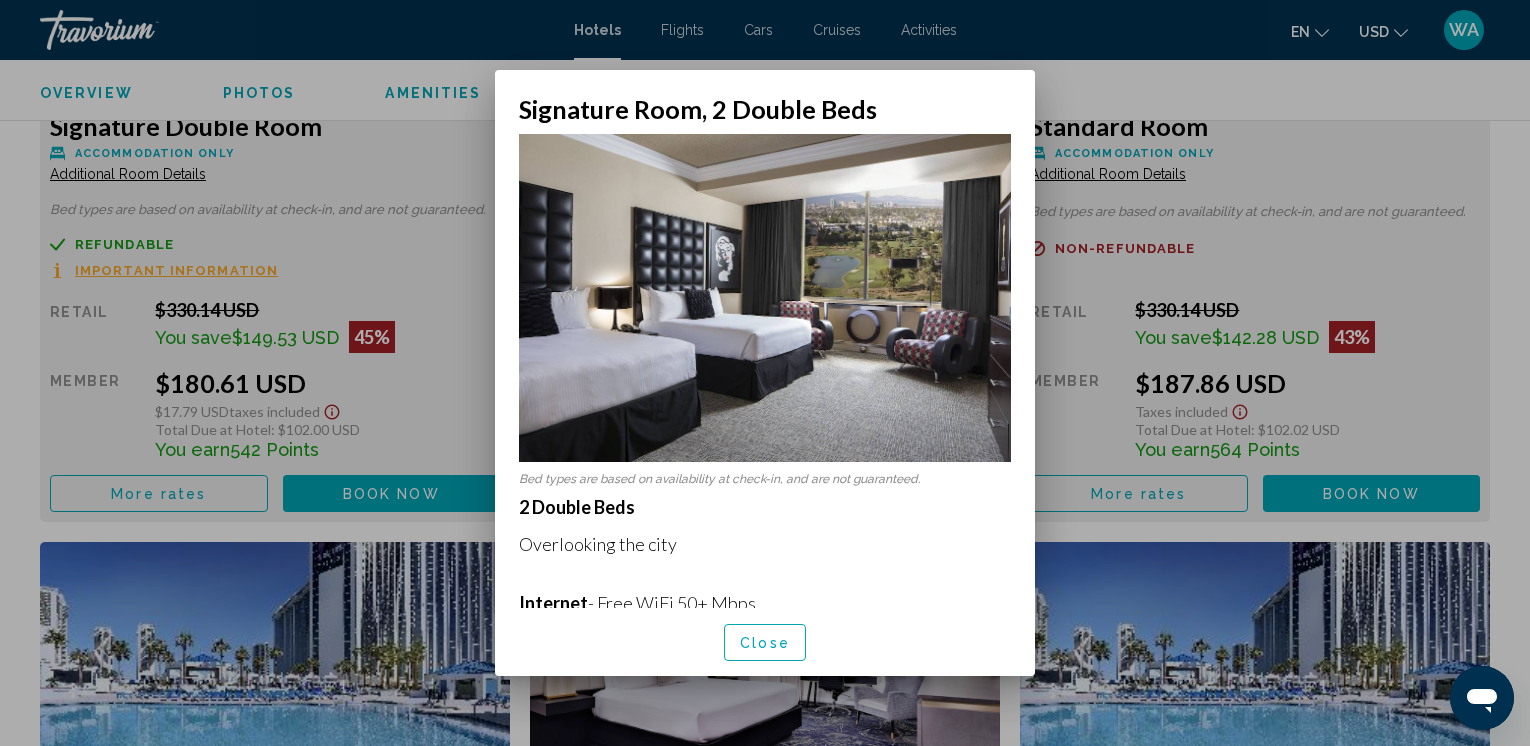 scroll, scrollTop: 0, scrollLeft: 0, axis: both 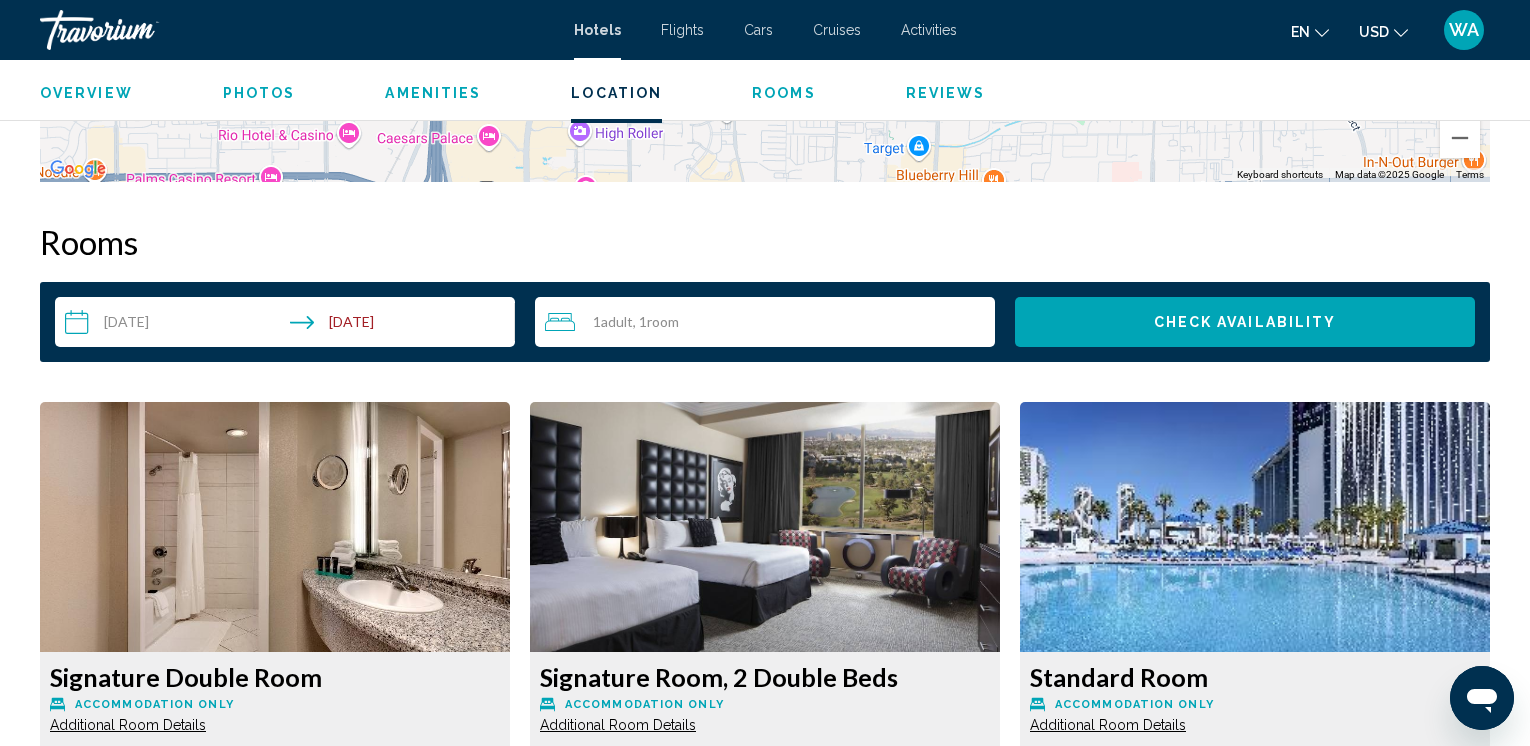 click on "**********" at bounding box center [289, 325] 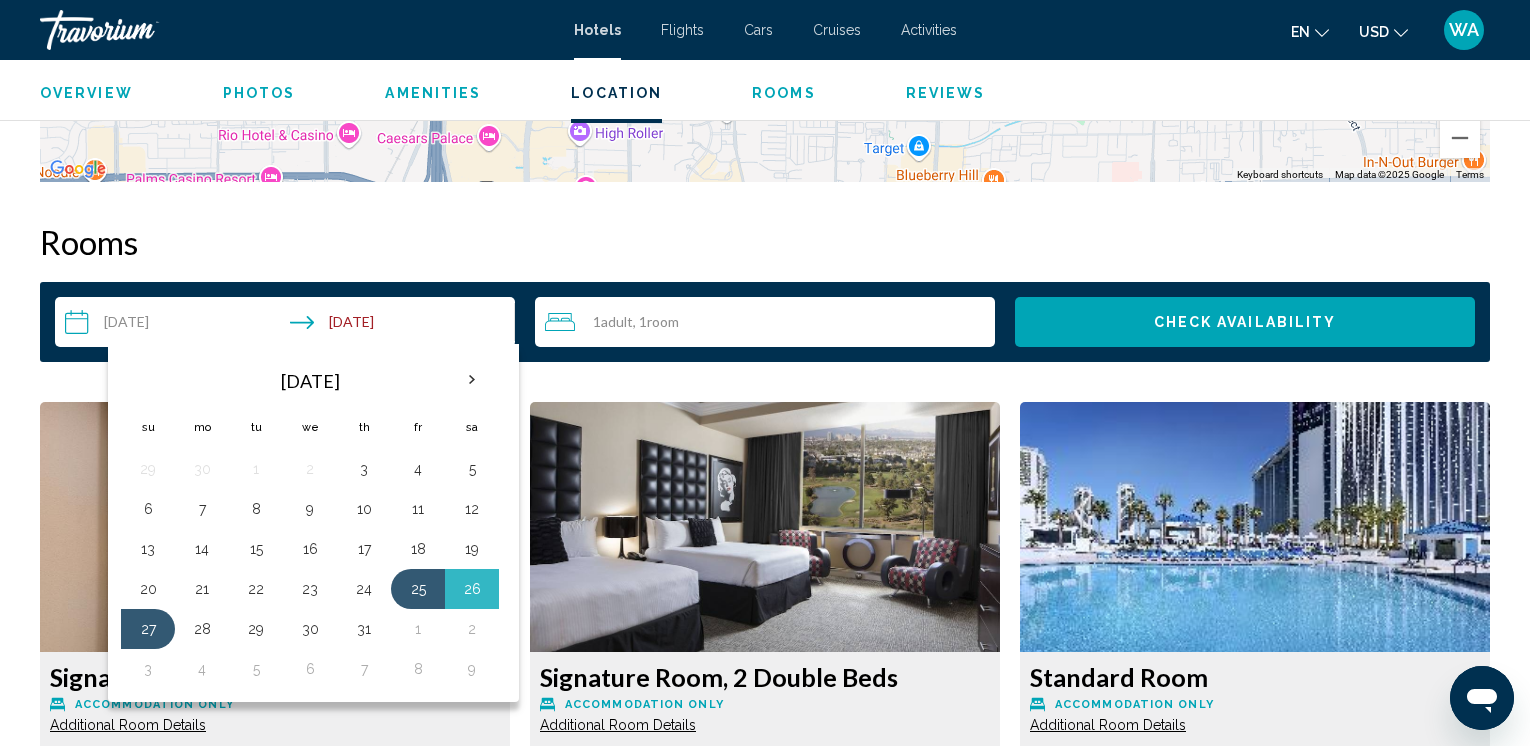 click on "Rooms" at bounding box center [765, 242] 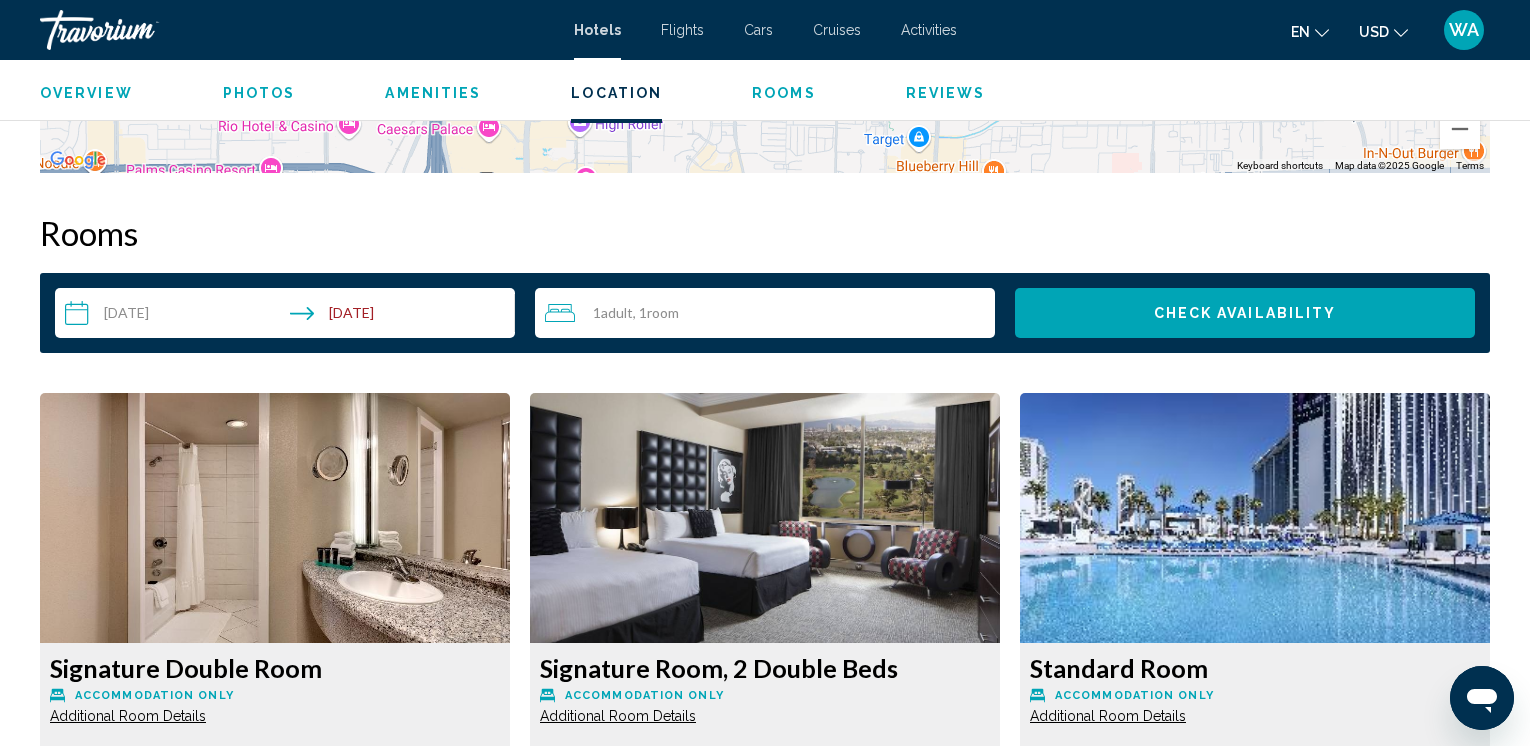 scroll, scrollTop: 2399, scrollLeft: 0, axis: vertical 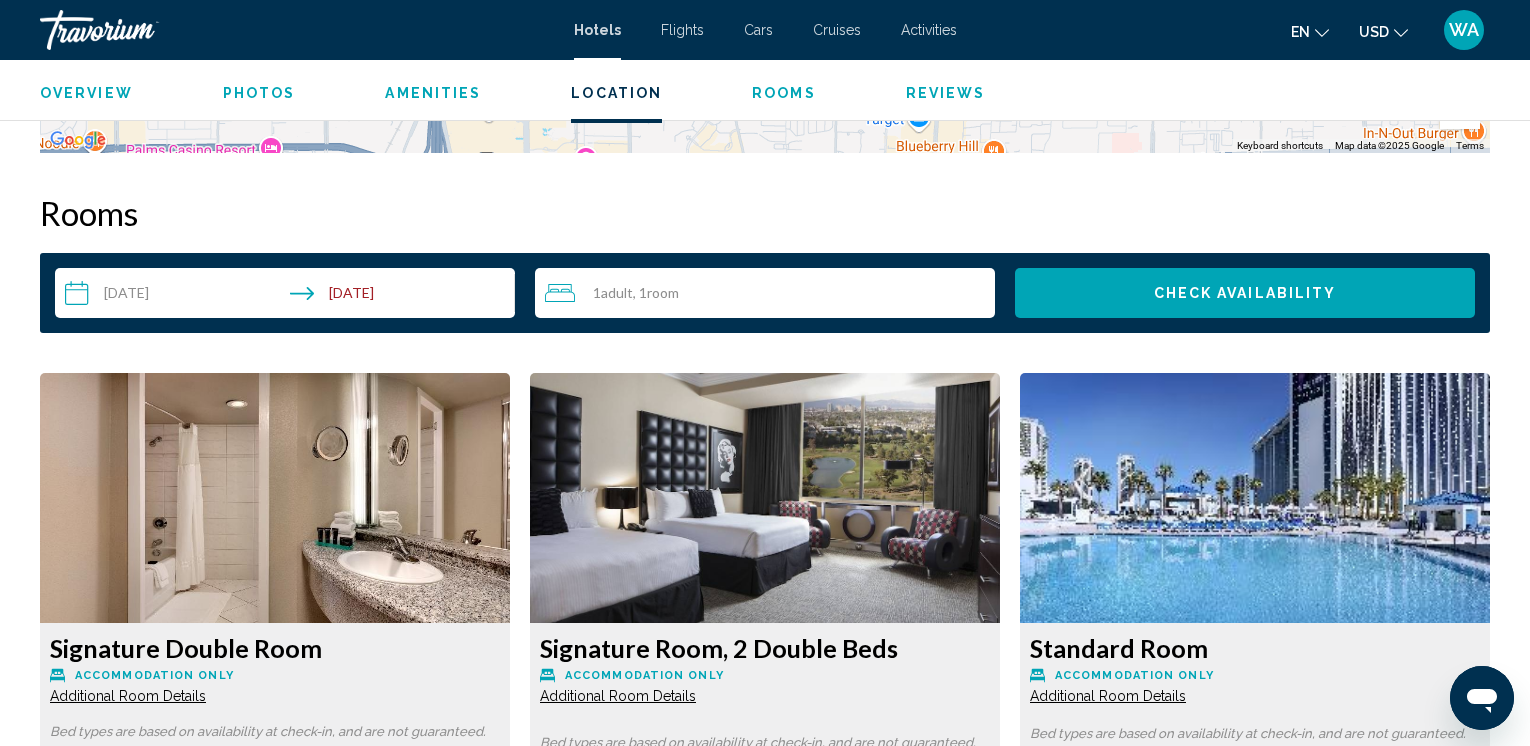 click on "**********" at bounding box center [289, 296] 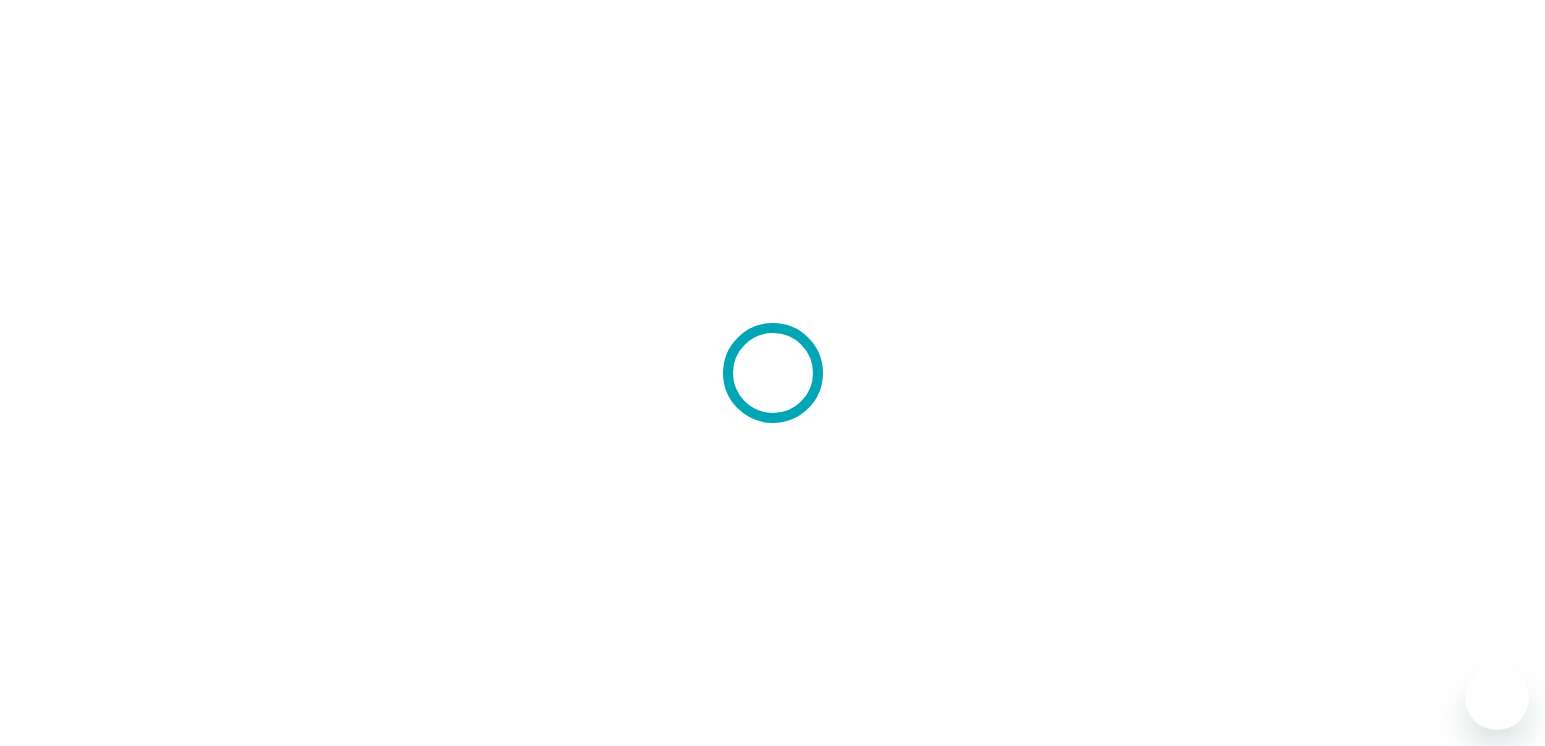 scroll, scrollTop: 0, scrollLeft: 0, axis: both 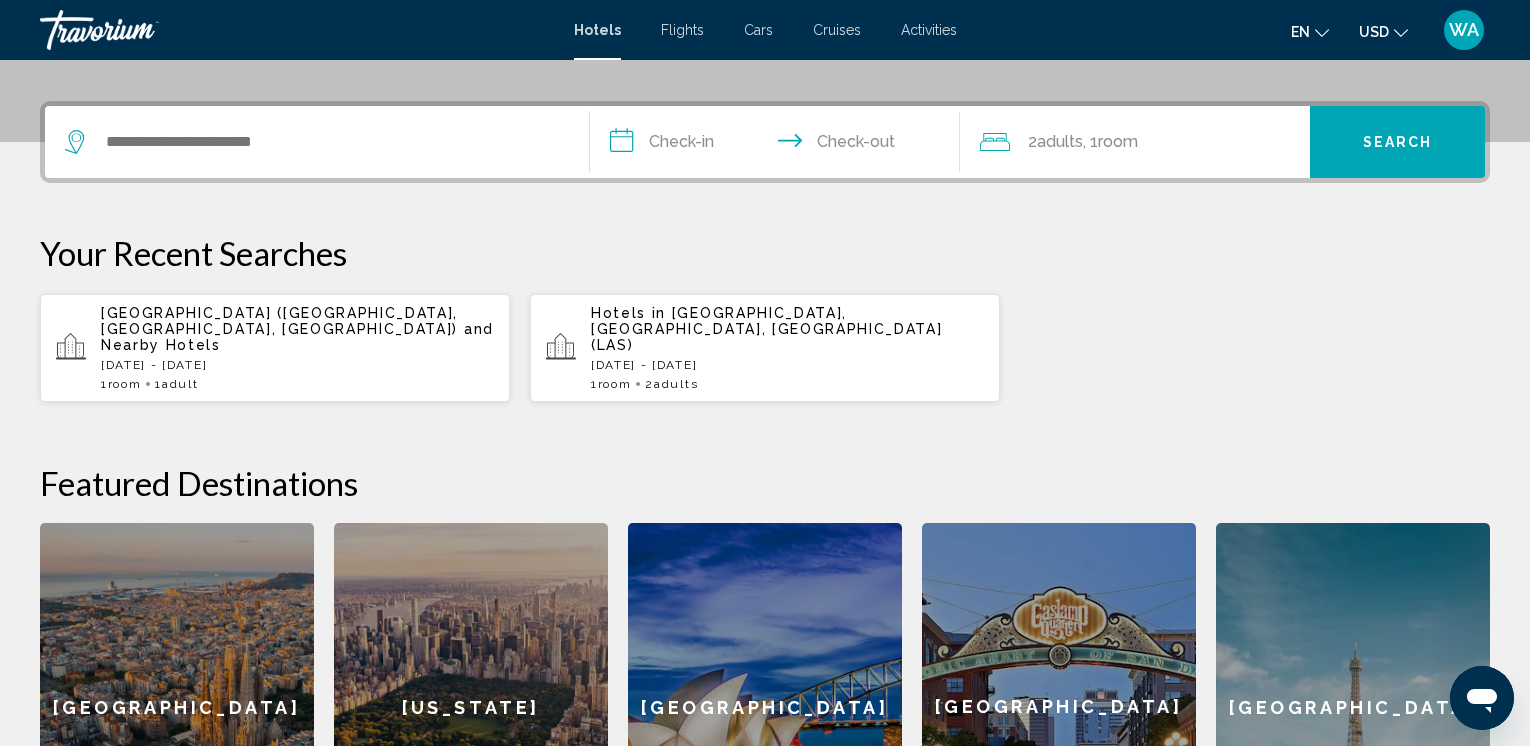 click on "Flights" at bounding box center [682, 30] 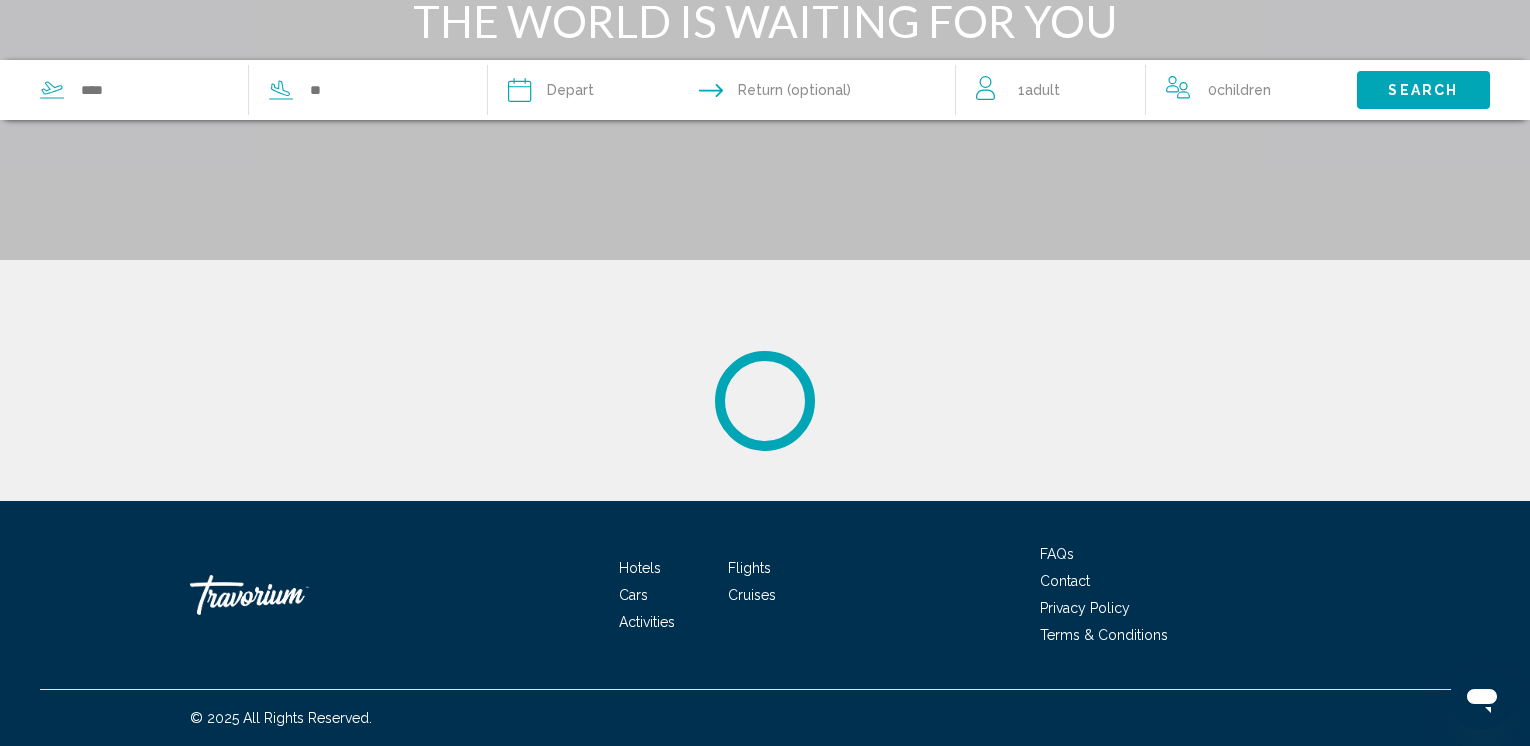scroll, scrollTop: 0, scrollLeft: 0, axis: both 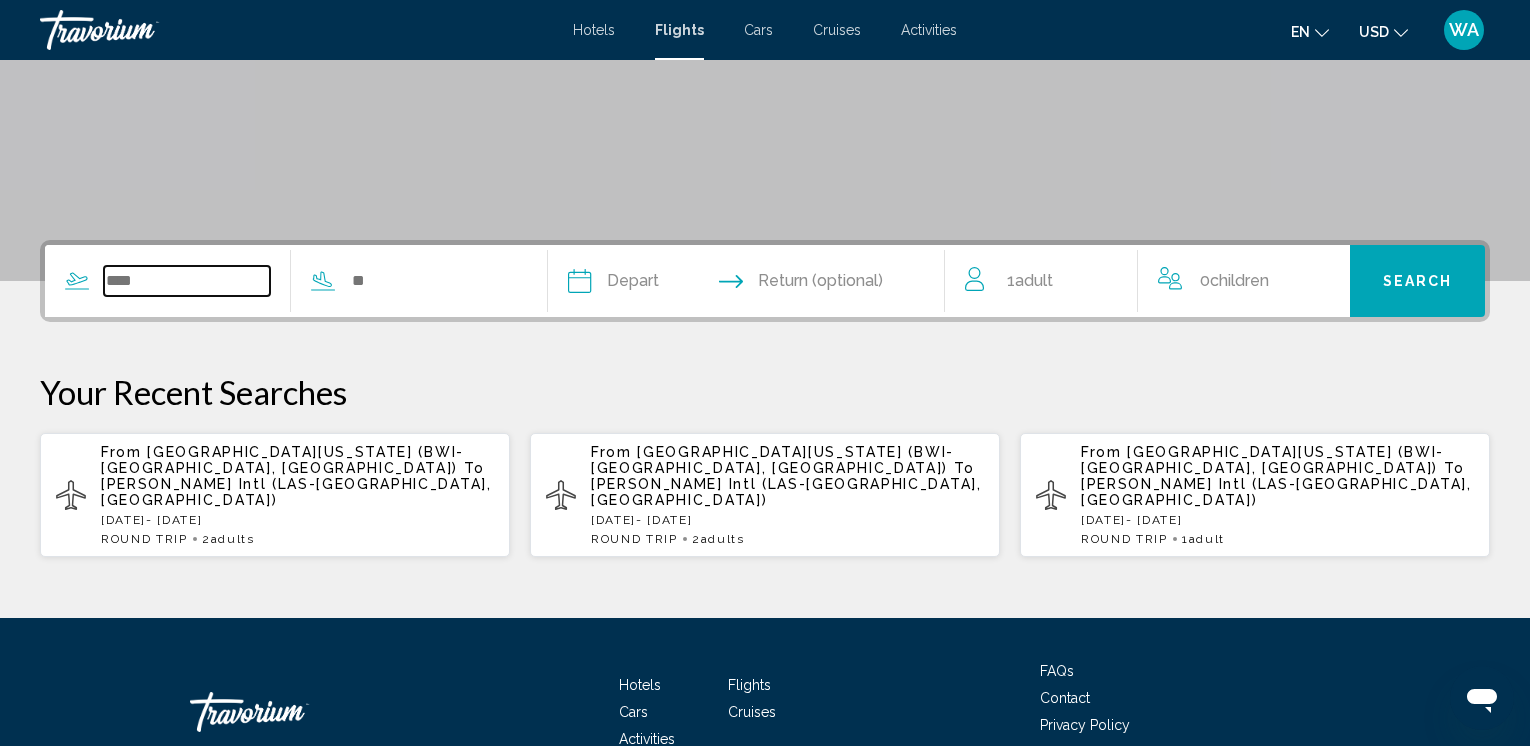 click at bounding box center (187, 281) 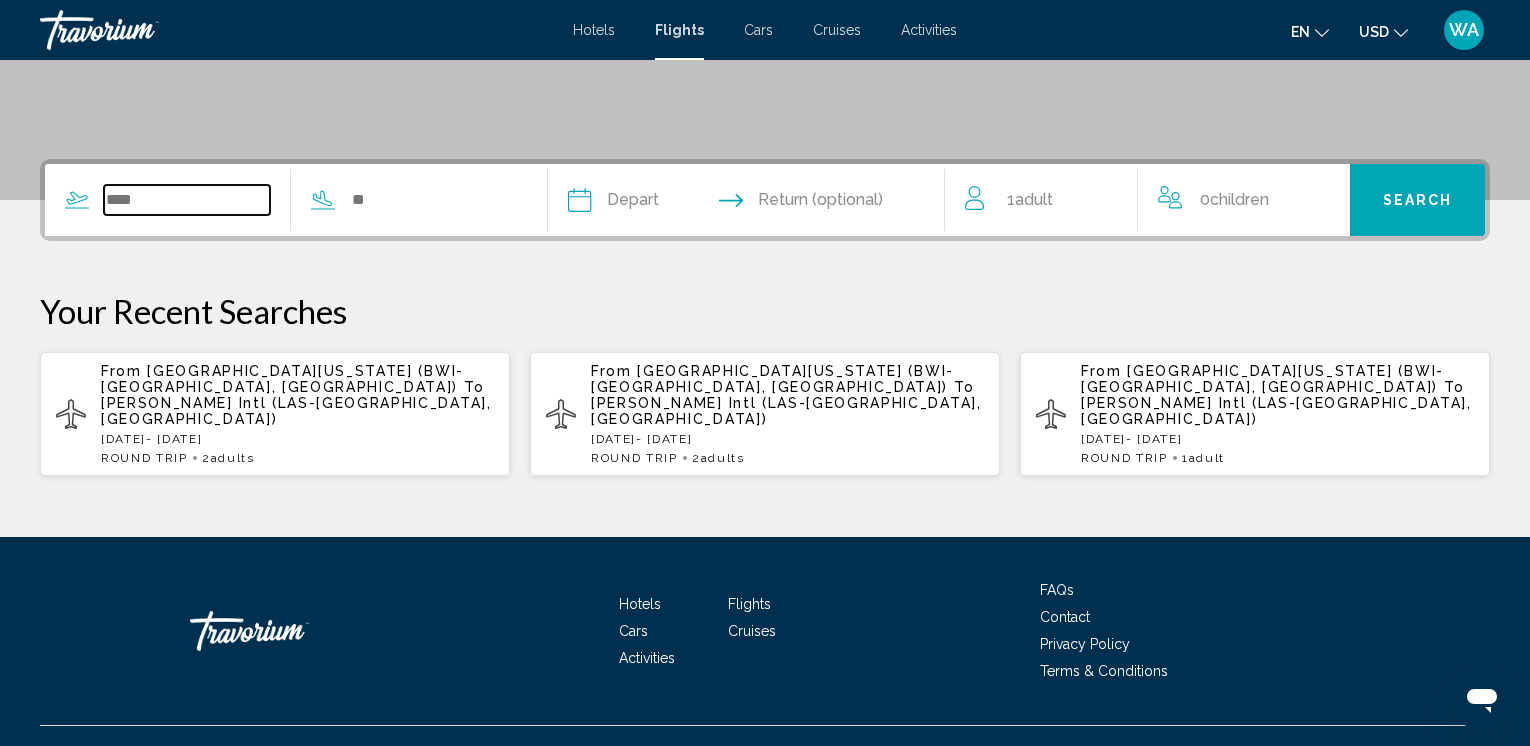 scroll, scrollTop: 420, scrollLeft: 0, axis: vertical 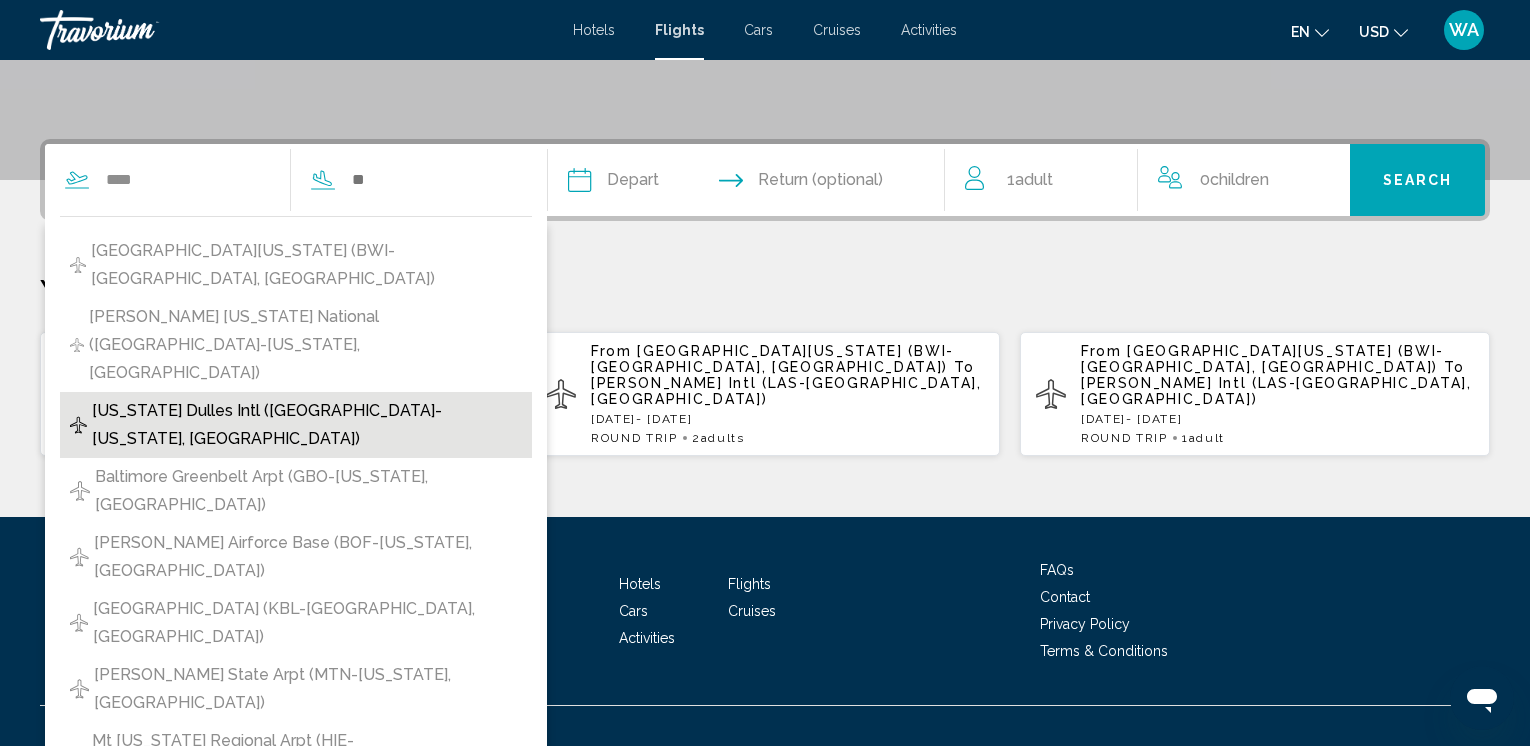 click on "Washington Dulles Intl (IAD-Washington, United States of America)" at bounding box center [307, 425] 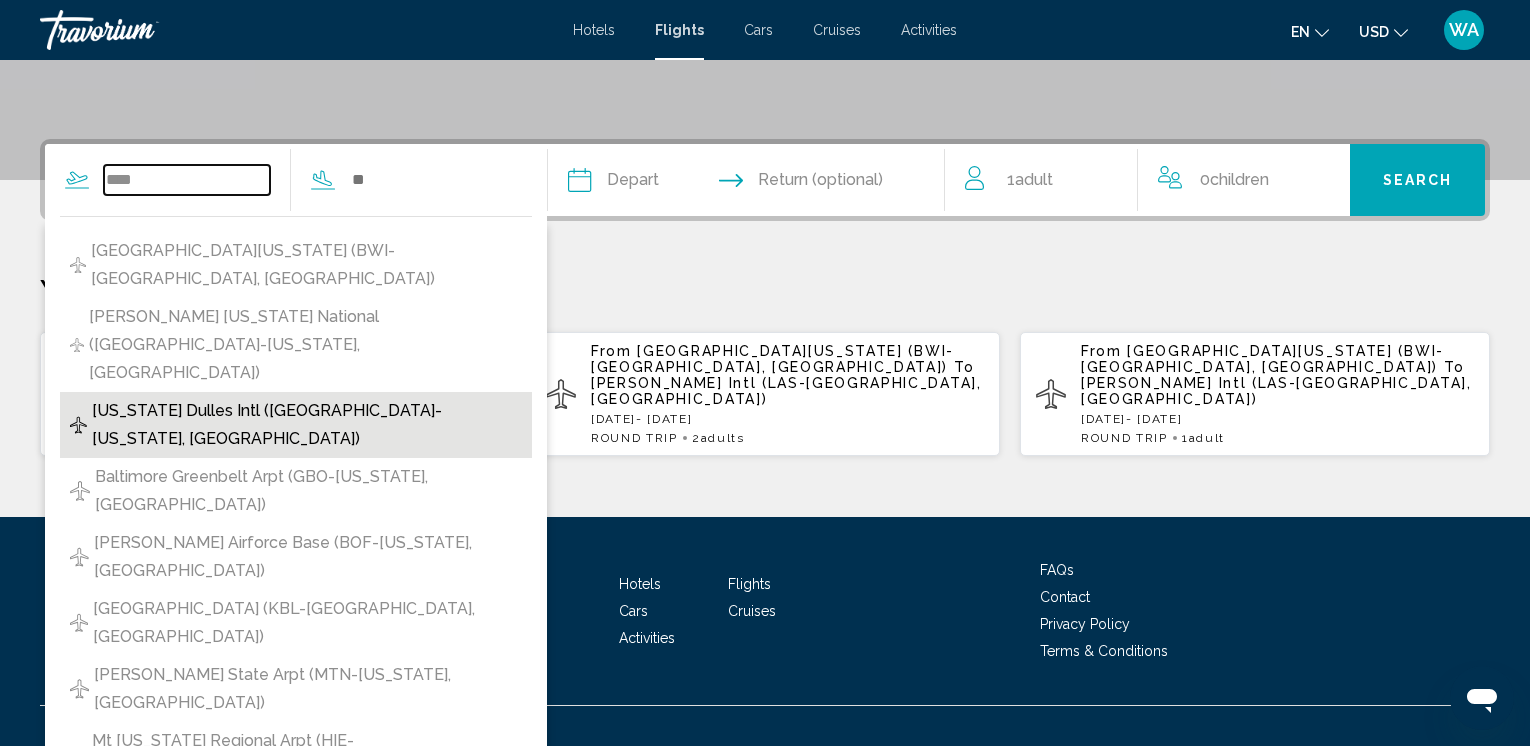type on "**********" 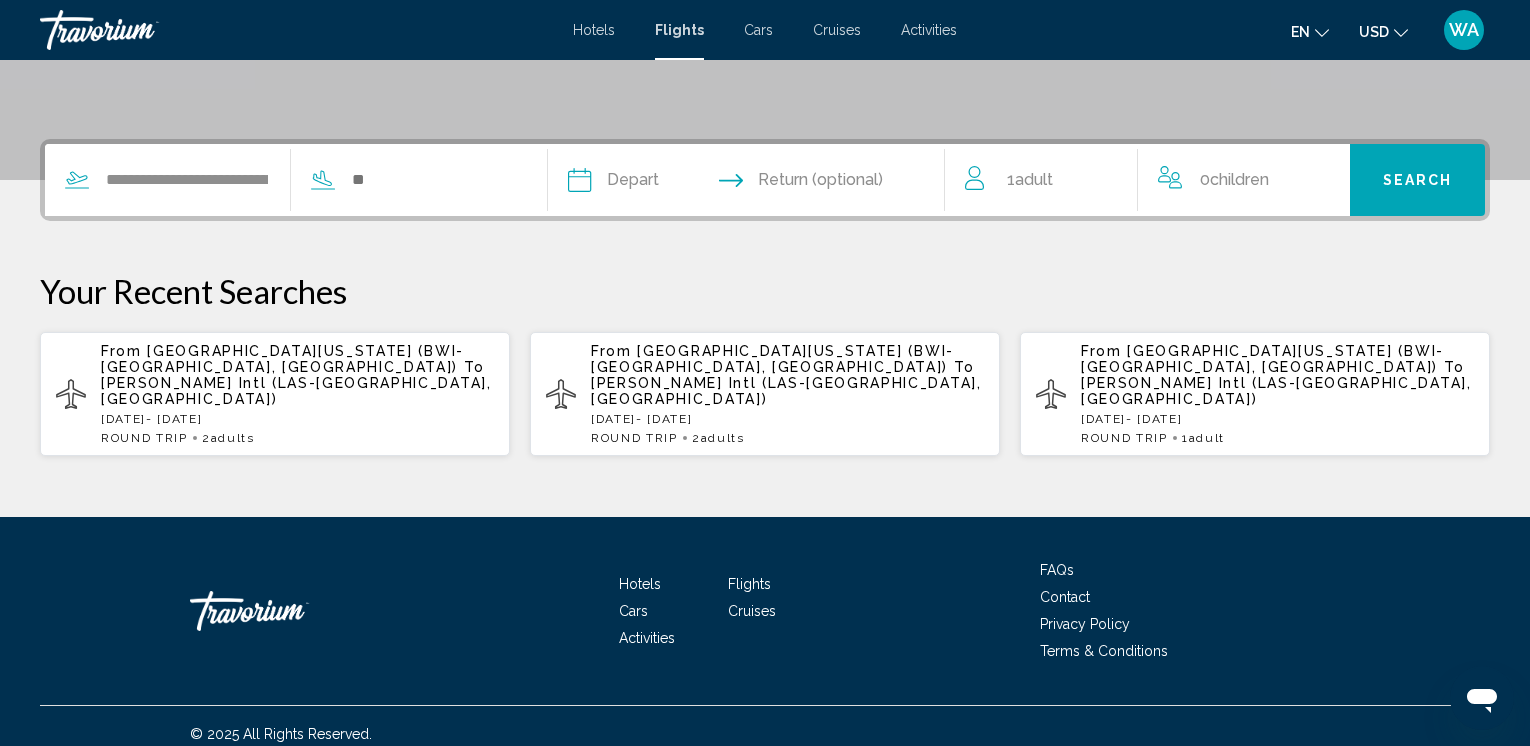 click 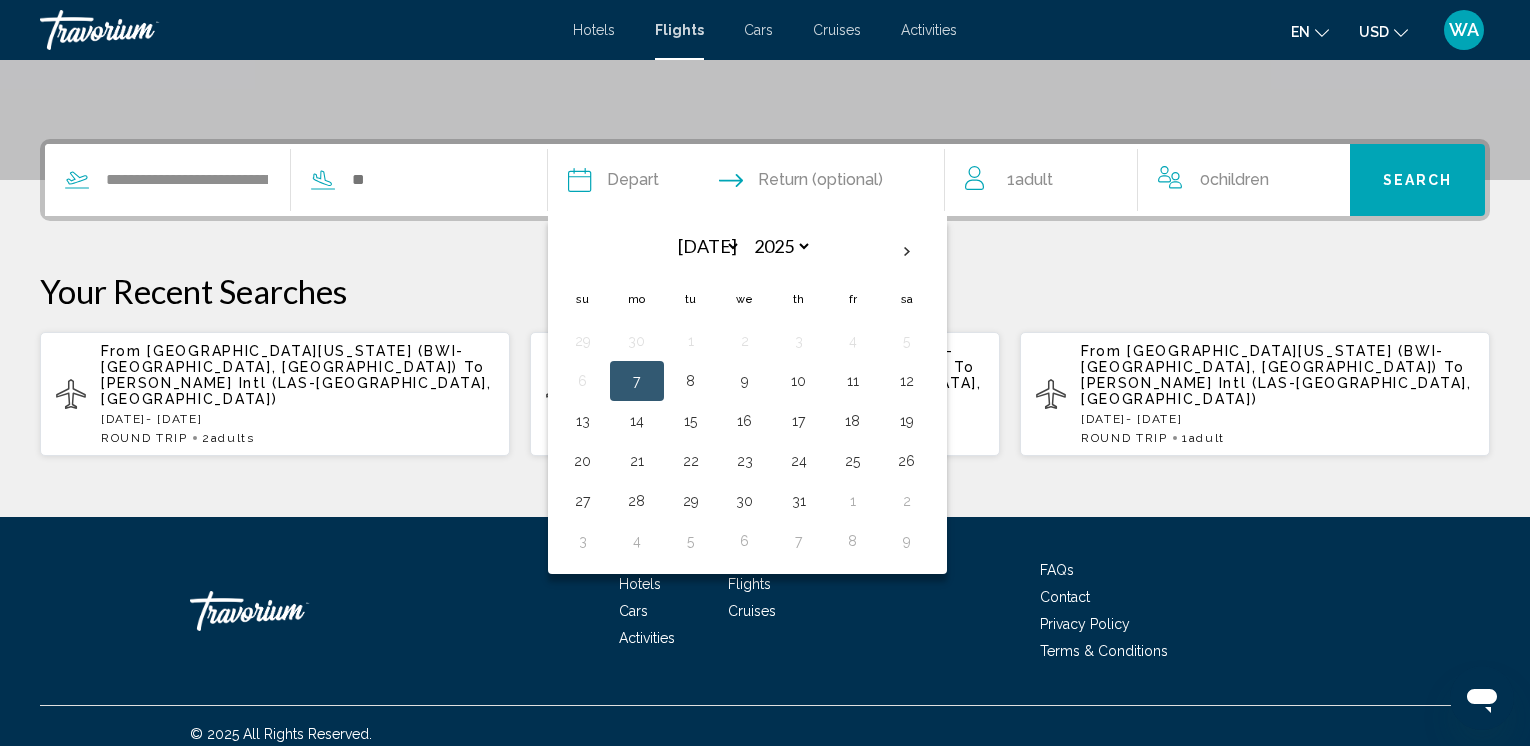 click 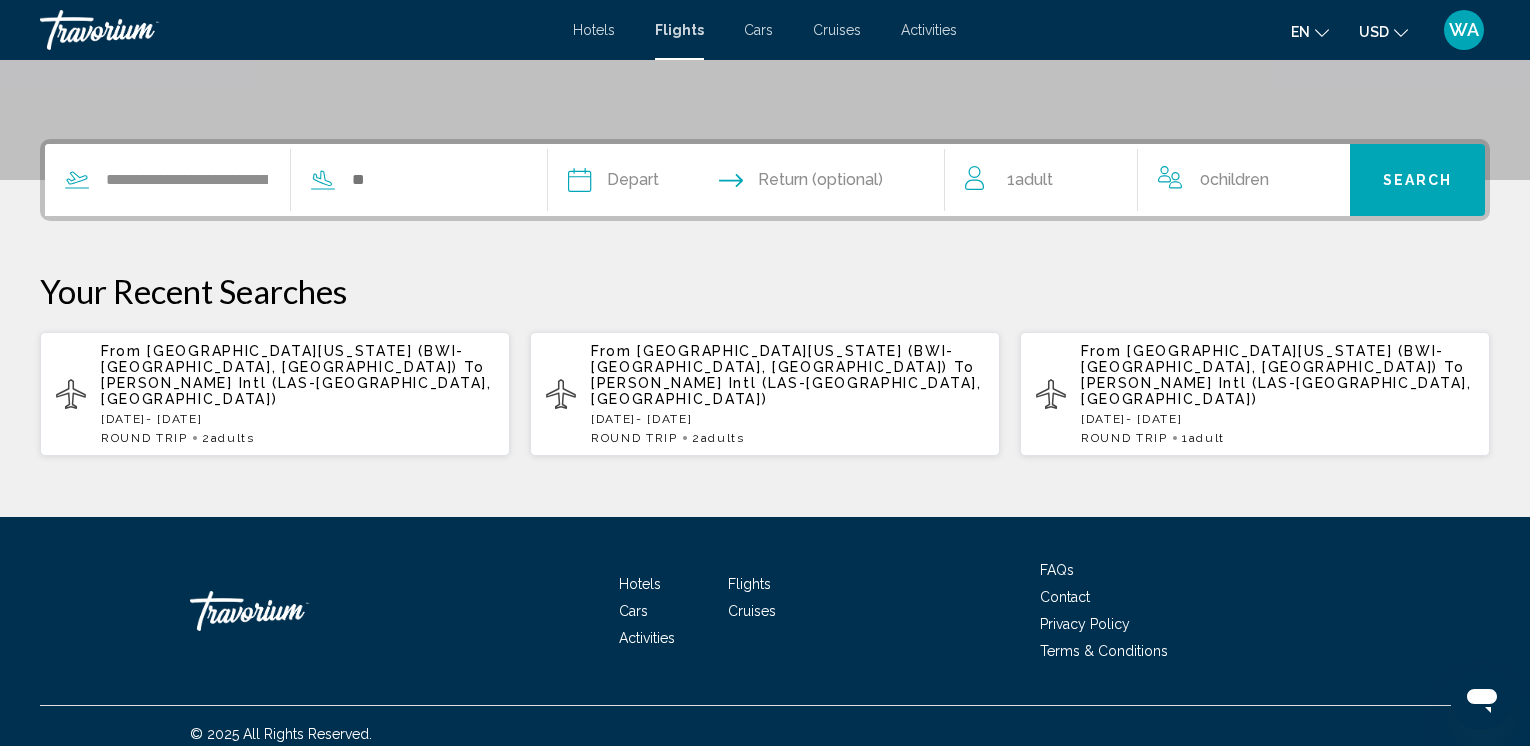 click 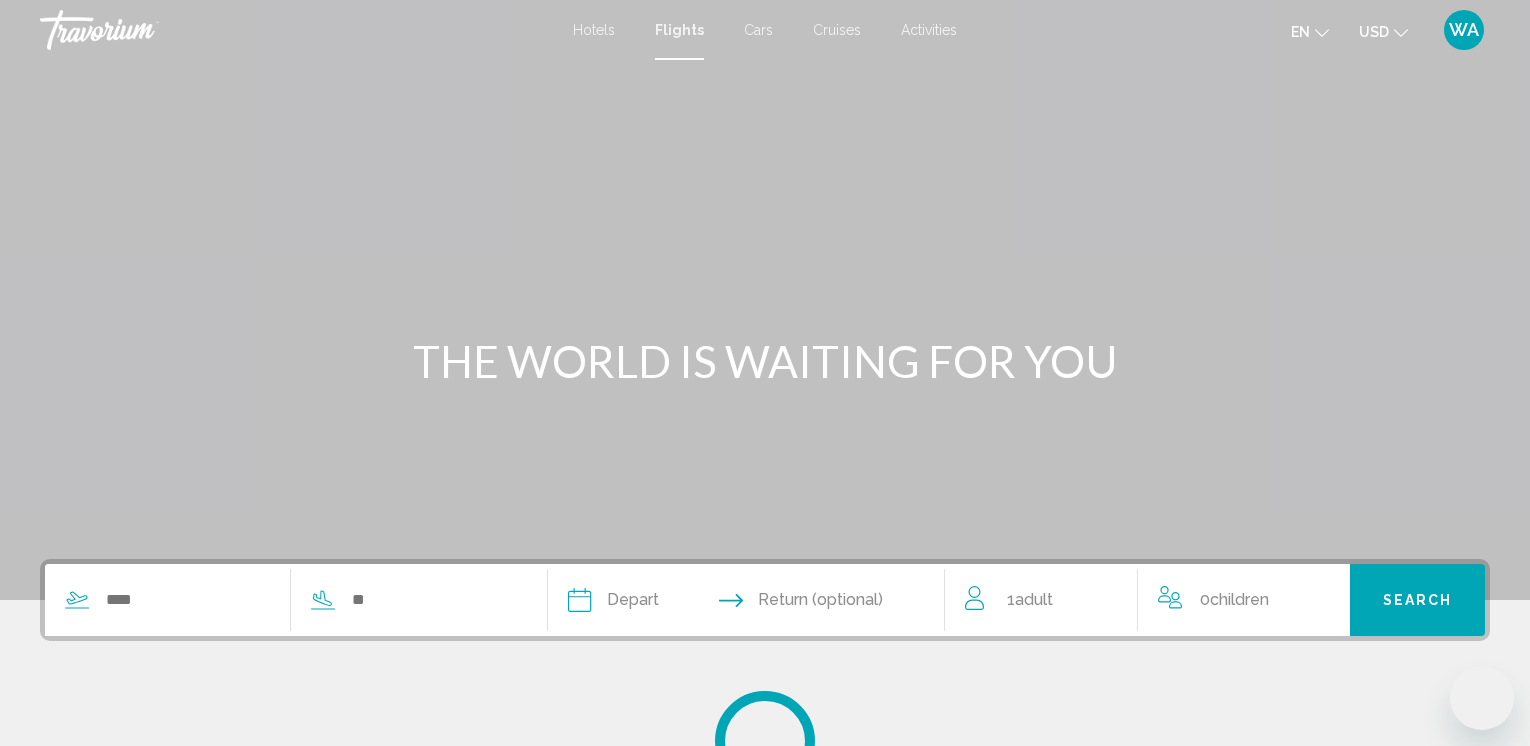 scroll, scrollTop: 0, scrollLeft: 0, axis: both 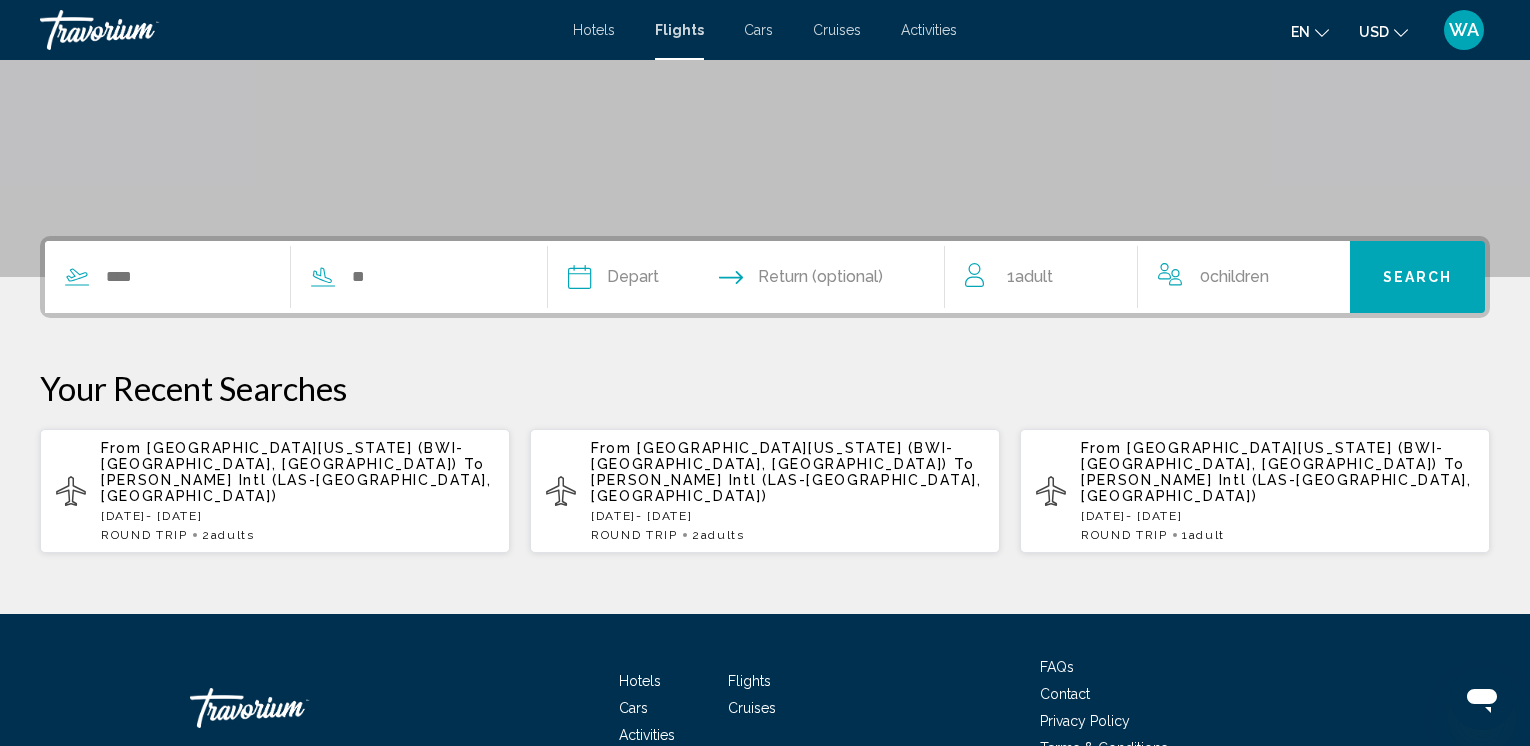 click 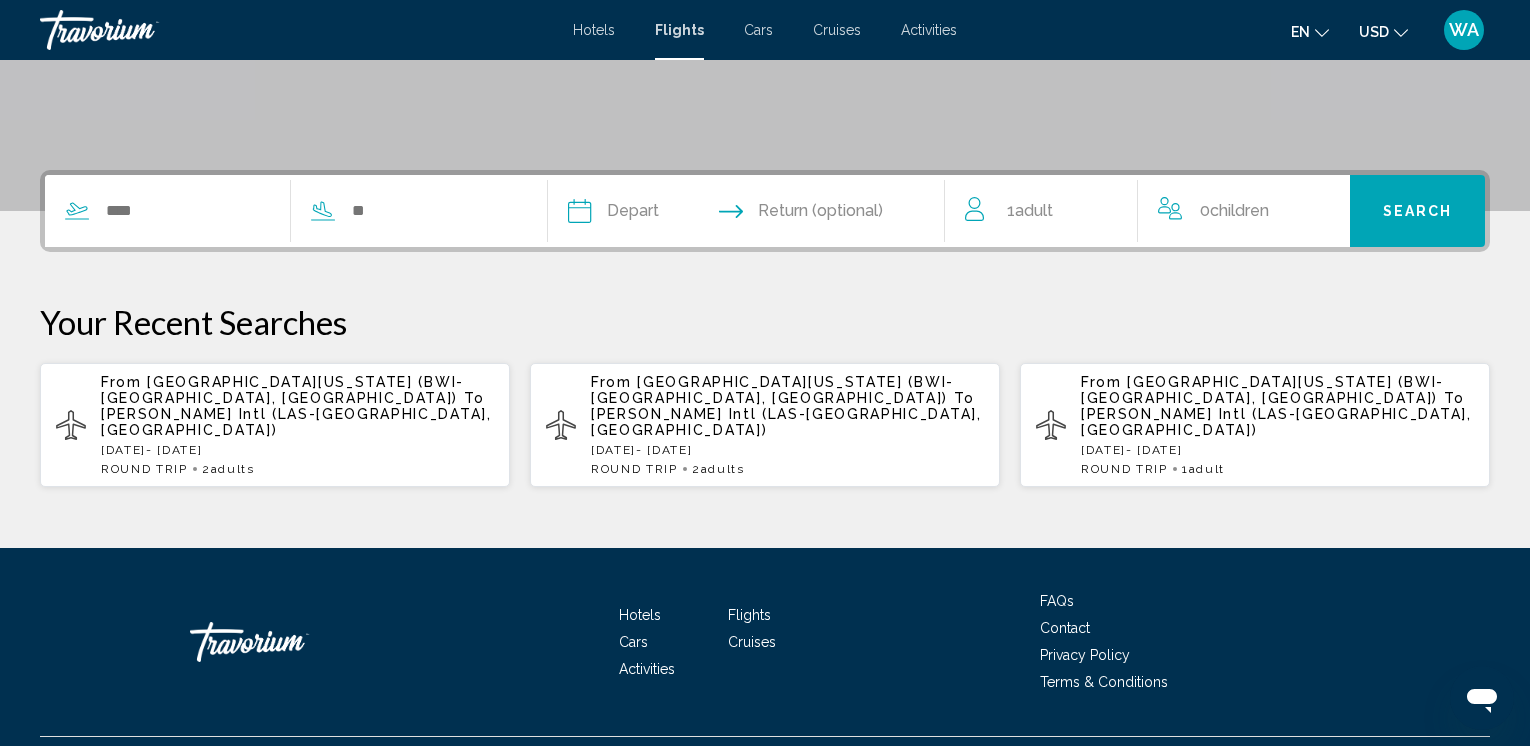 scroll, scrollTop: 420, scrollLeft: 0, axis: vertical 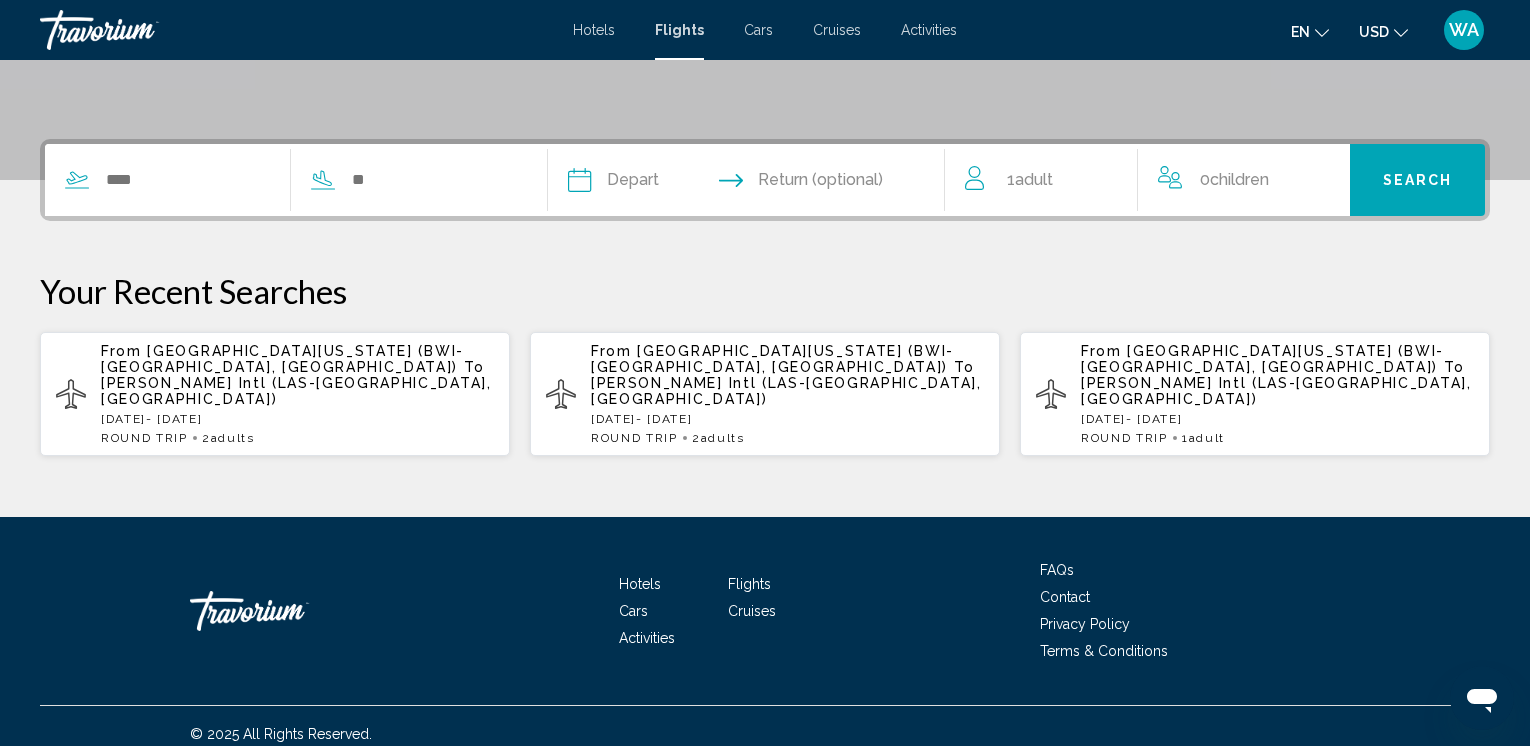 click on "[PERSON_NAME] Intl (LAS-[GEOGRAPHIC_DATA], [GEOGRAPHIC_DATA])" at bounding box center (1276, 391) 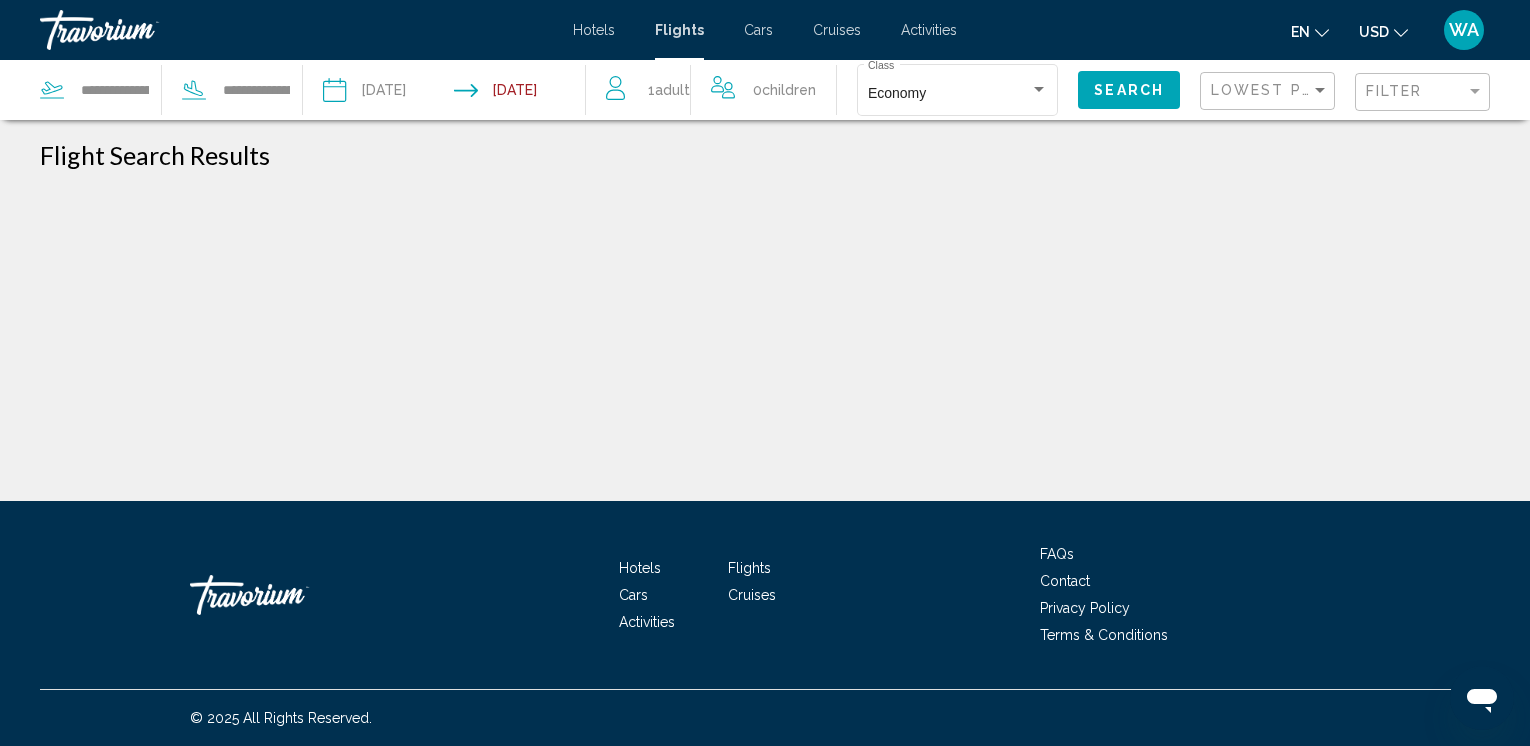 scroll, scrollTop: 0, scrollLeft: 0, axis: both 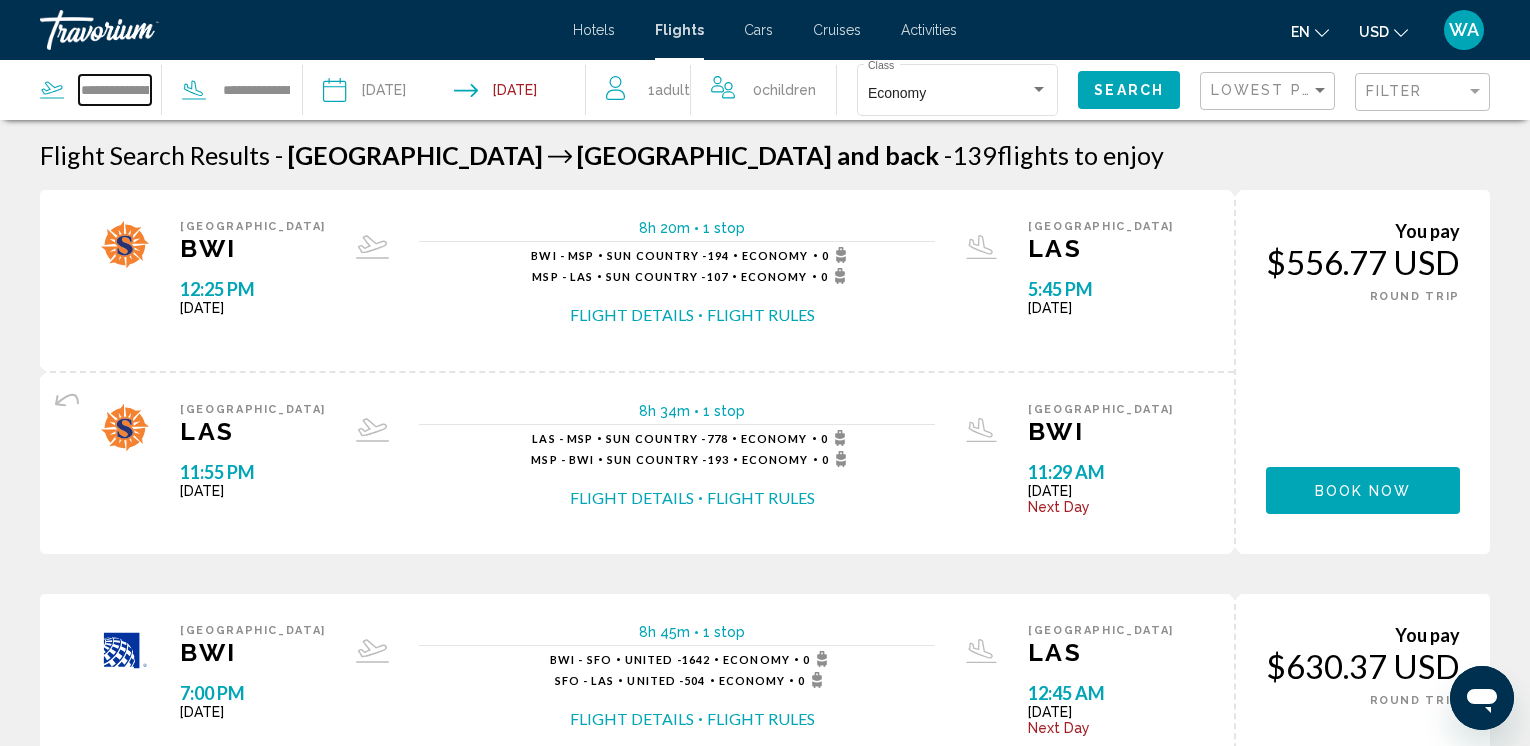 click on "**********" at bounding box center (115, 90) 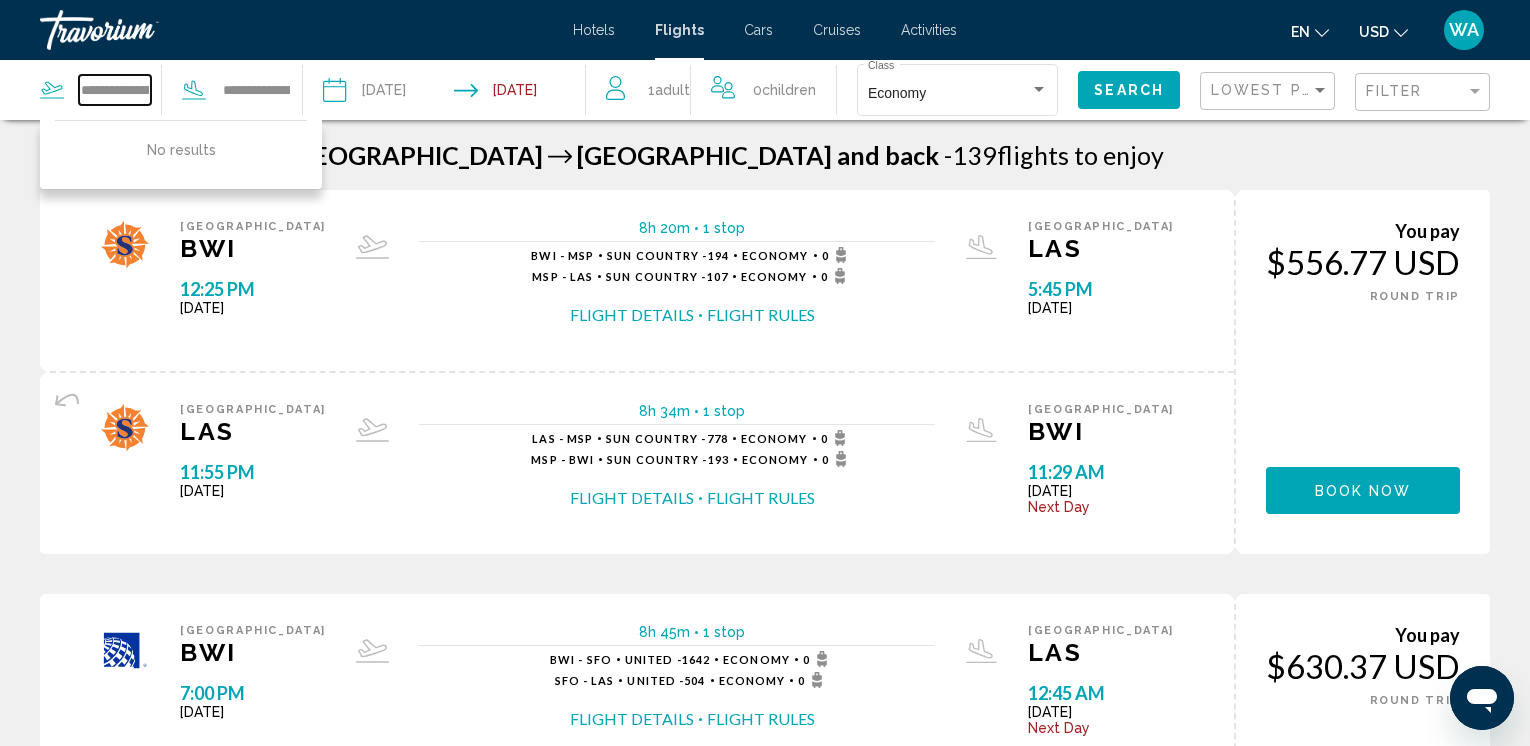 click on "**********" at bounding box center (115, 90) 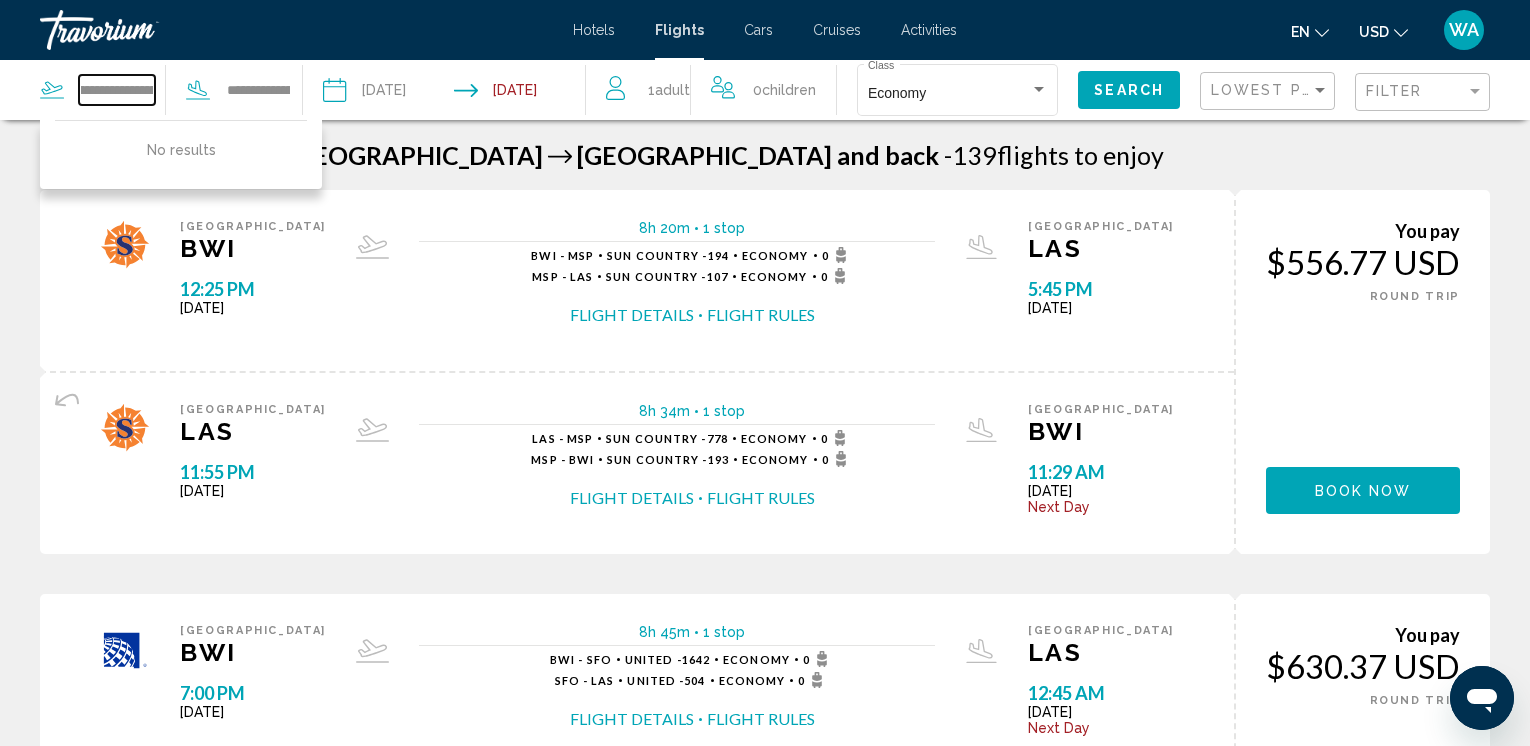 scroll, scrollTop: 0, scrollLeft: 0, axis: both 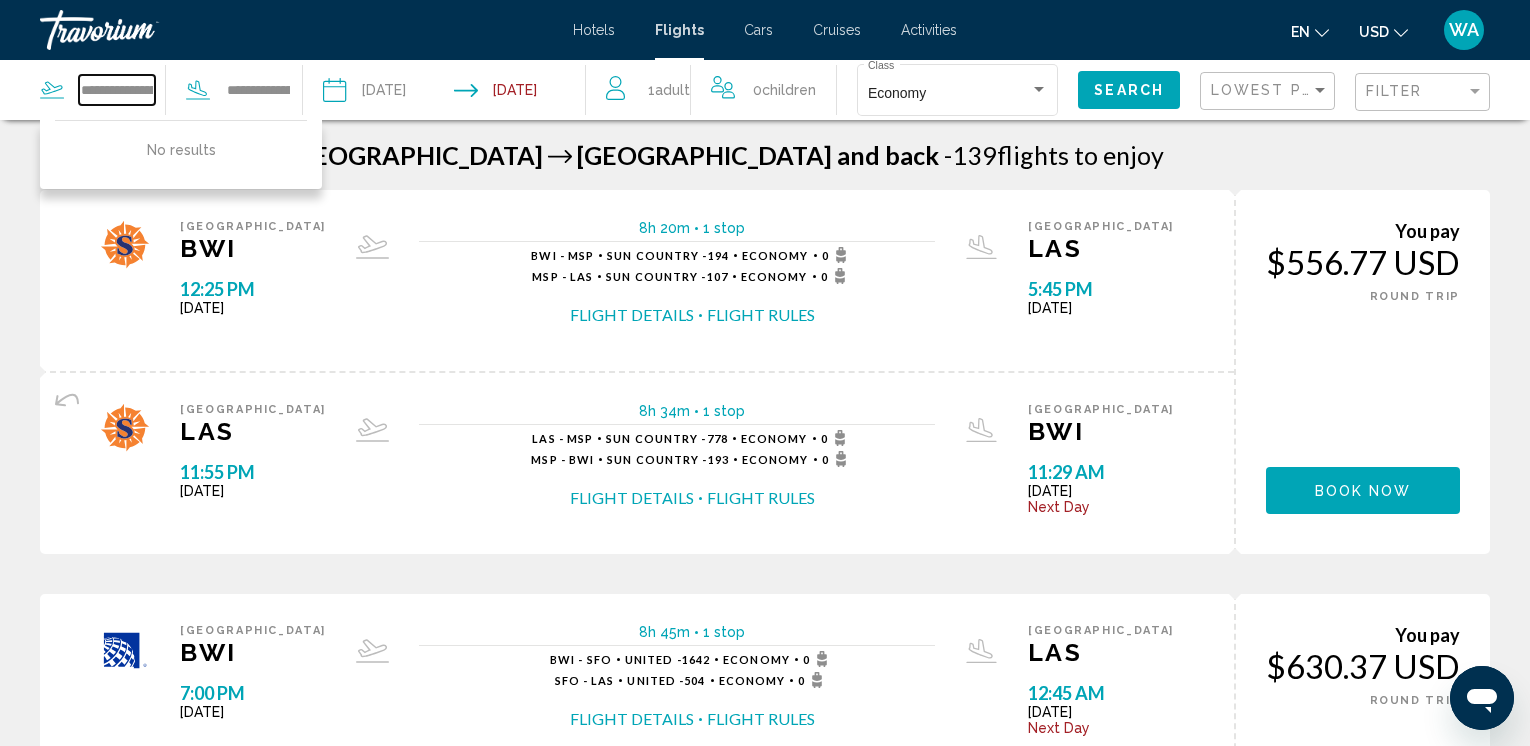 drag, startPoint x: 150, startPoint y: 90, endPoint x: 73, endPoint y: 87, distance: 77.05842 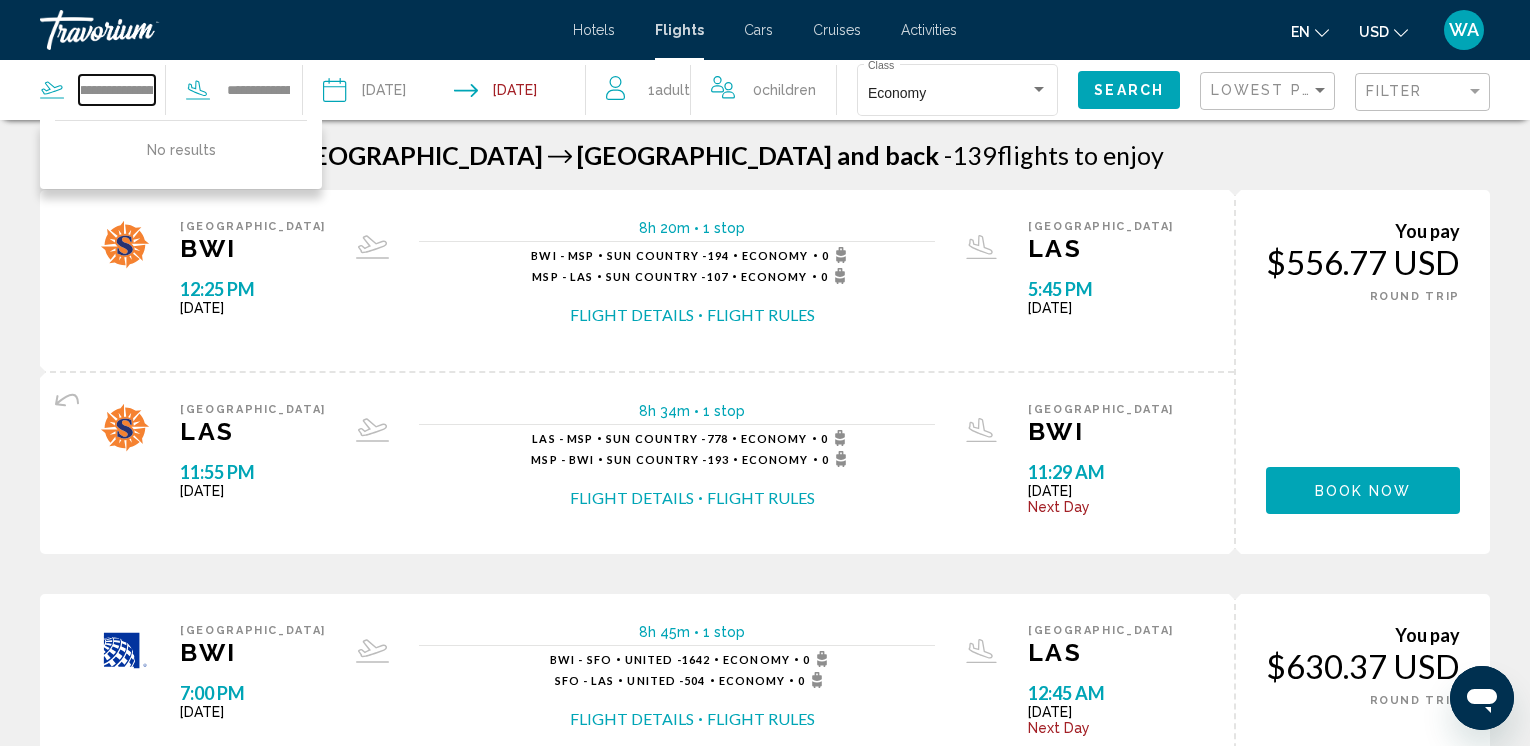 scroll, scrollTop: 0, scrollLeft: 0, axis: both 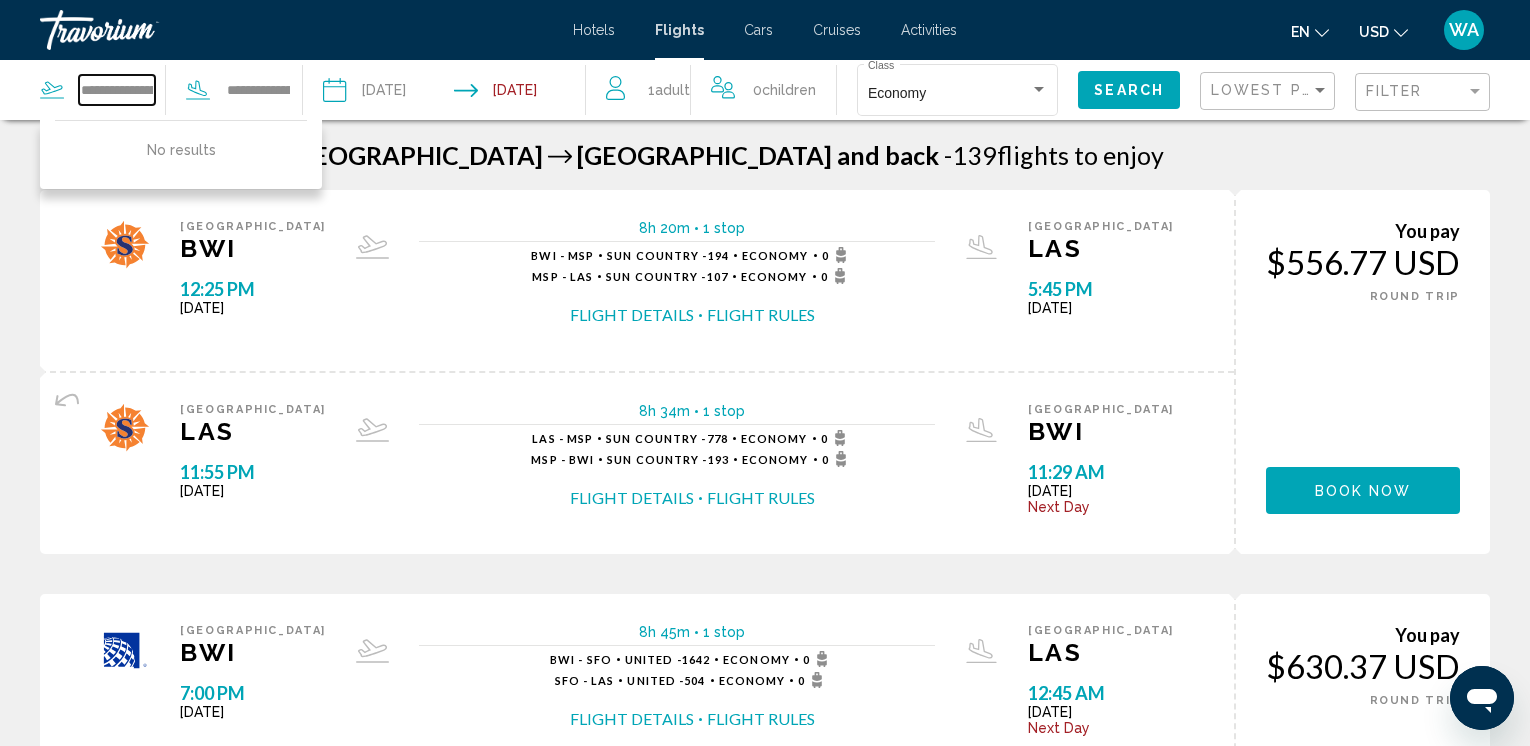 drag, startPoint x: 154, startPoint y: 92, endPoint x: 47, endPoint y: 90, distance: 107.01869 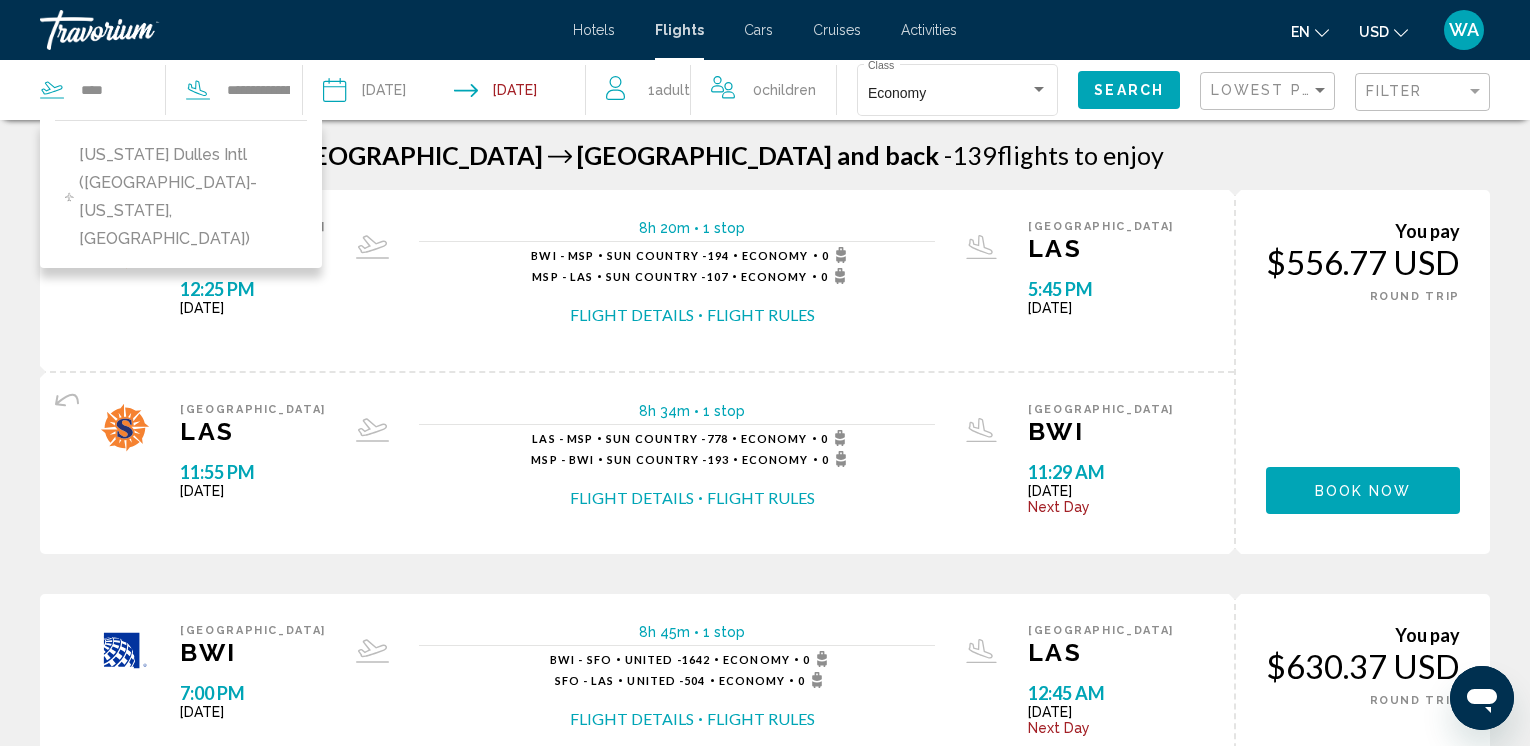 click on "[US_STATE] Dulles Intl ([GEOGRAPHIC_DATA]-[US_STATE], [GEOGRAPHIC_DATA])" at bounding box center (188, 197) 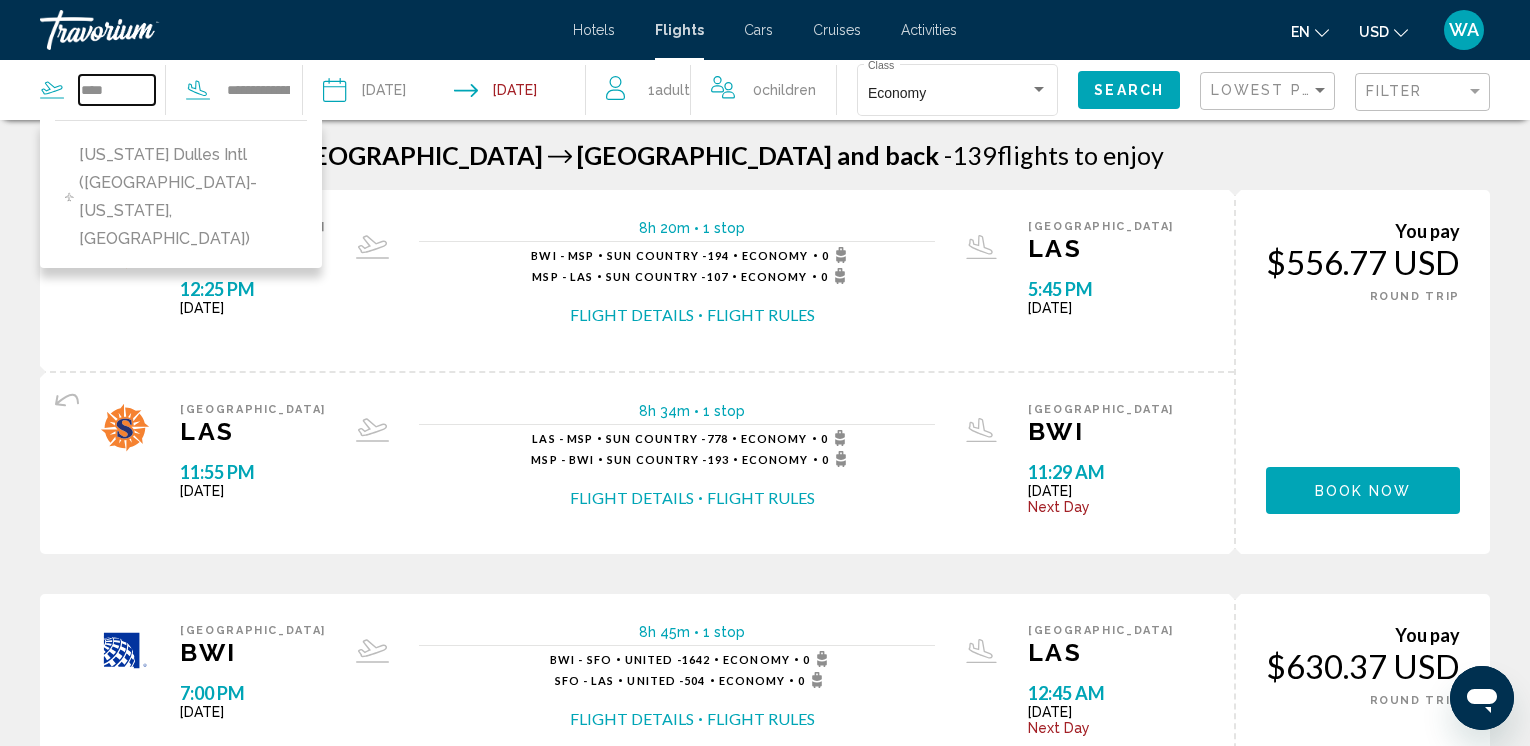 type on "**********" 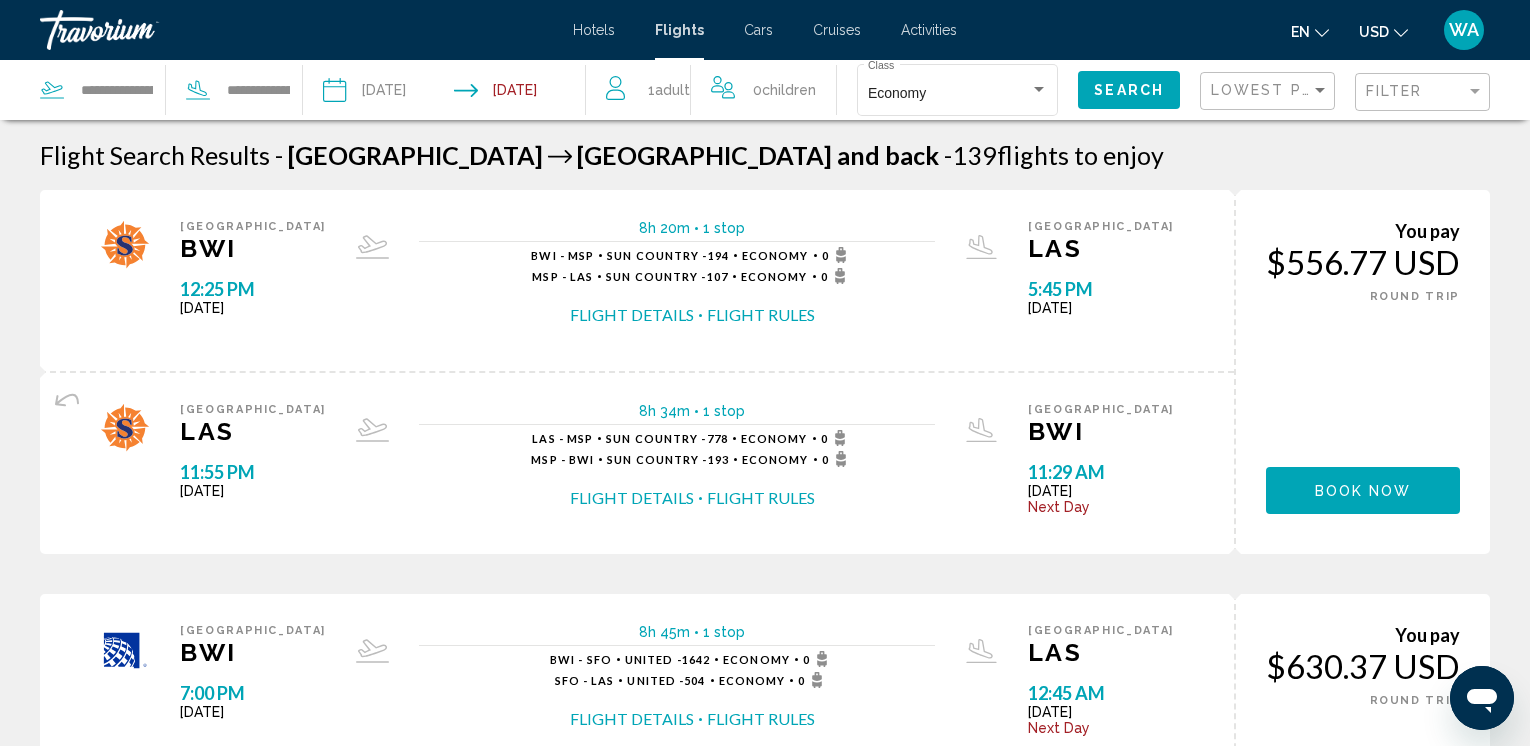 click at bounding box center [388, 93] 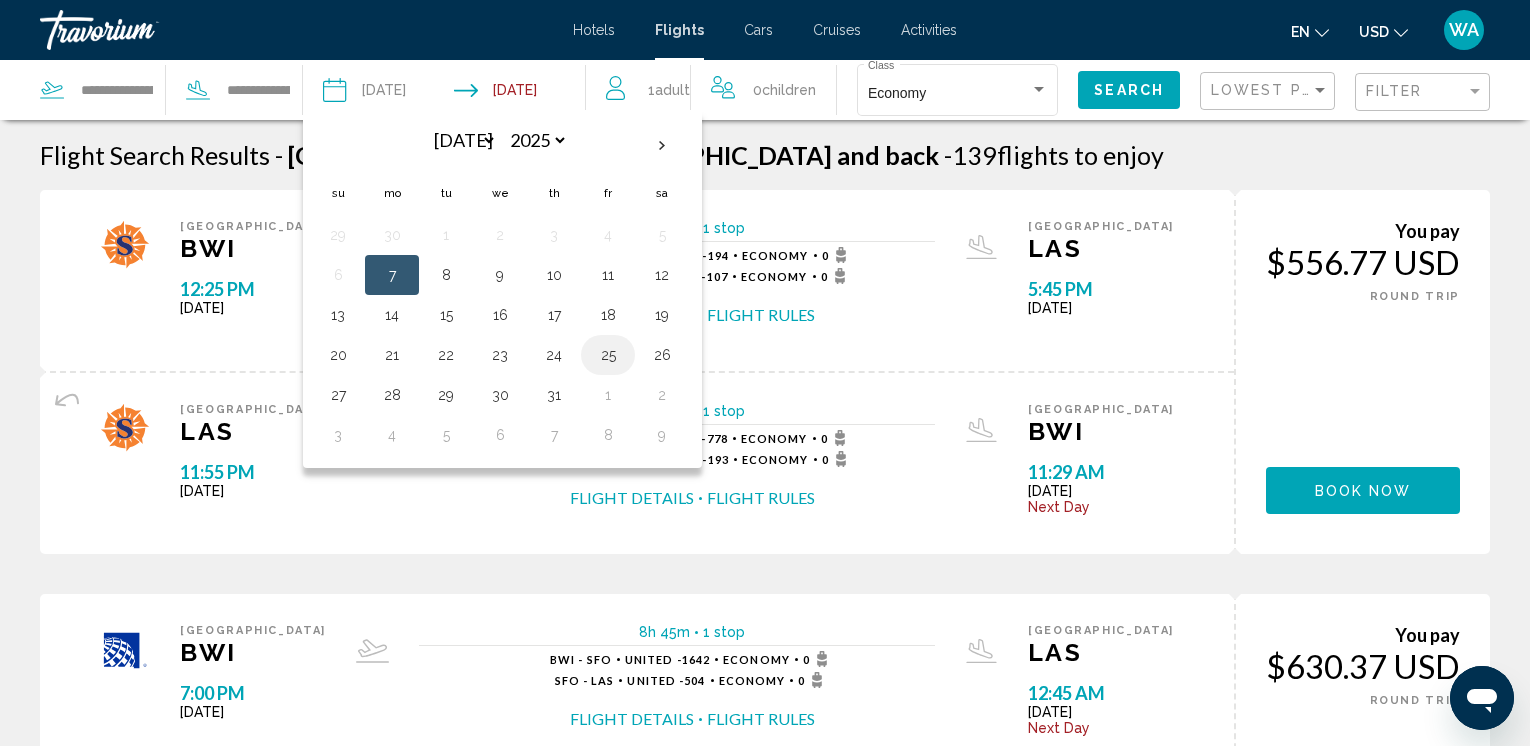 click on "25" at bounding box center [608, 355] 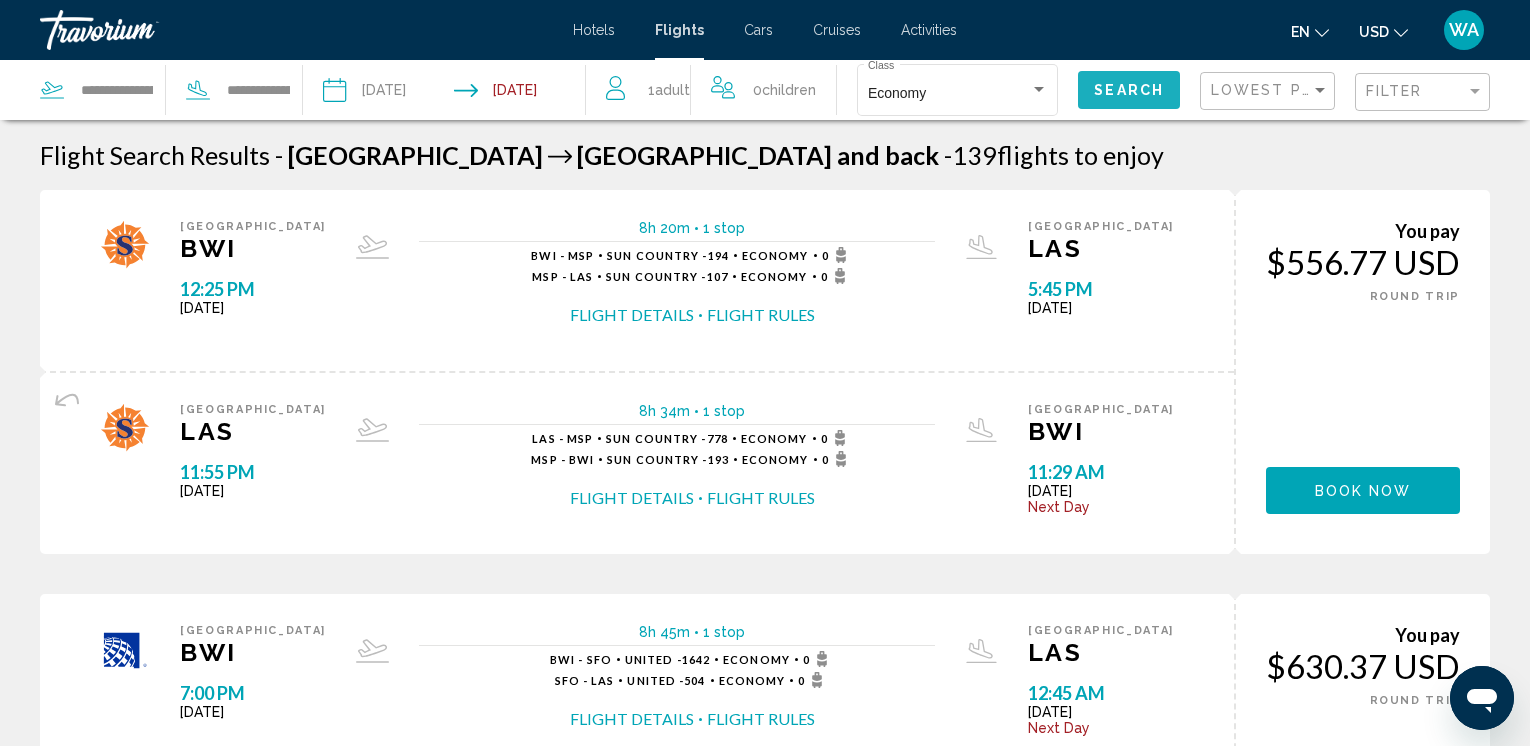 click on "Search" 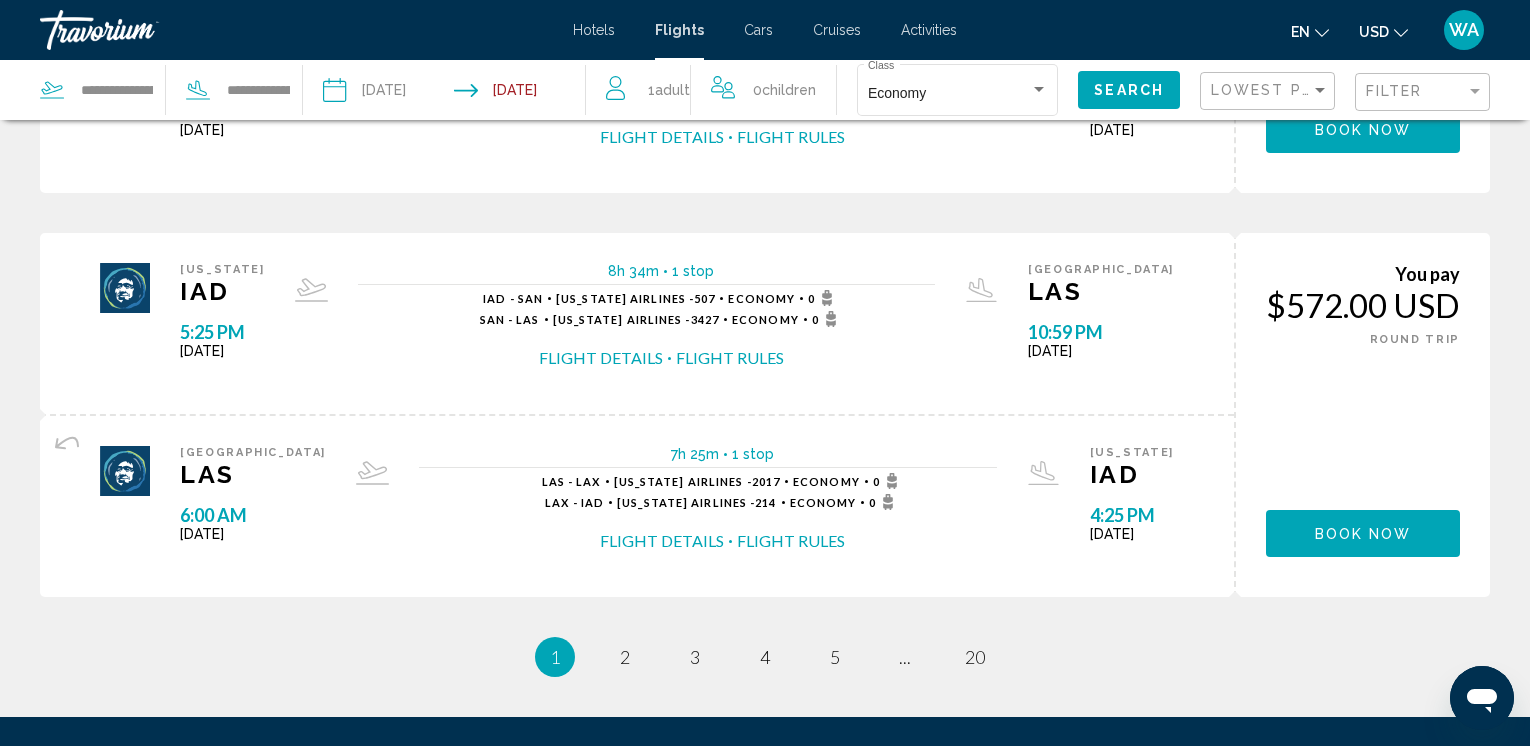 scroll, scrollTop: 1987, scrollLeft: 0, axis: vertical 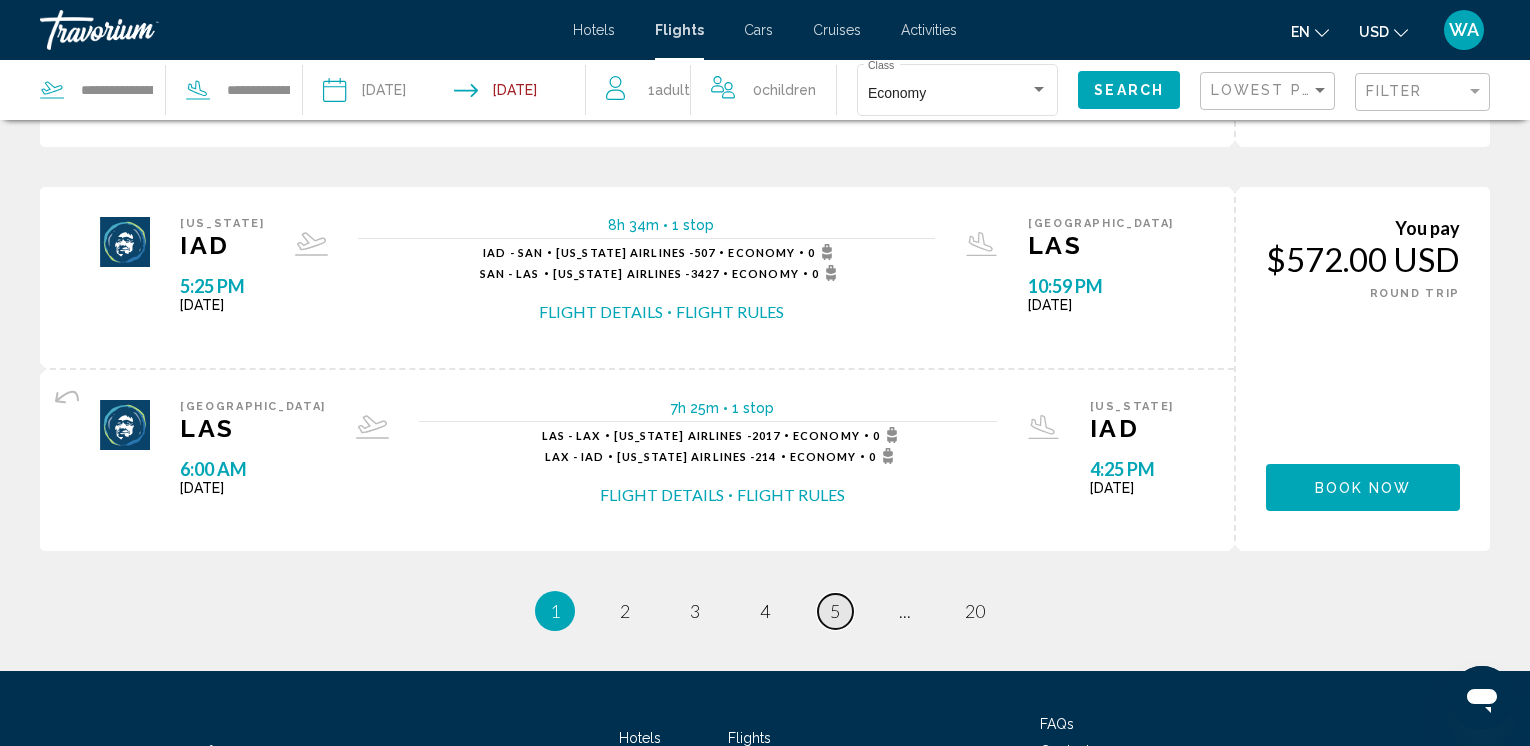 click on "page  5" at bounding box center [835, 611] 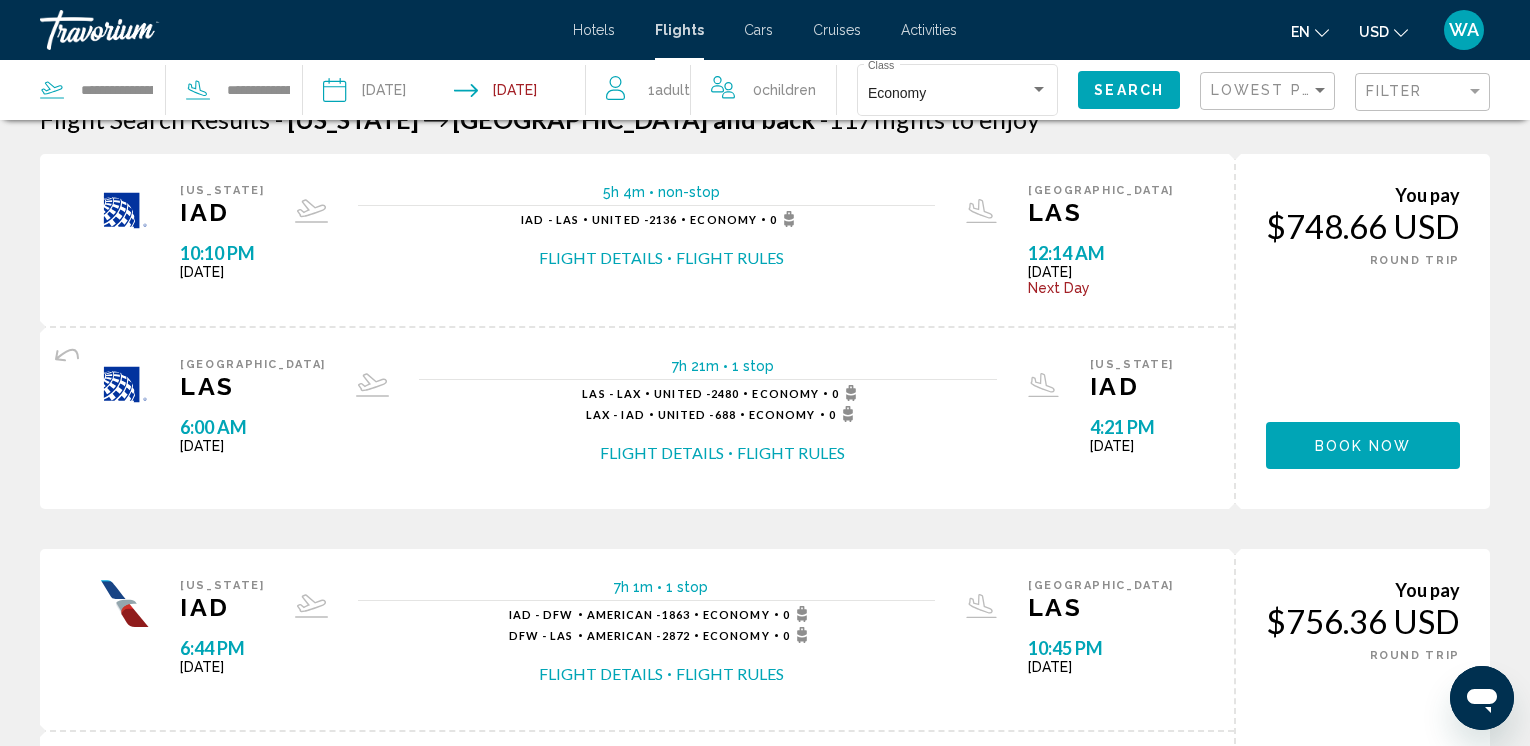 scroll, scrollTop: 0, scrollLeft: 0, axis: both 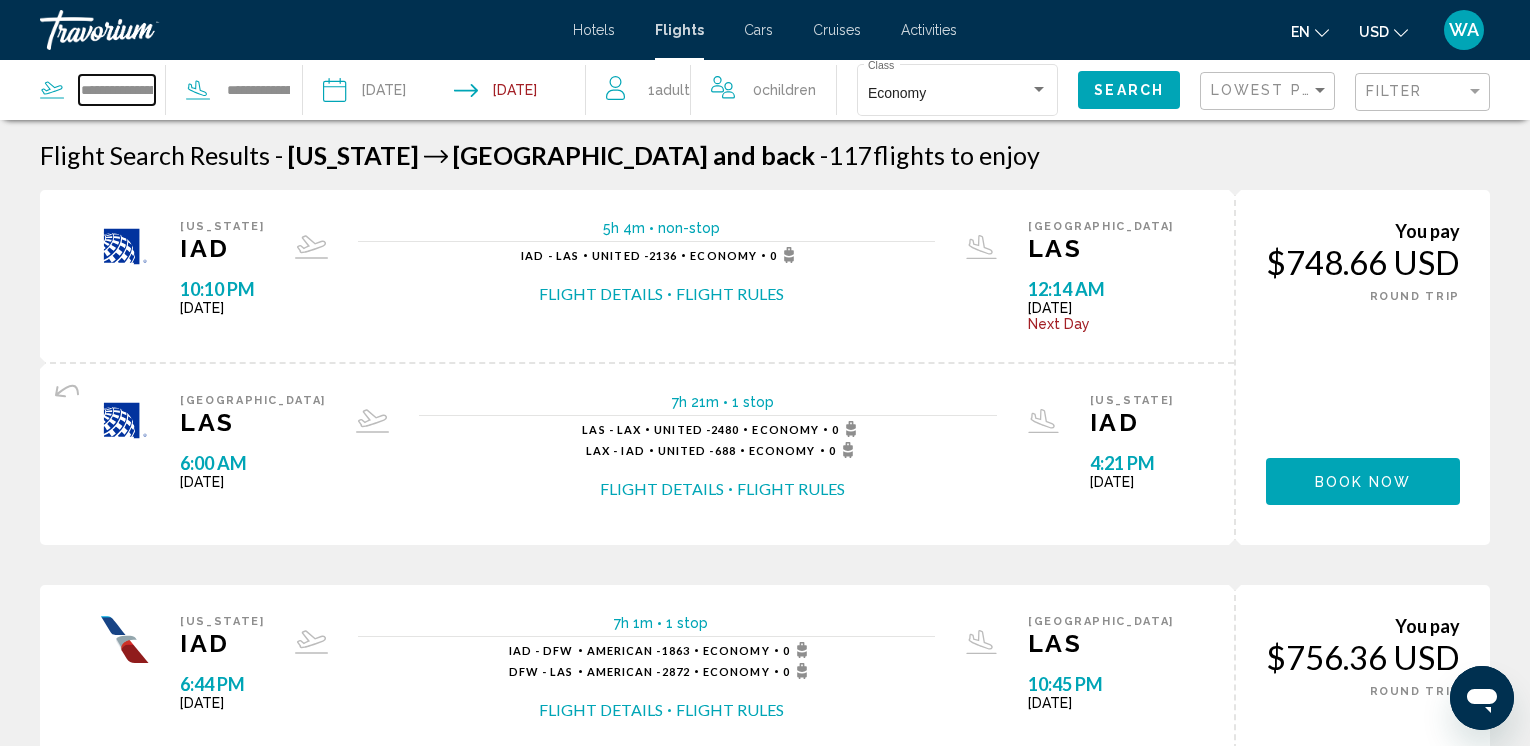click on "**********" at bounding box center [117, 90] 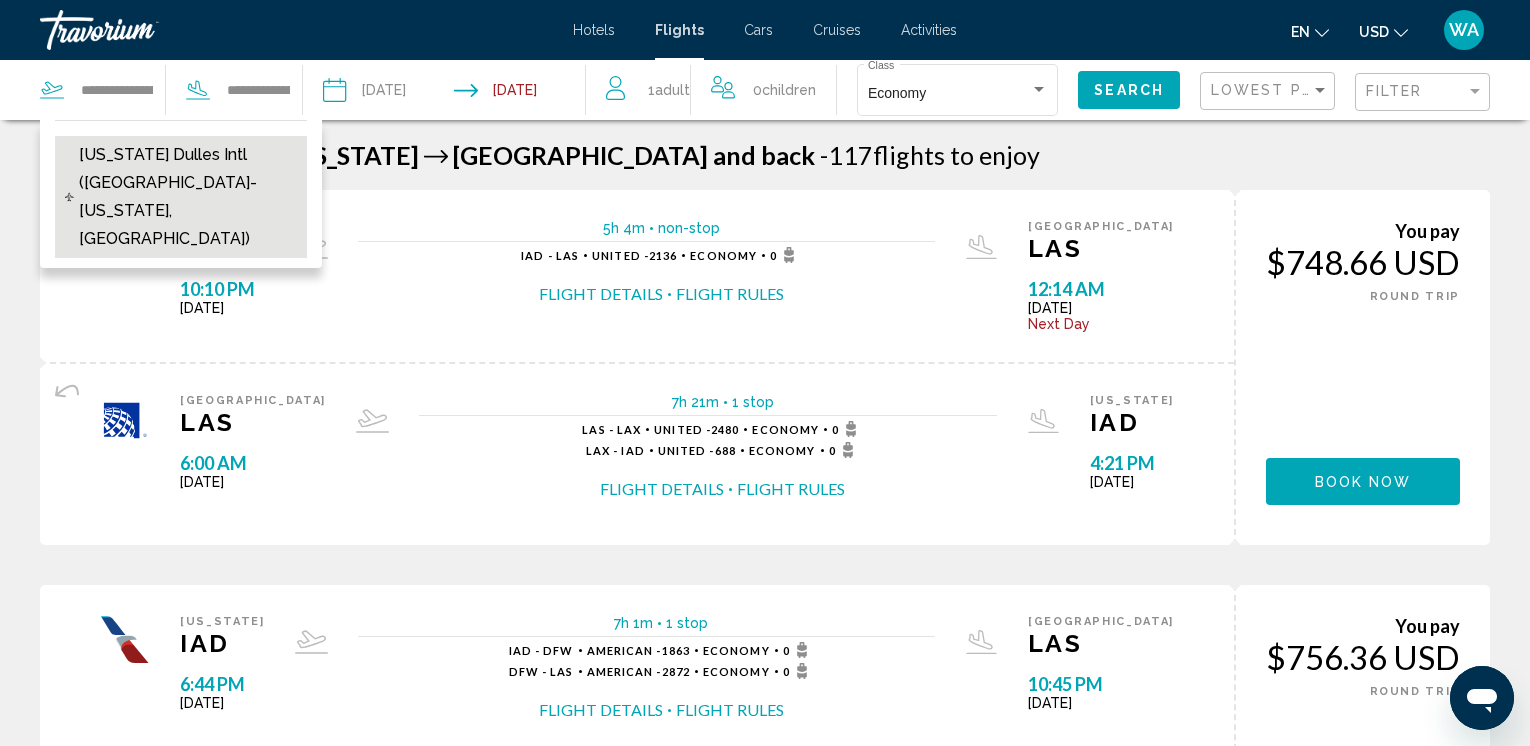 click on "[US_STATE] Dulles Intl ([GEOGRAPHIC_DATA]-[US_STATE], [GEOGRAPHIC_DATA])" at bounding box center (188, 197) 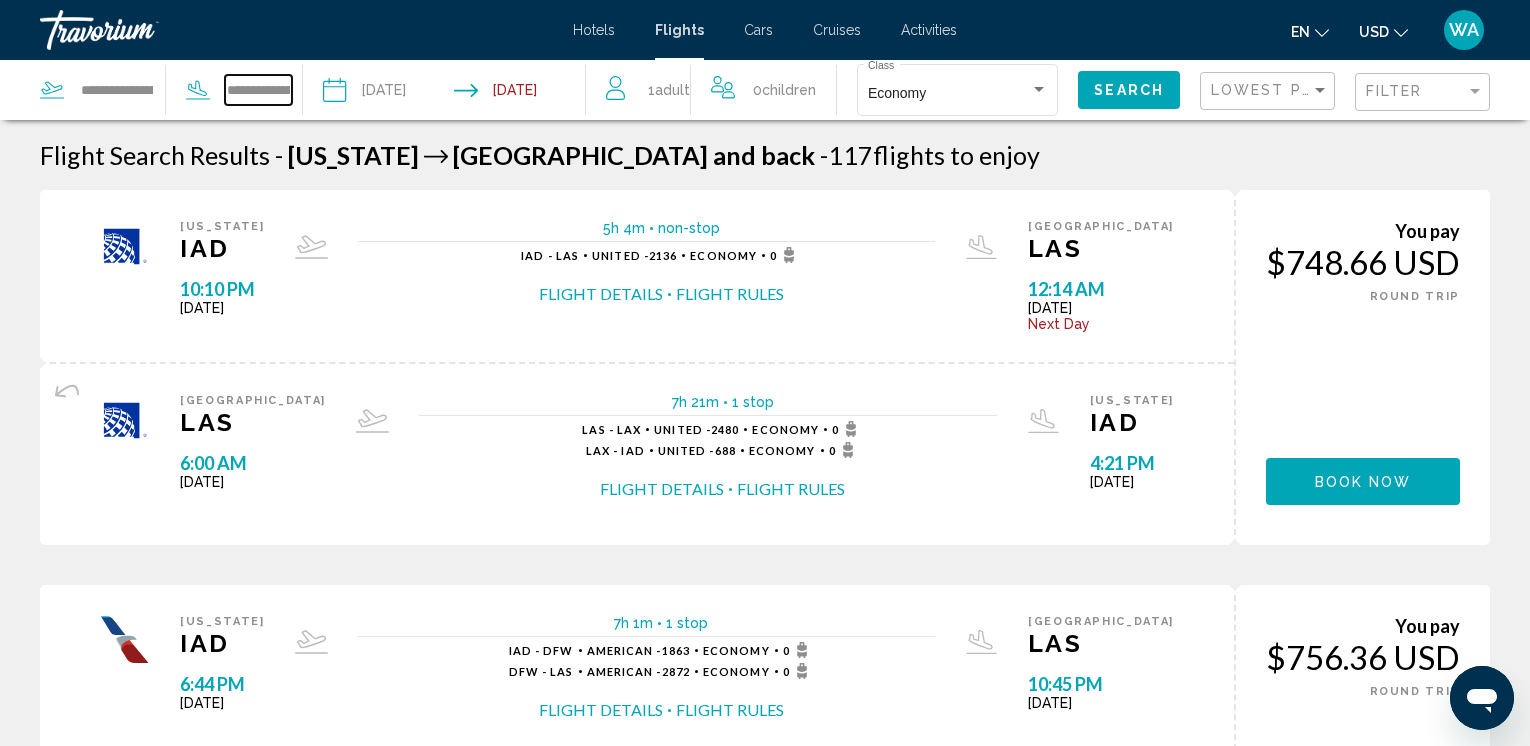 click on "**********" at bounding box center (258, 90) 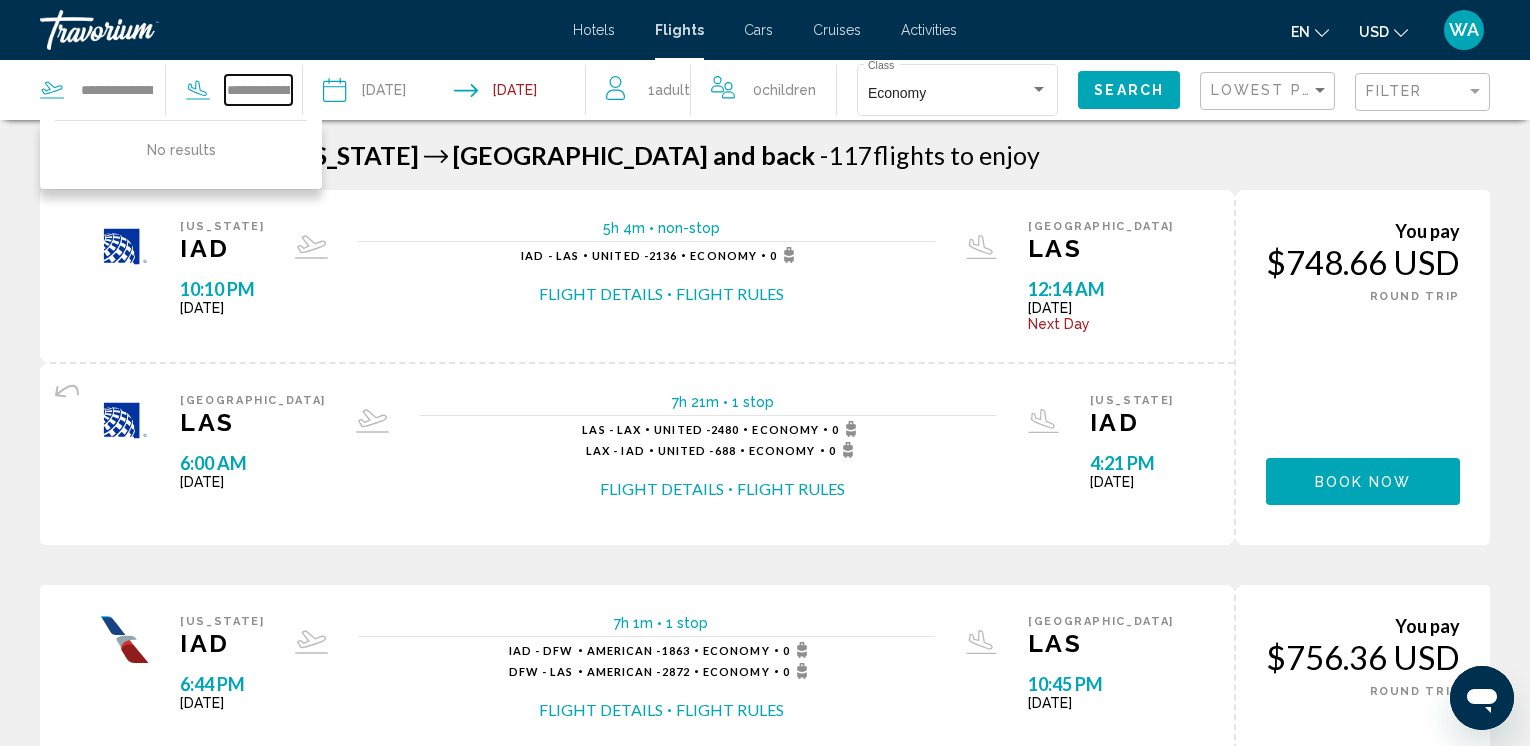 click on "**********" at bounding box center (258, 90) 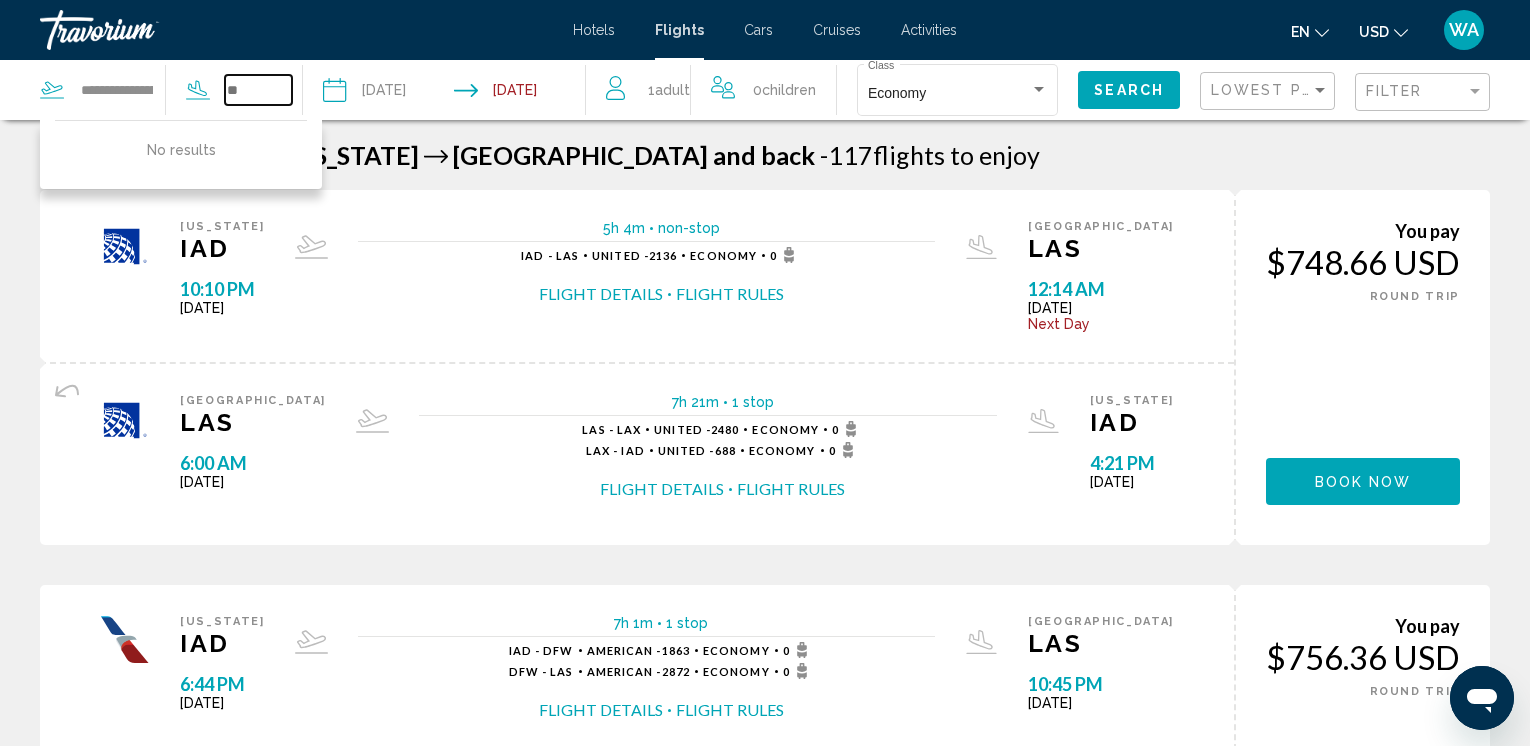 click at bounding box center [258, 90] 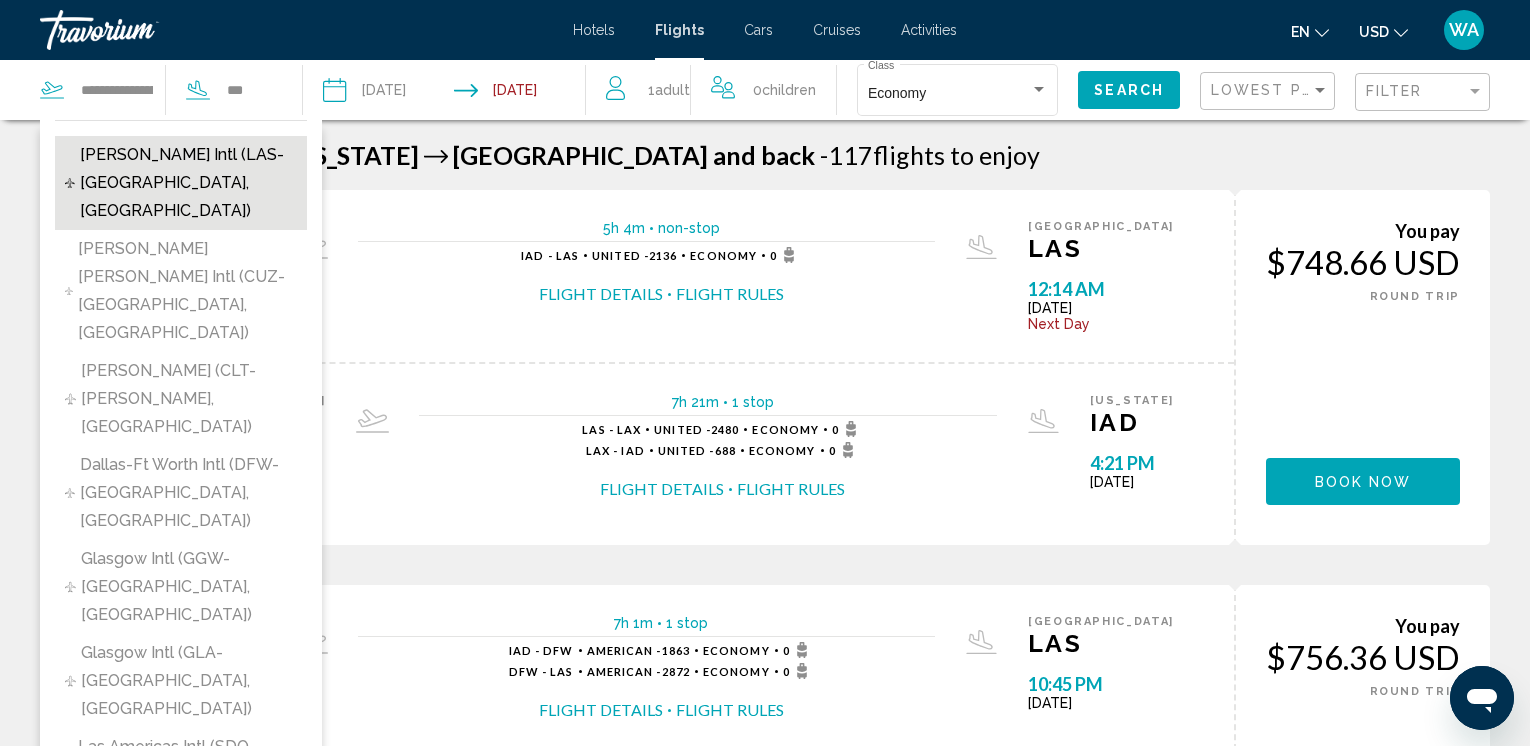 click on "[PERSON_NAME] Intl (LAS-[GEOGRAPHIC_DATA], [GEOGRAPHIC_DATA])" at bounding box center [189, 183] 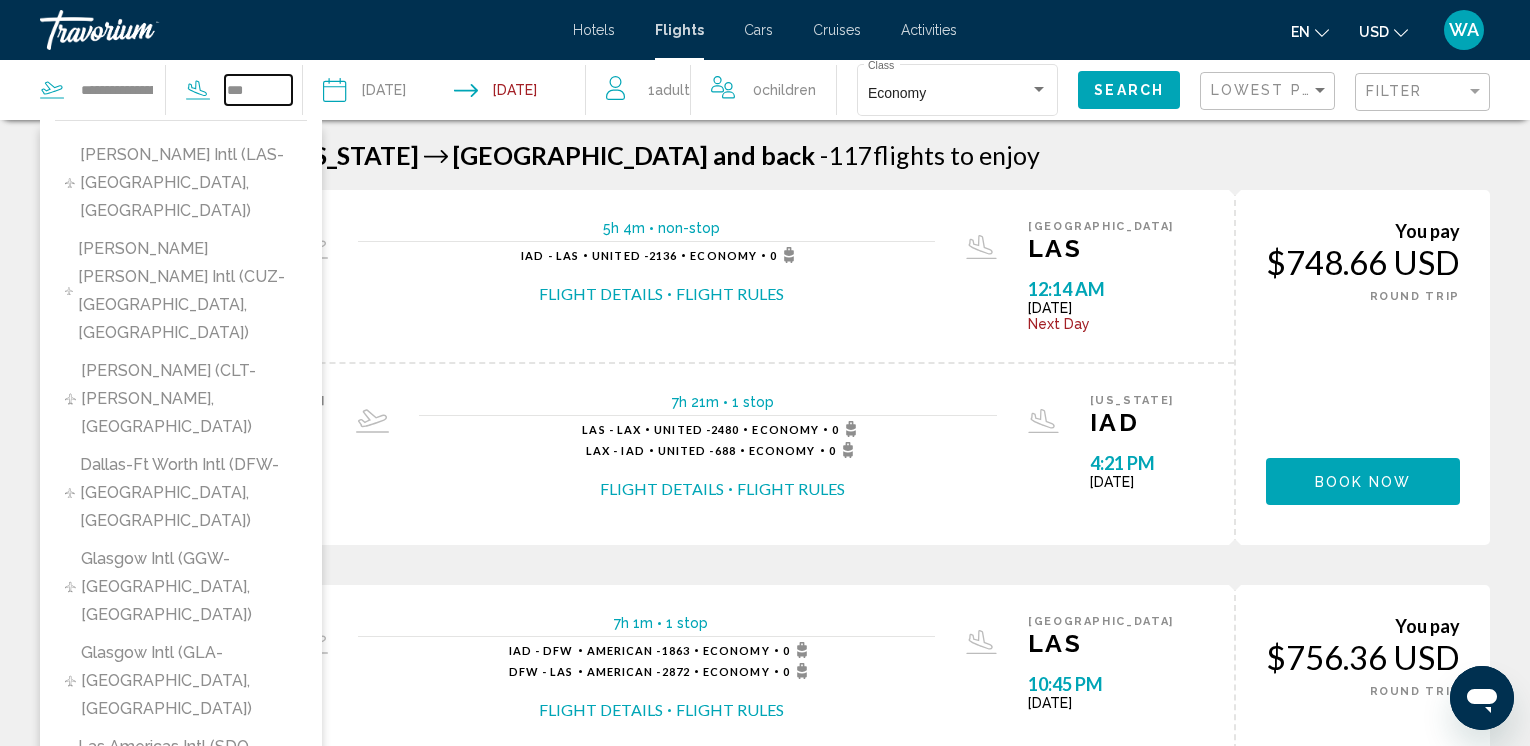 type on "**********" 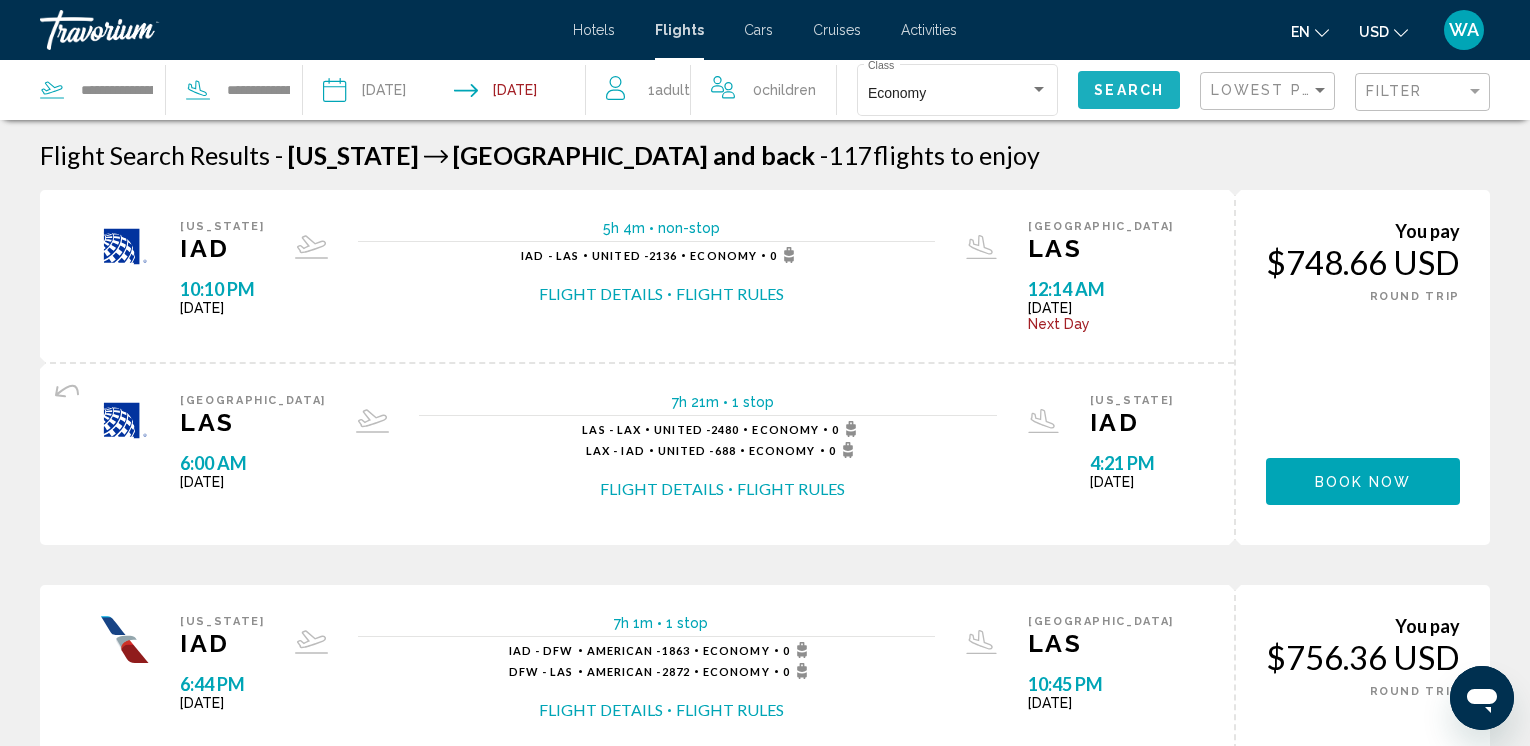 click on "Search" 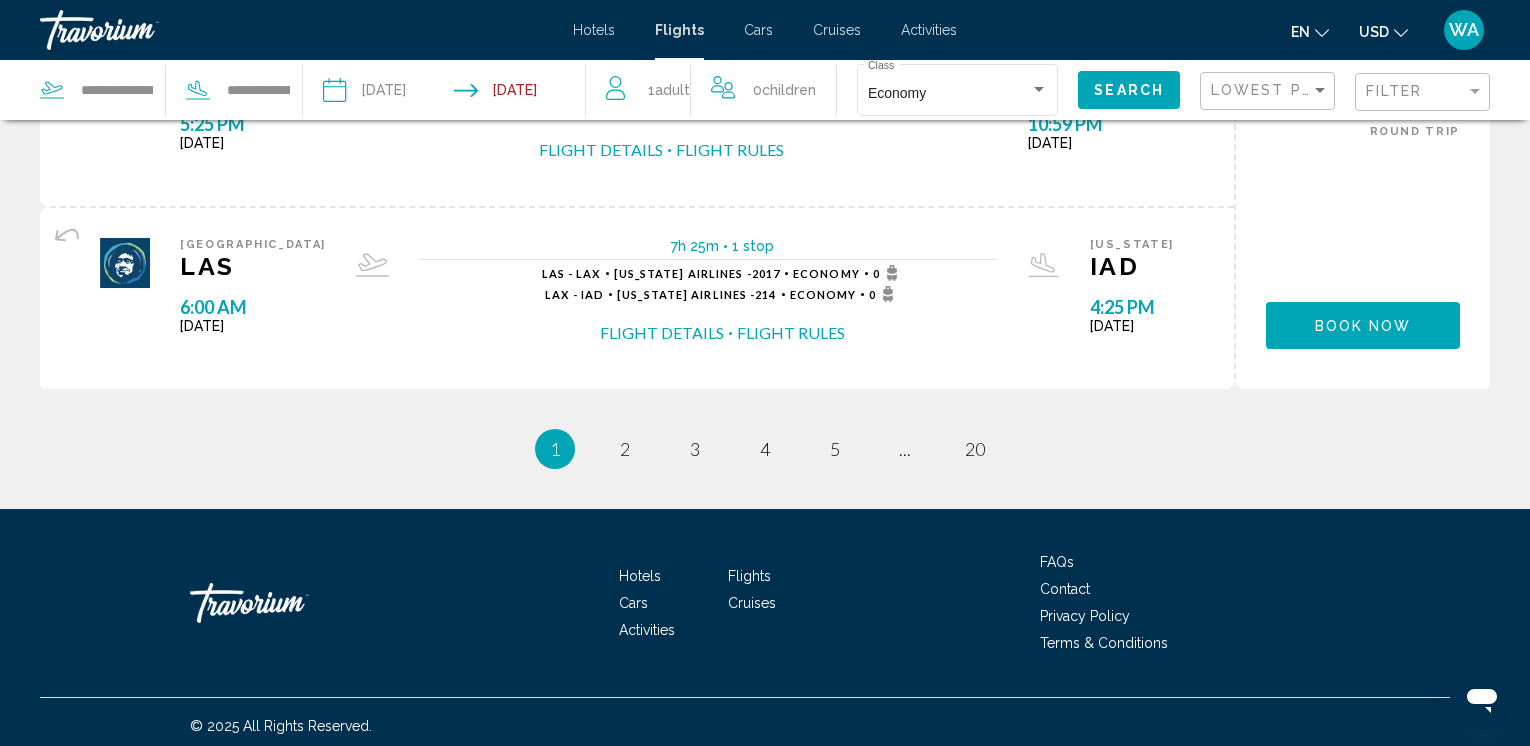 scroll, scrollTop: 2157, scrollLeft: 0, axis: vertical 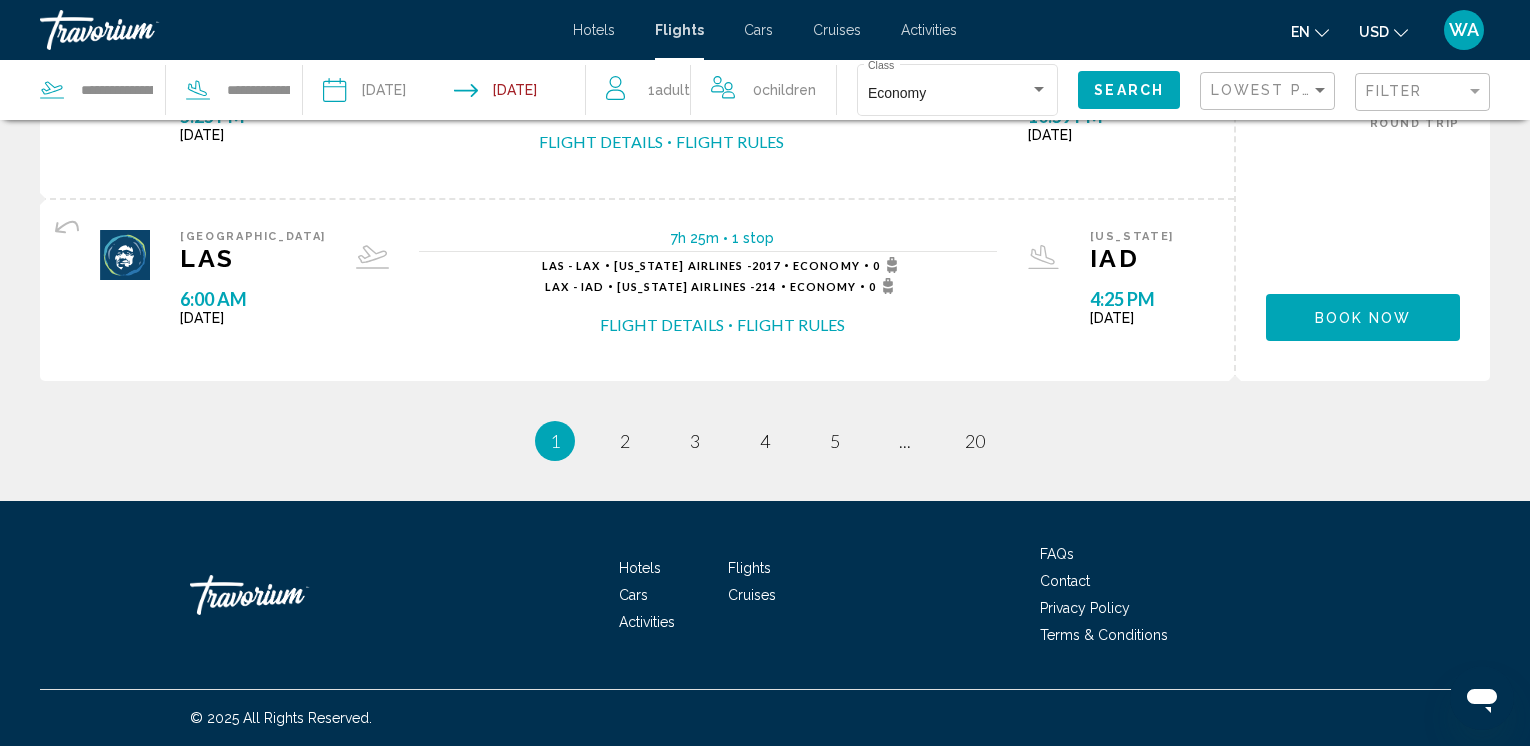 drag, startPoint x: 1538, startPoint y: 107, endPoint x: 25, endPoint y: 6, distance: 1516.3673 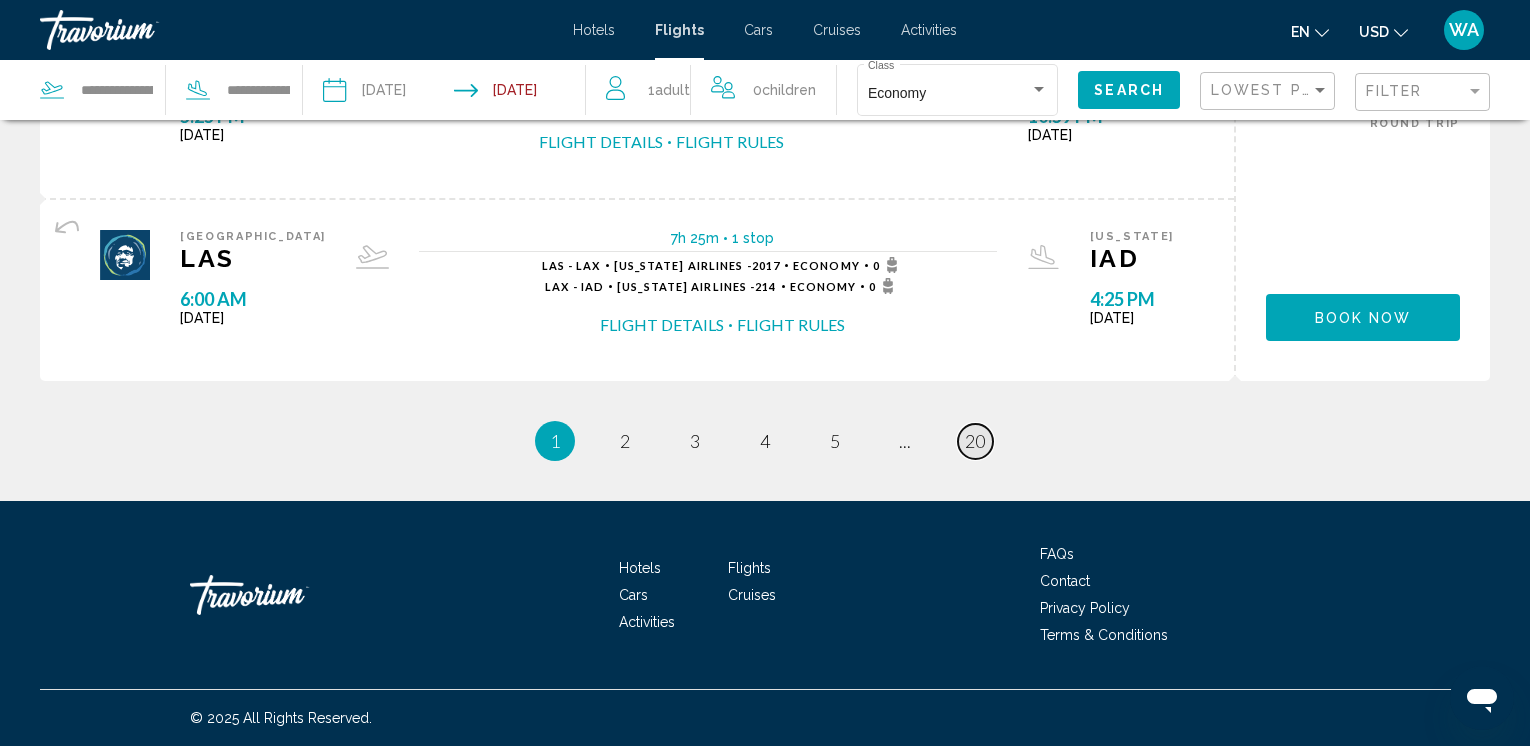 click on "20" at bounding box center (975, 441) 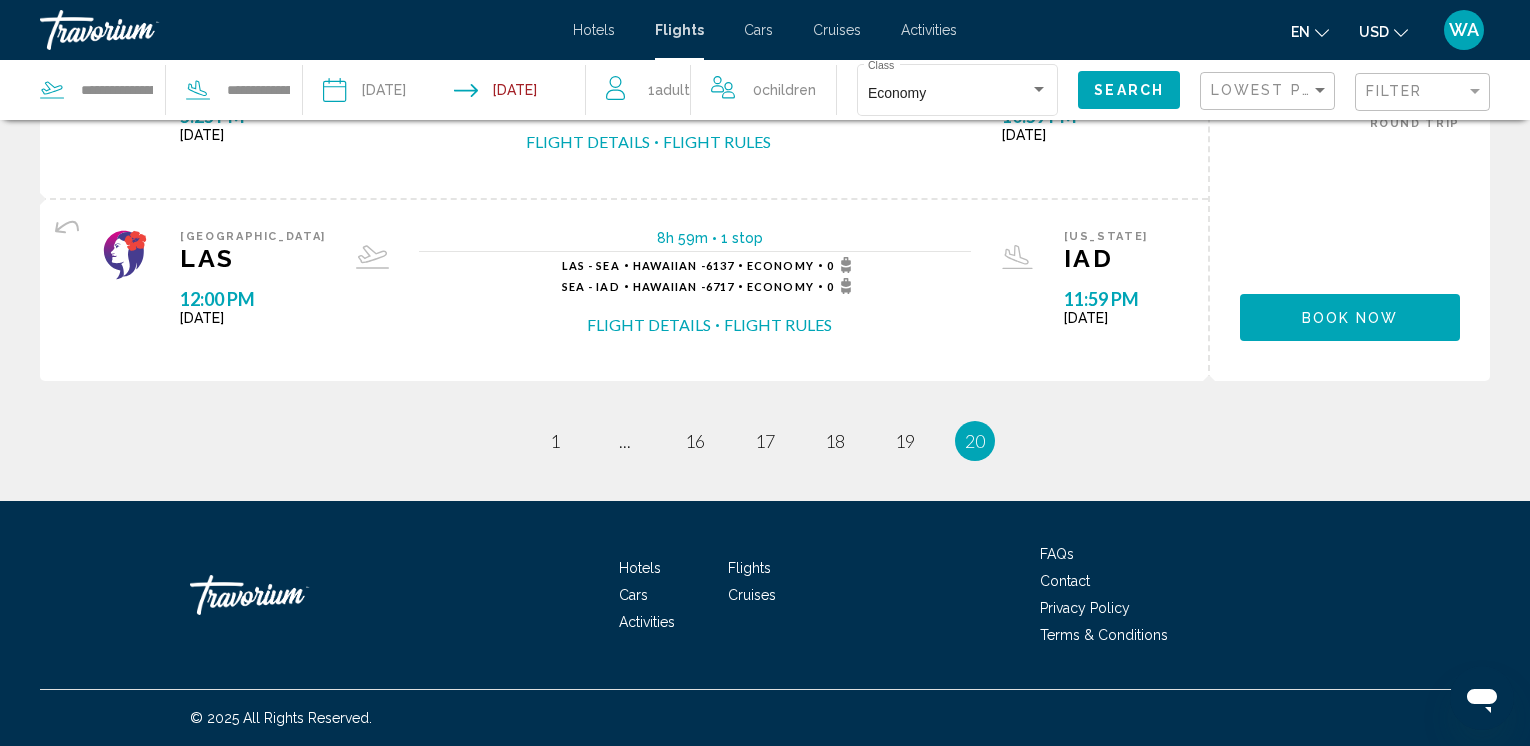 scroll, scrollTop: 0, scrollLeft: 0, axis: both 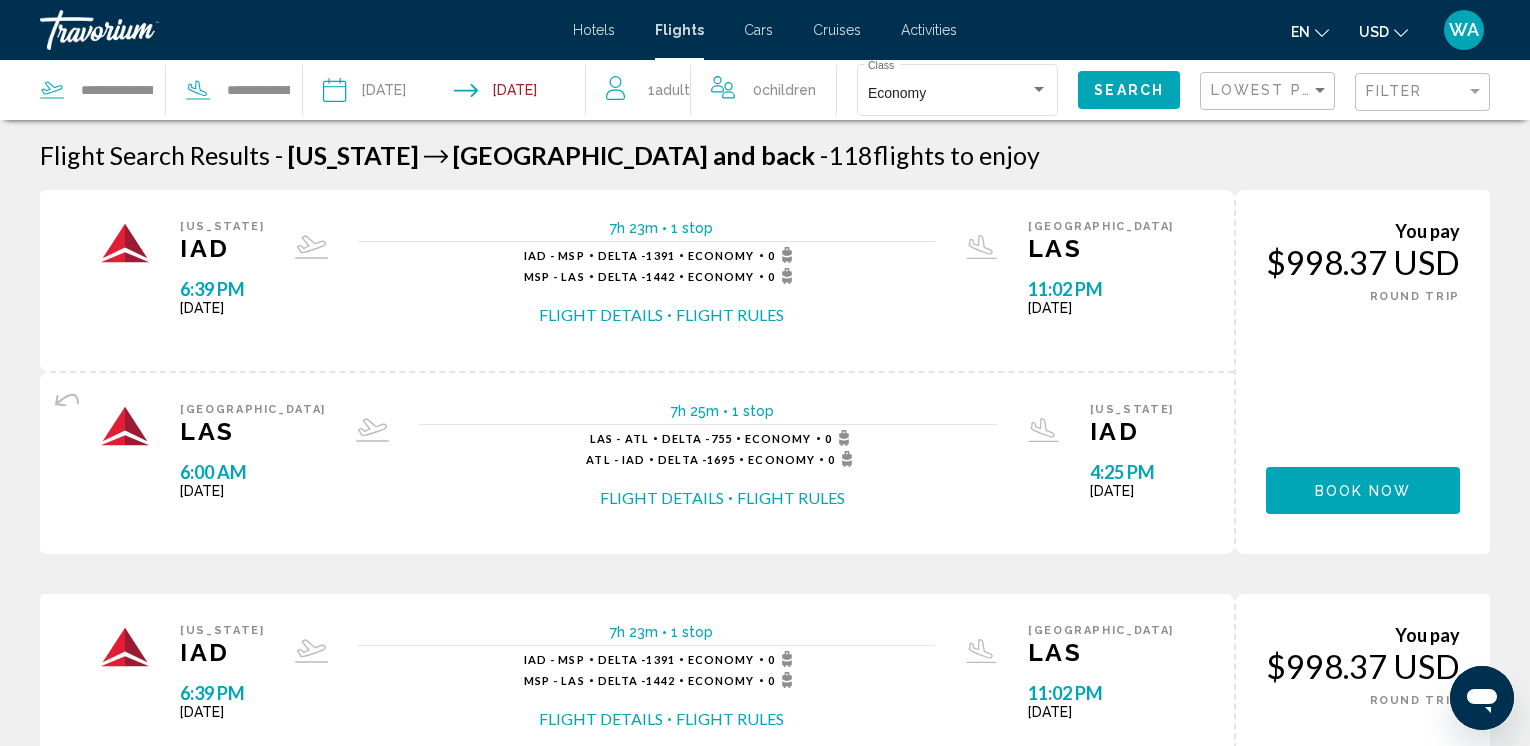 click on "Flights" at bounding box center (679, 30) 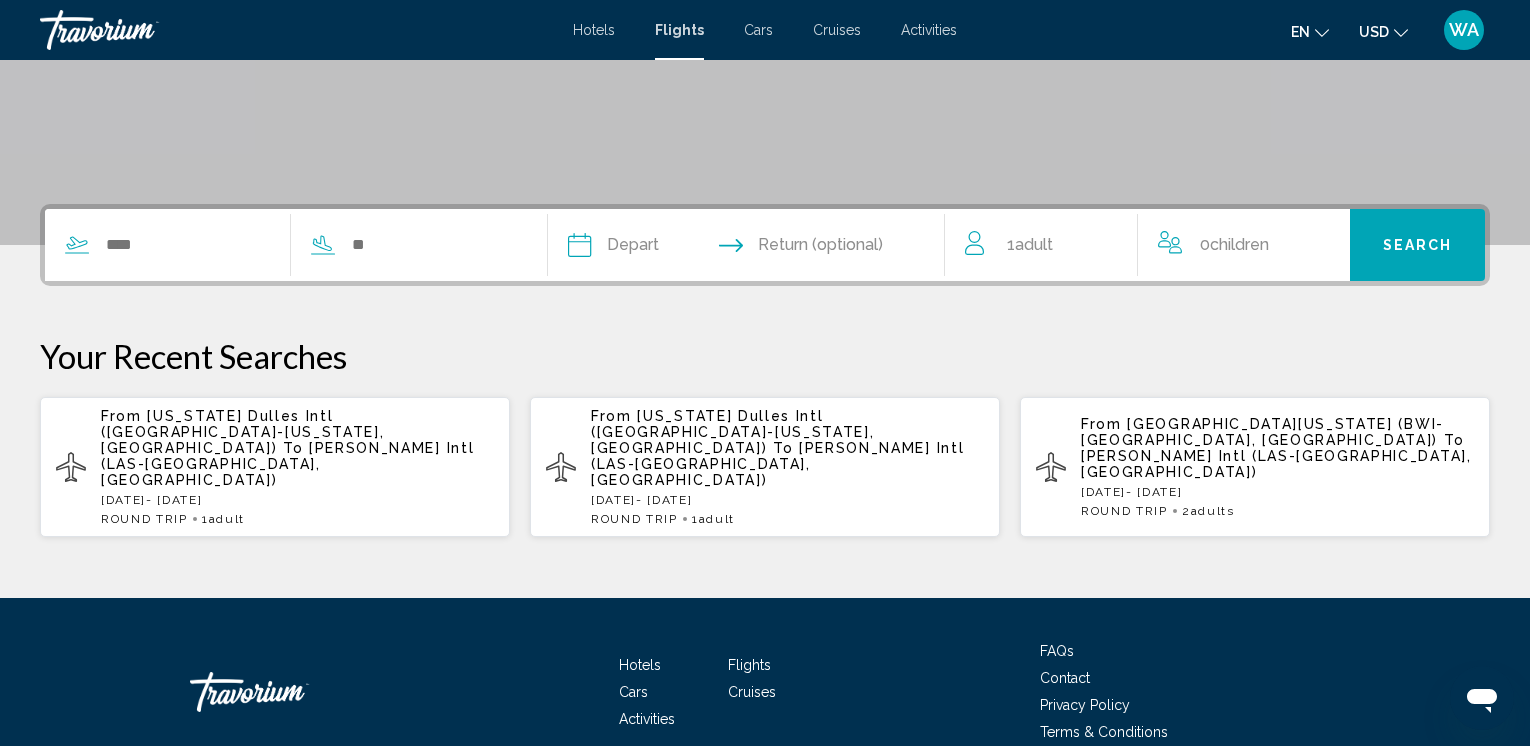 scroll, scrollTop: 360, scrollLeft: 0, axis: vertical 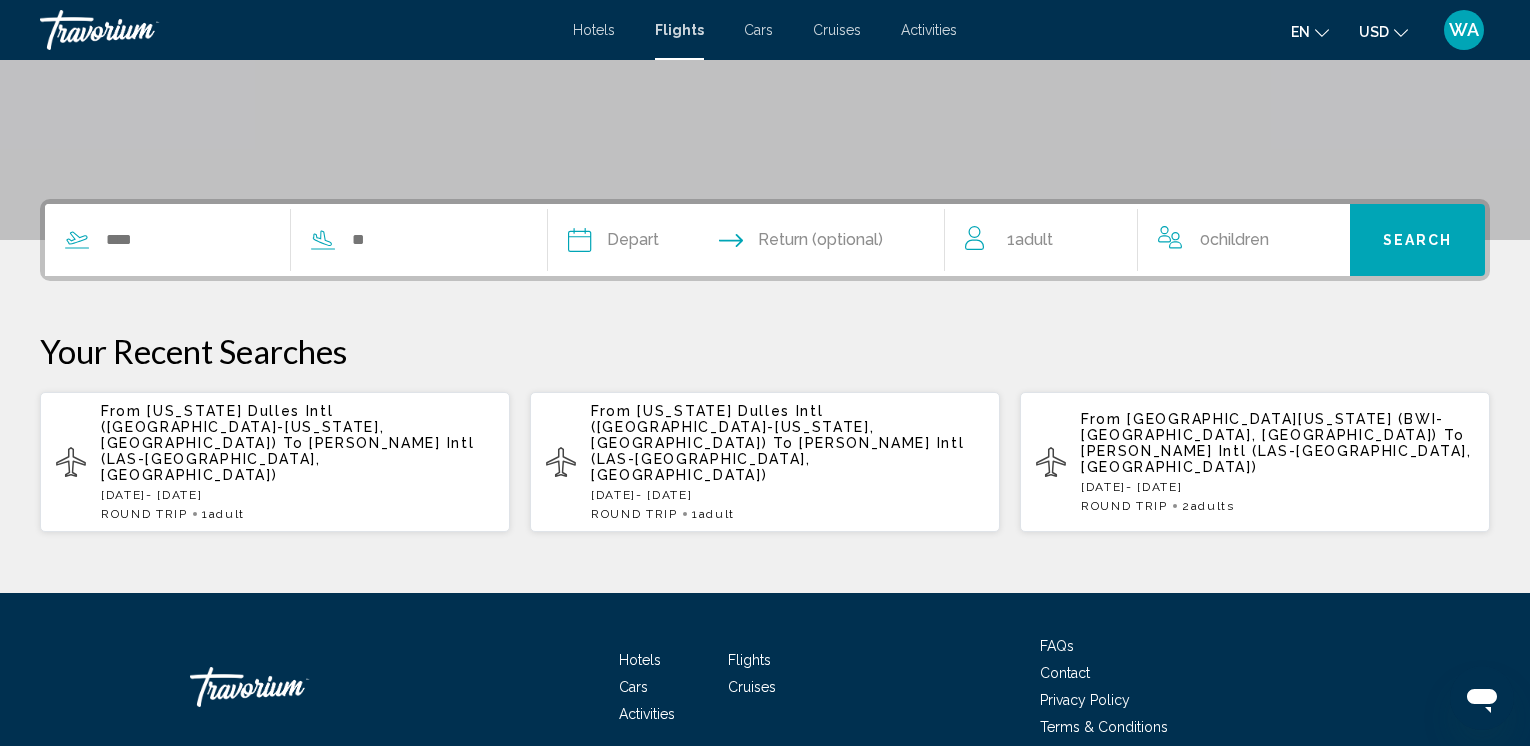 drag, startPoint x: 109, startPoint y: 400, endPoint x: 439, endPoint y: 506, distance: 346.6064 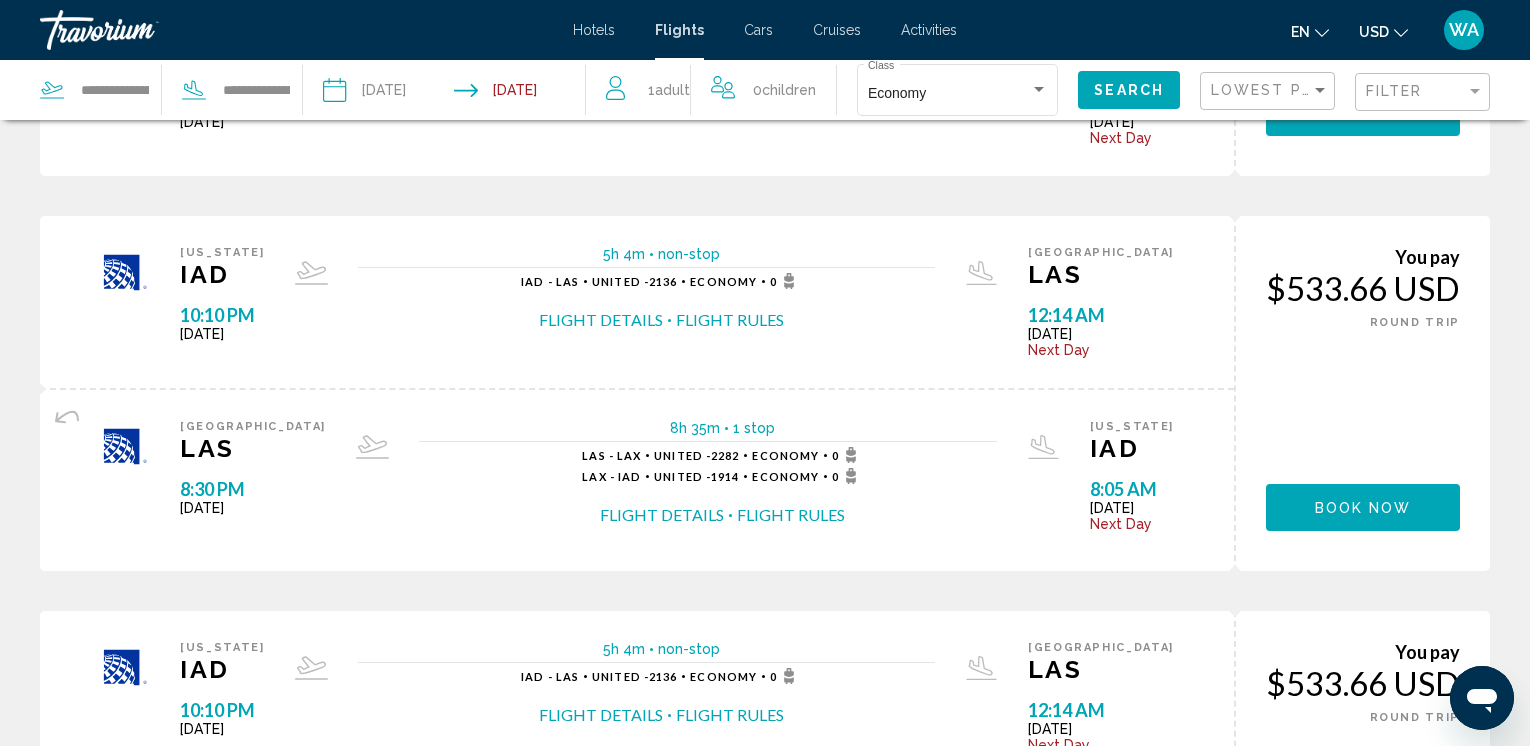 scroll, scrollTop: 0, scrollLeft: 0, axis: both 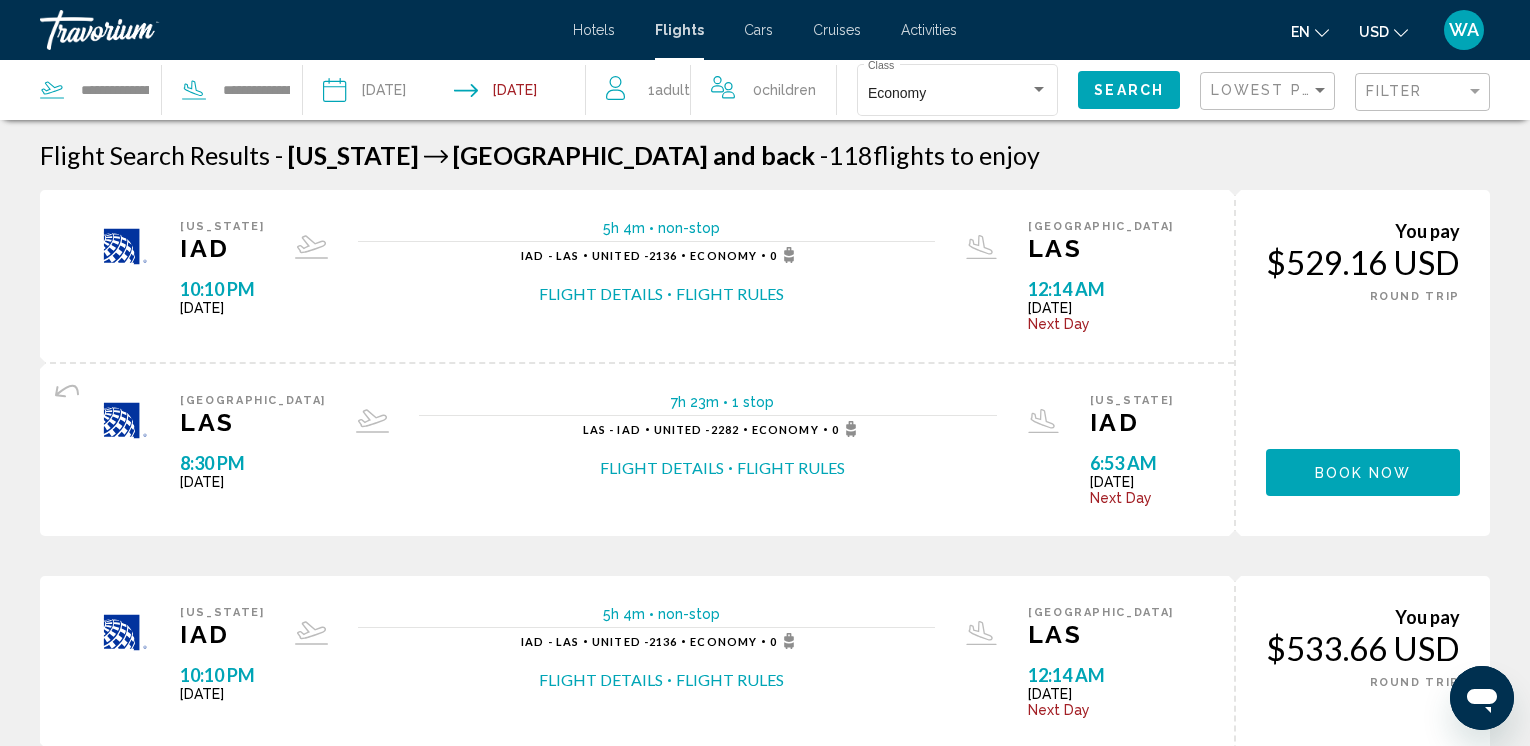 click on "Hotels" at bounding box center (594, 30) 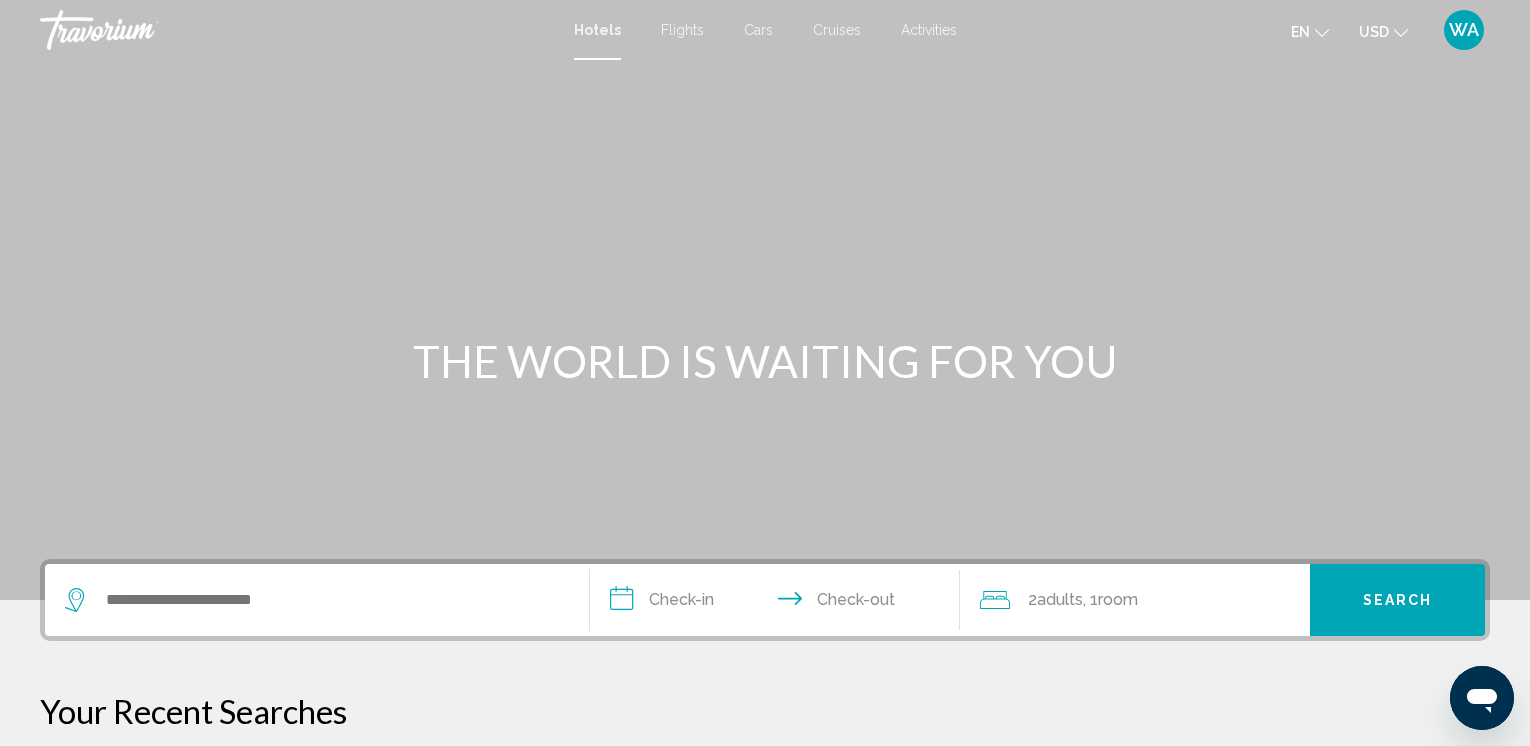click on "Flights" at bounding box center (682, 30) 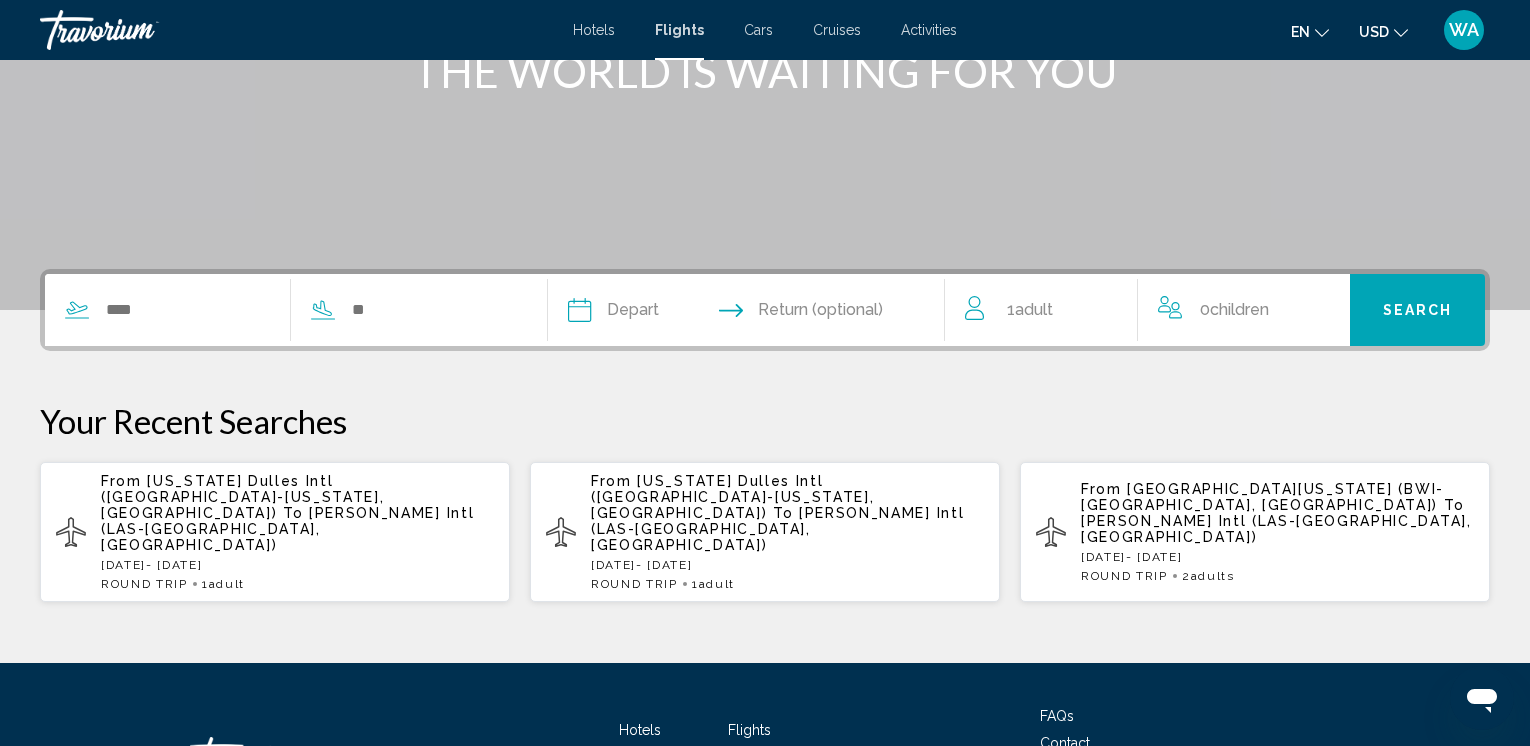 scroll, scrollTop: 293, scrollLeft: 0, axis: vertical 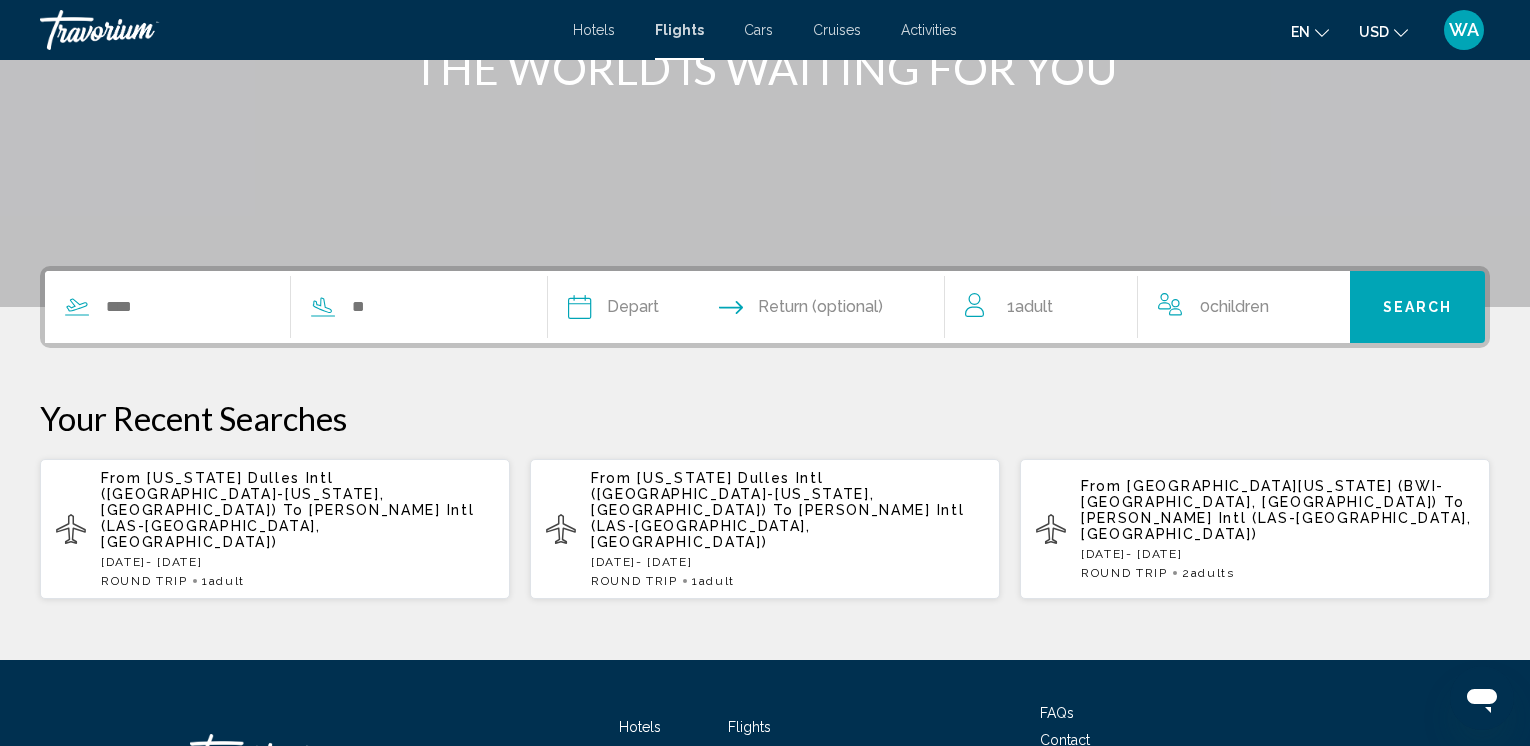 click at bounding box center [661, 310] 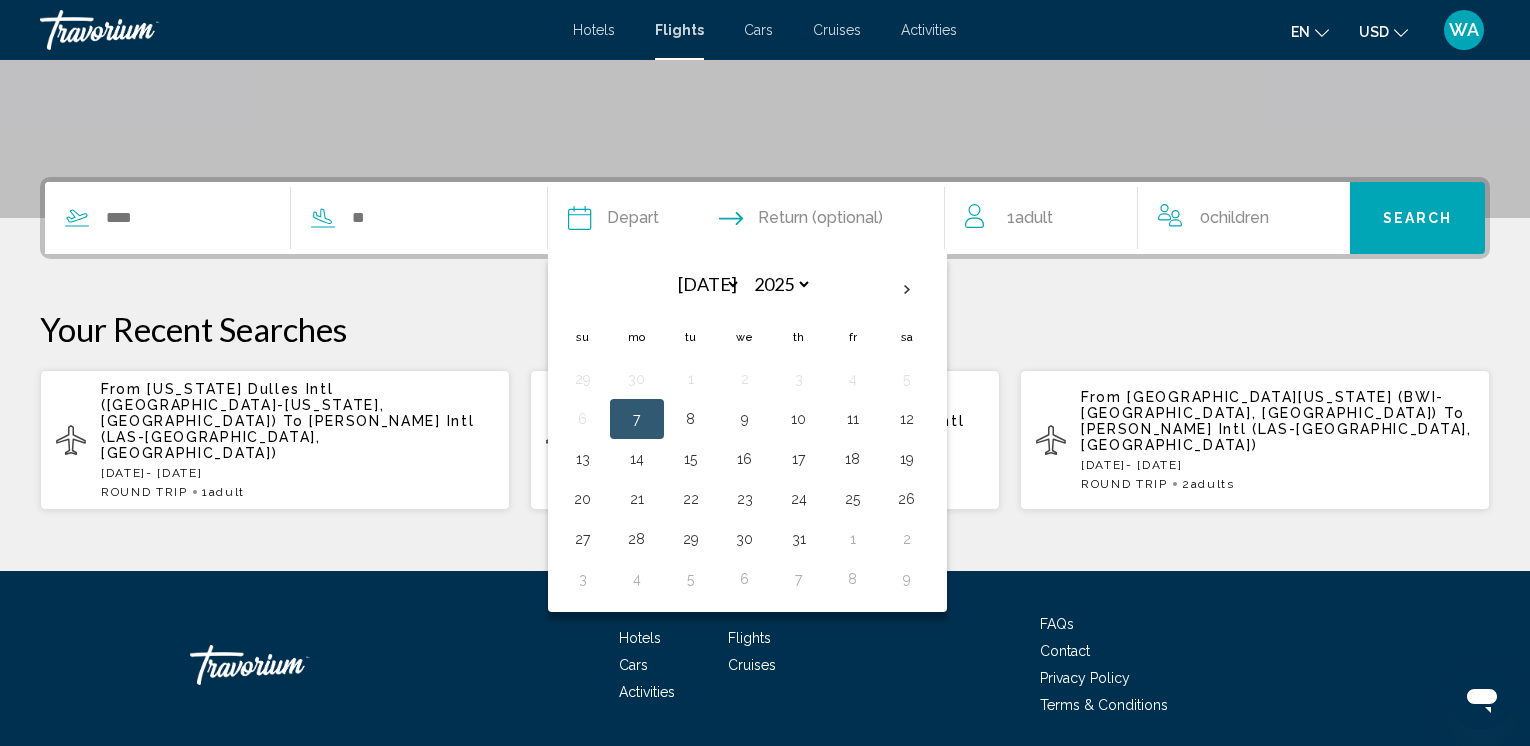 scroll, scrollTop: 420, scrollLeft: 0, axis: vertical 